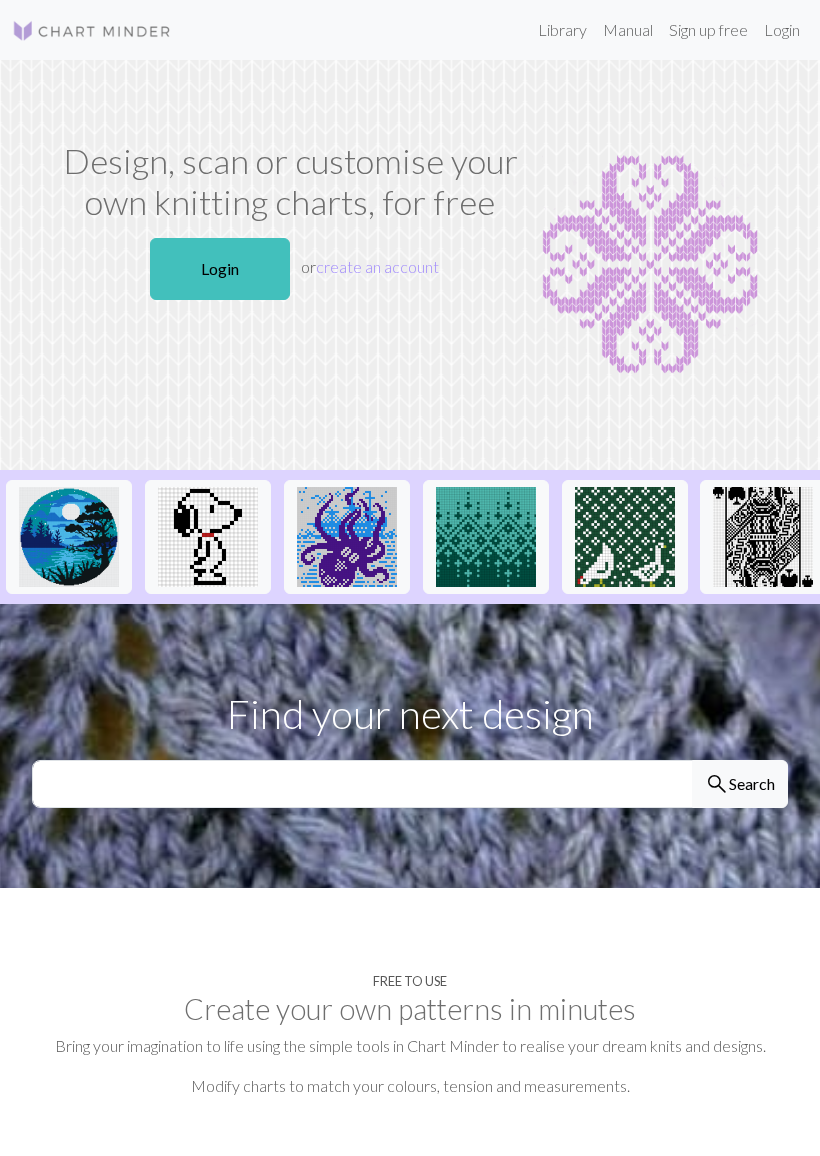 scroll, scrollTop: 0, scrollLeft: 0, axis: both 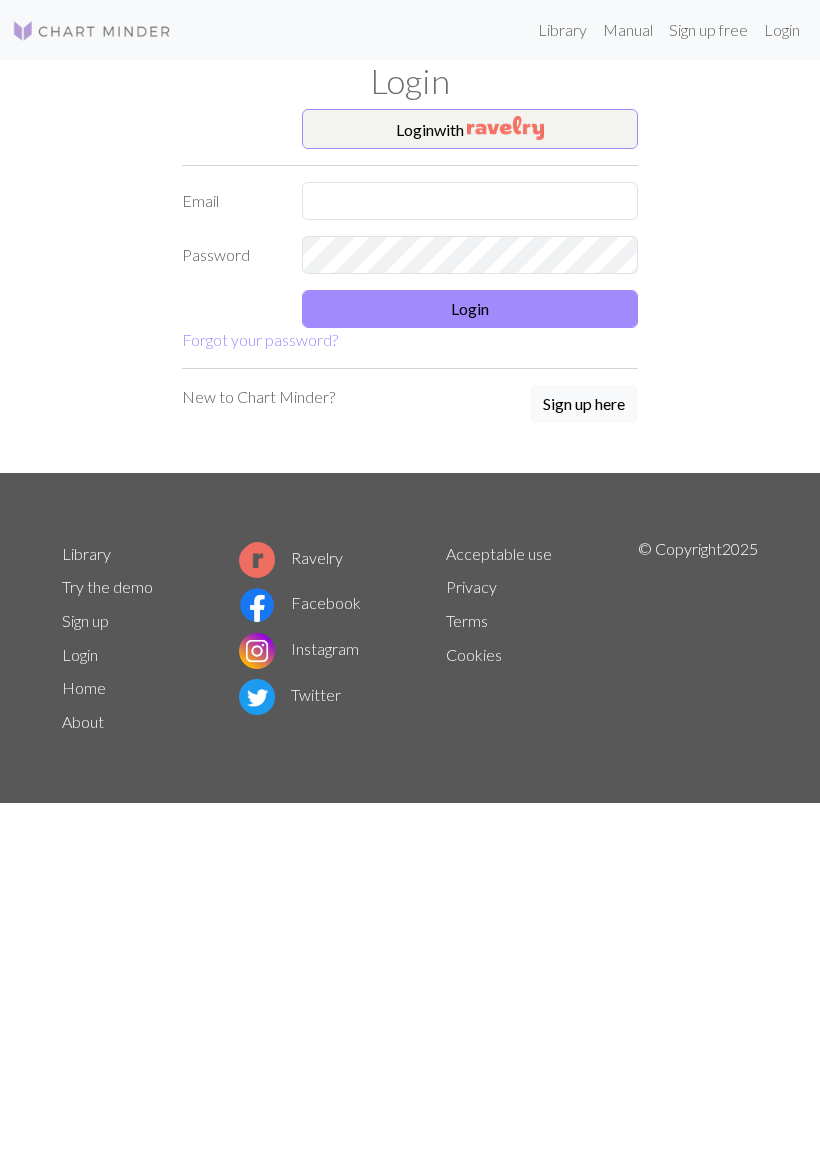 click at bounding box center [505, 128] 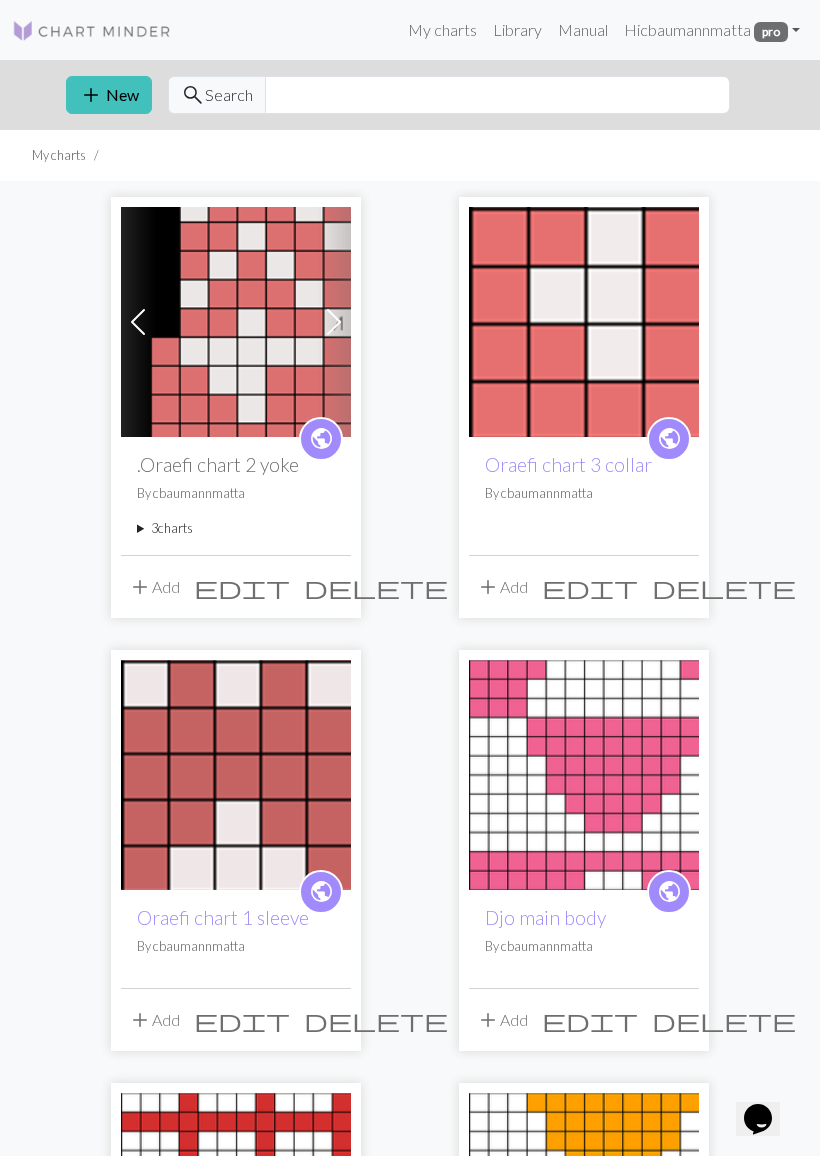 click on "add   New" at bounding box center (109, 95) 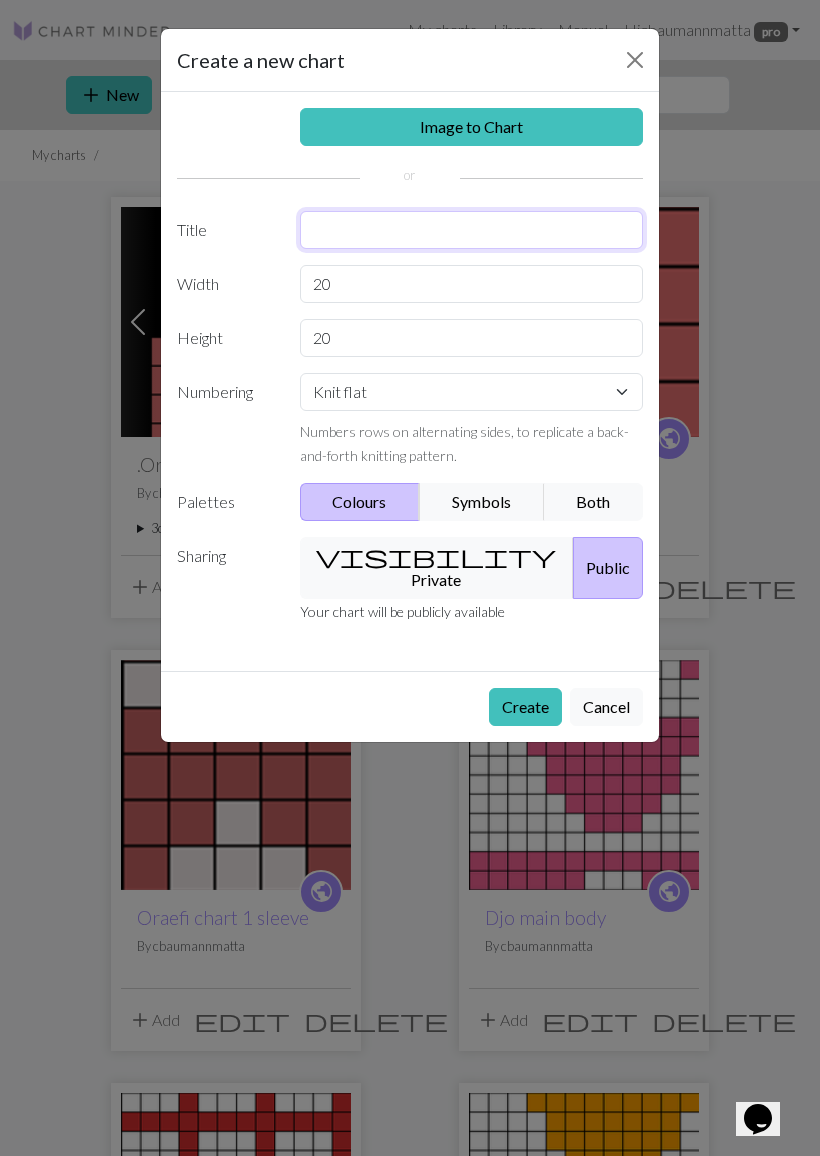 click at bounding box center (472, 230) 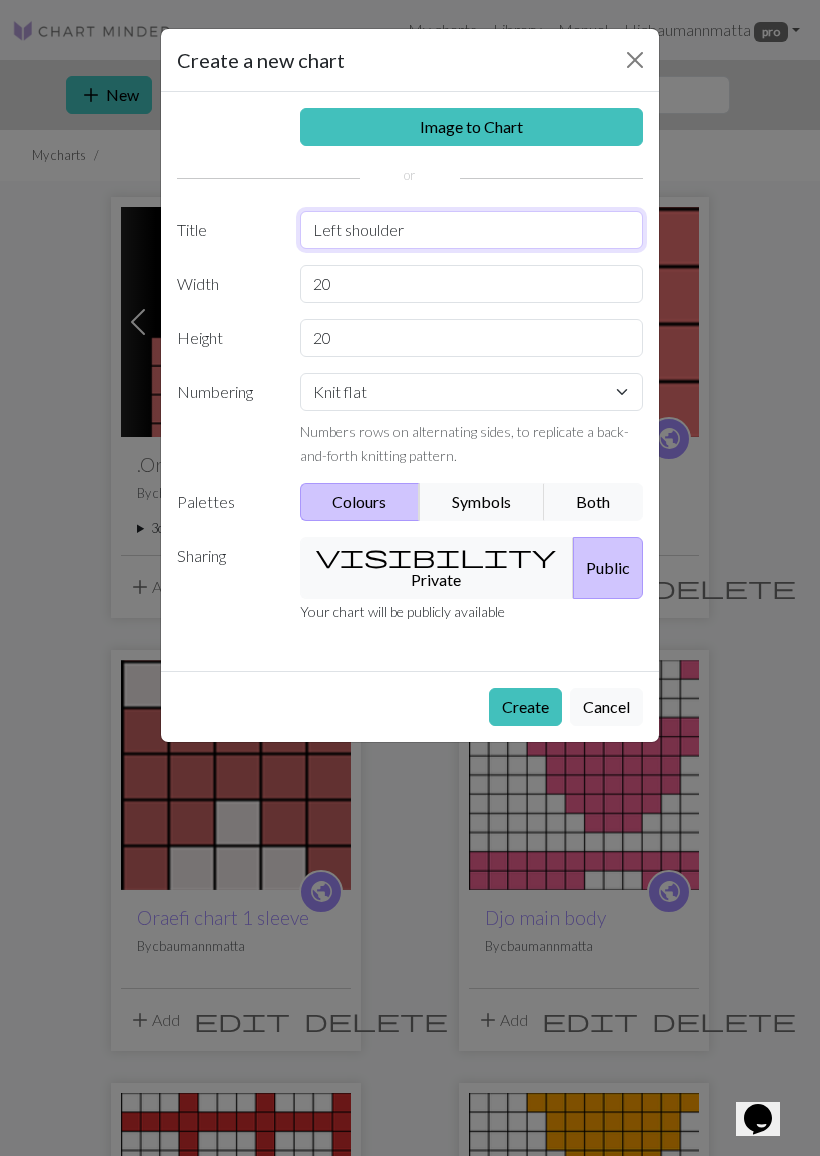 type on "Left shoulder" 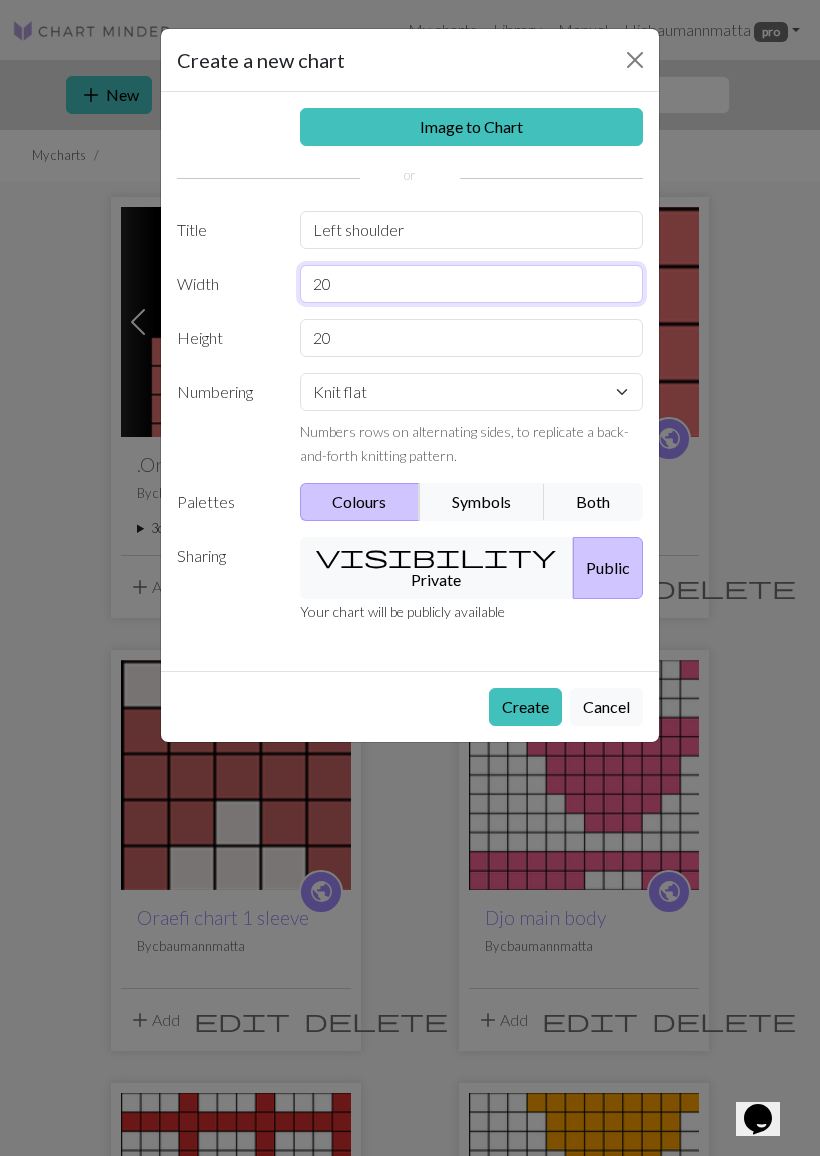 click on "20" at bounding box center [472, 284] 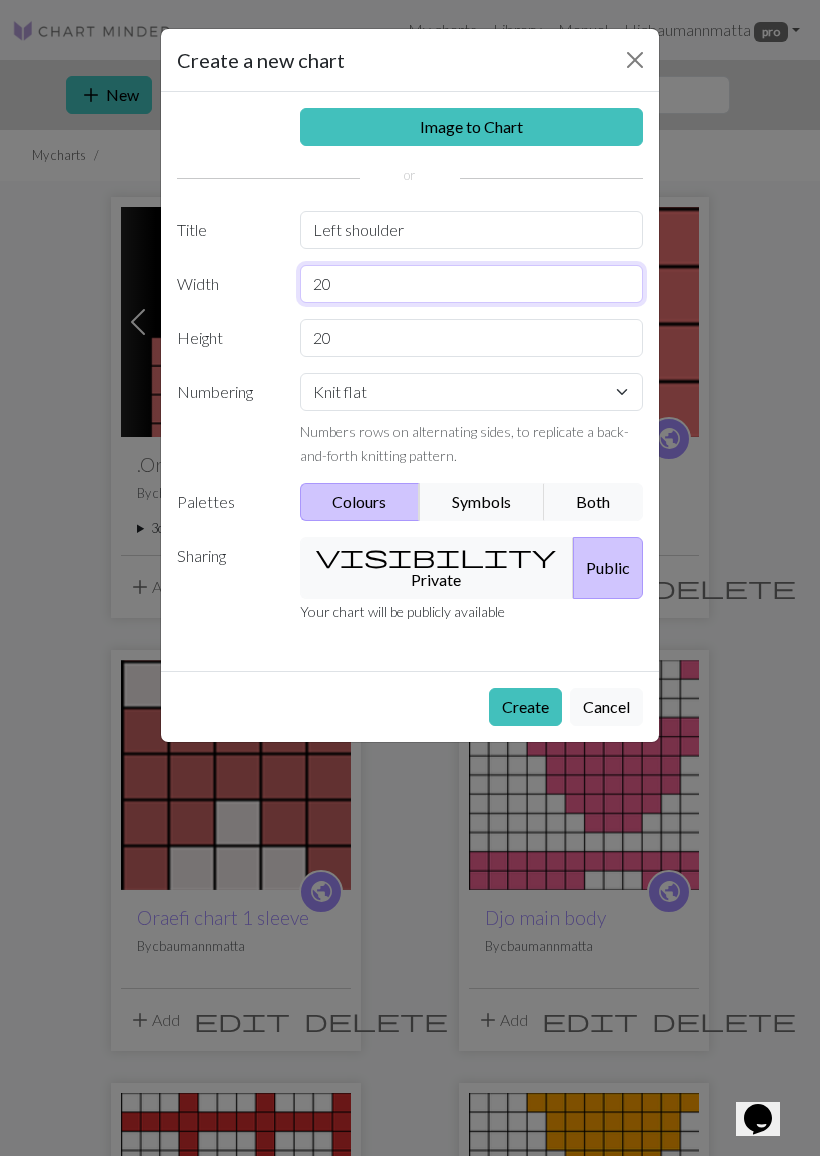 type on "2" 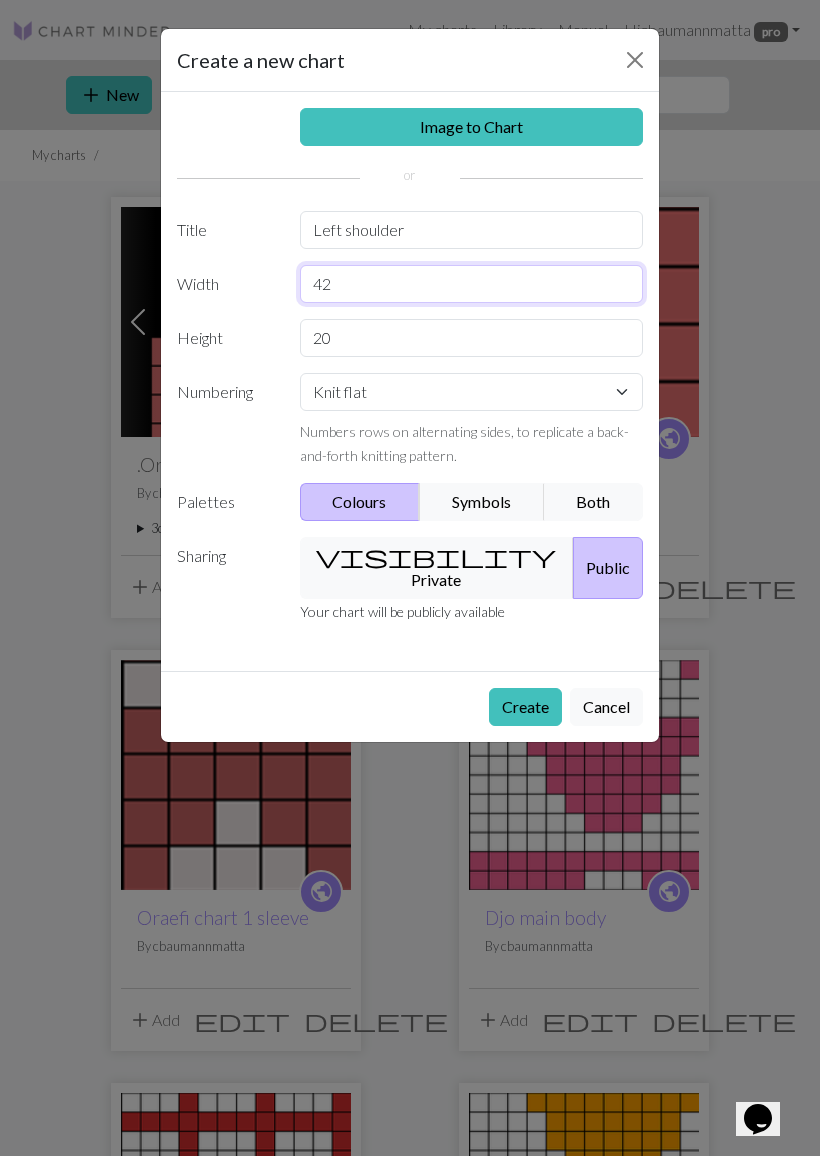 type on "42" 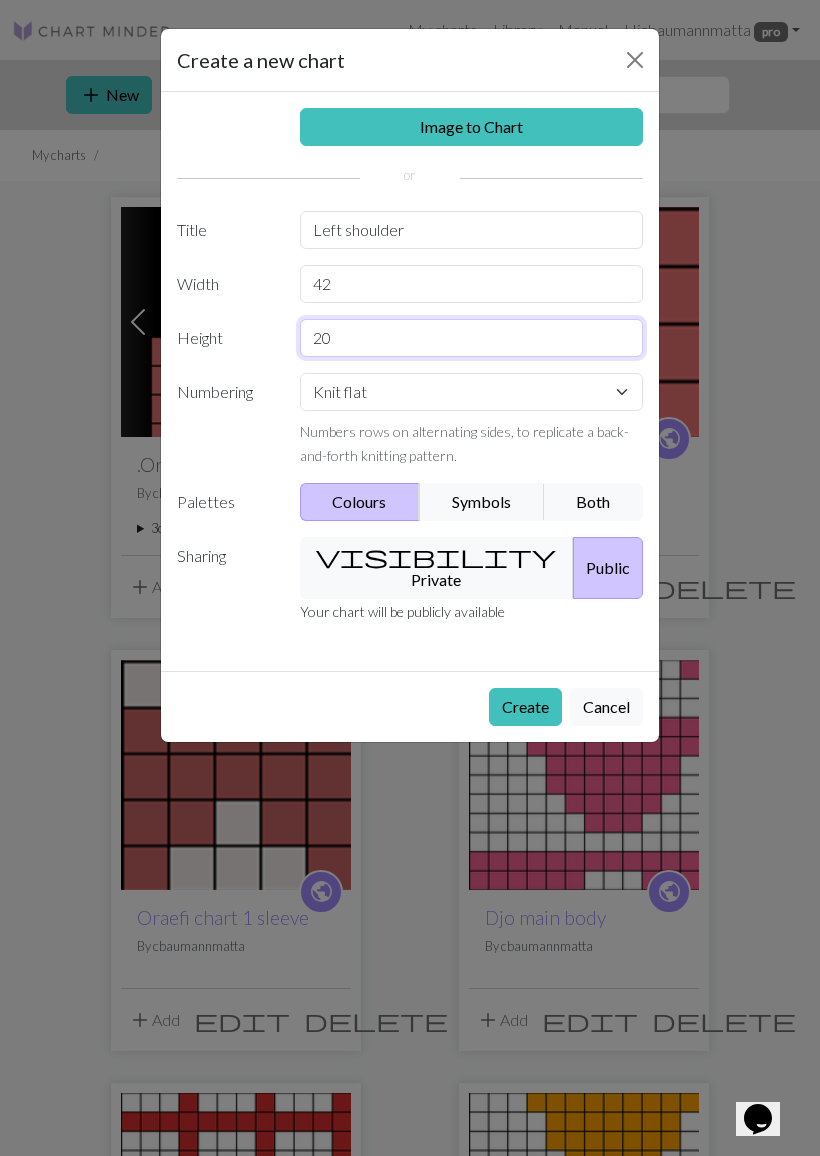 click on "20" at bounding box center [472, 338] 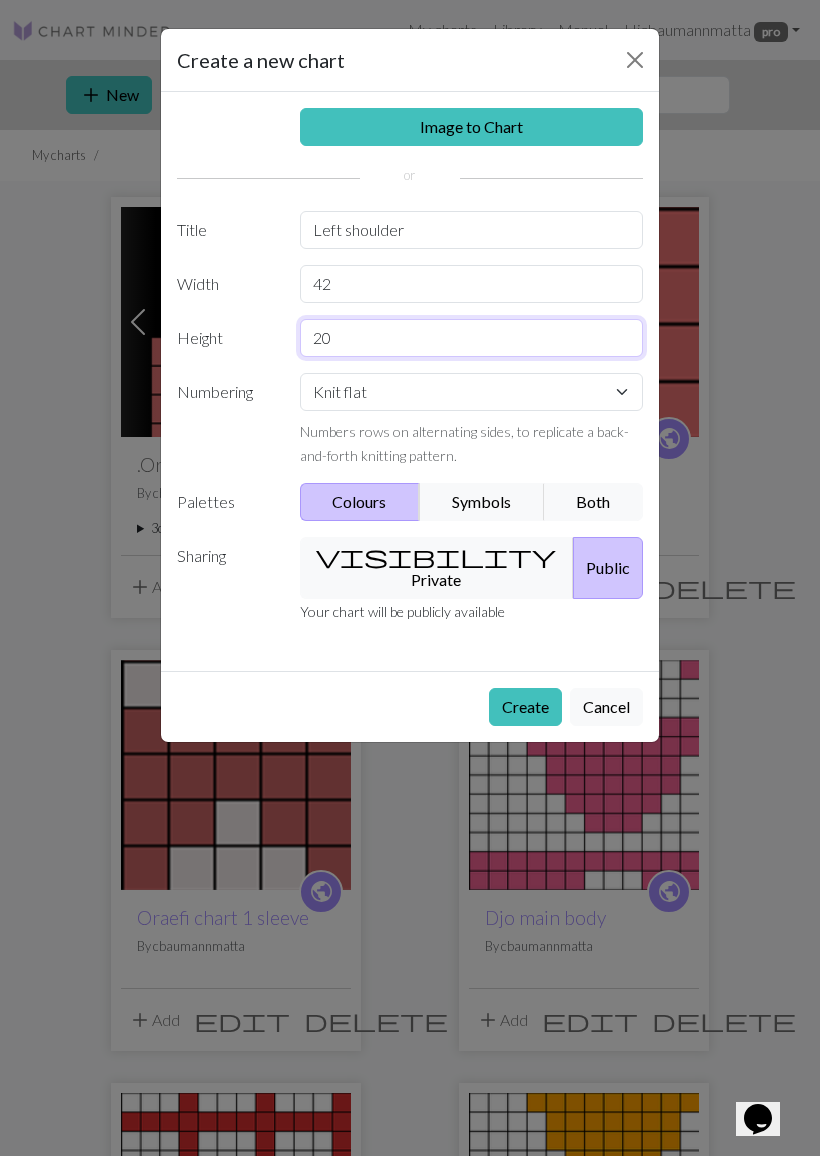 type on "2" 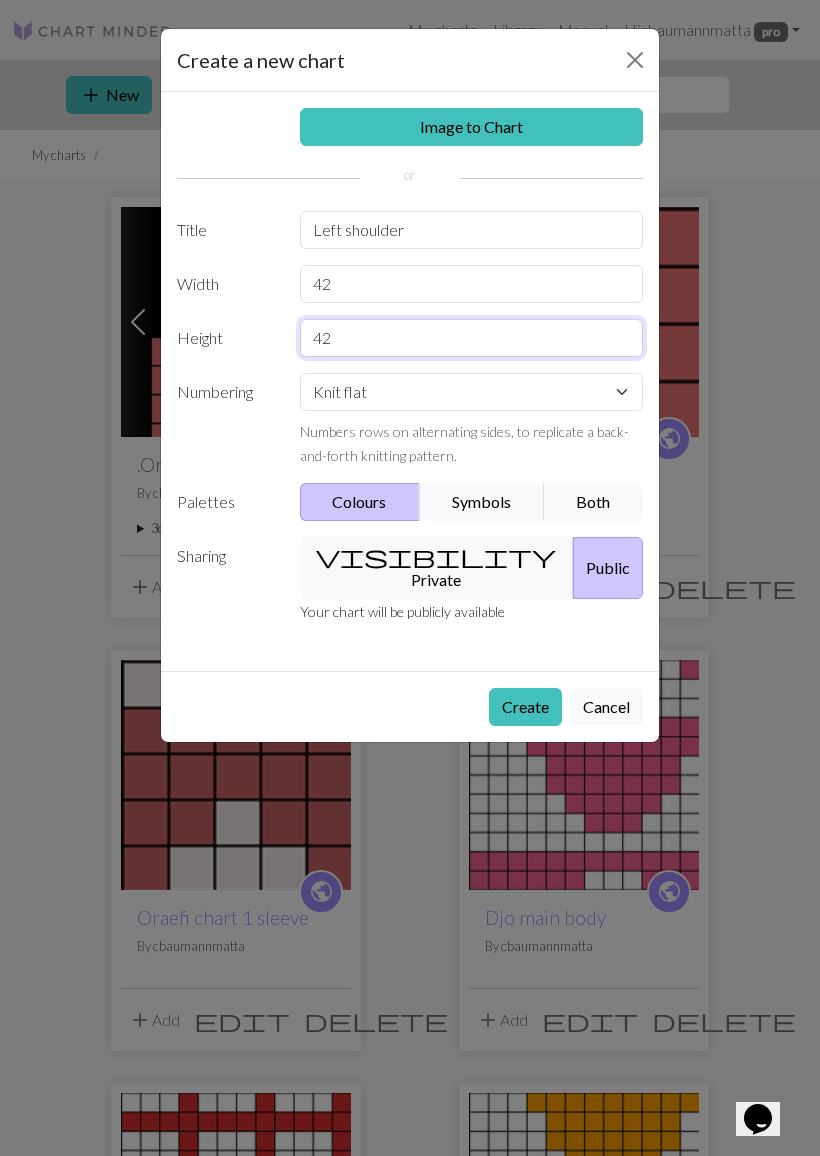 type on "42" 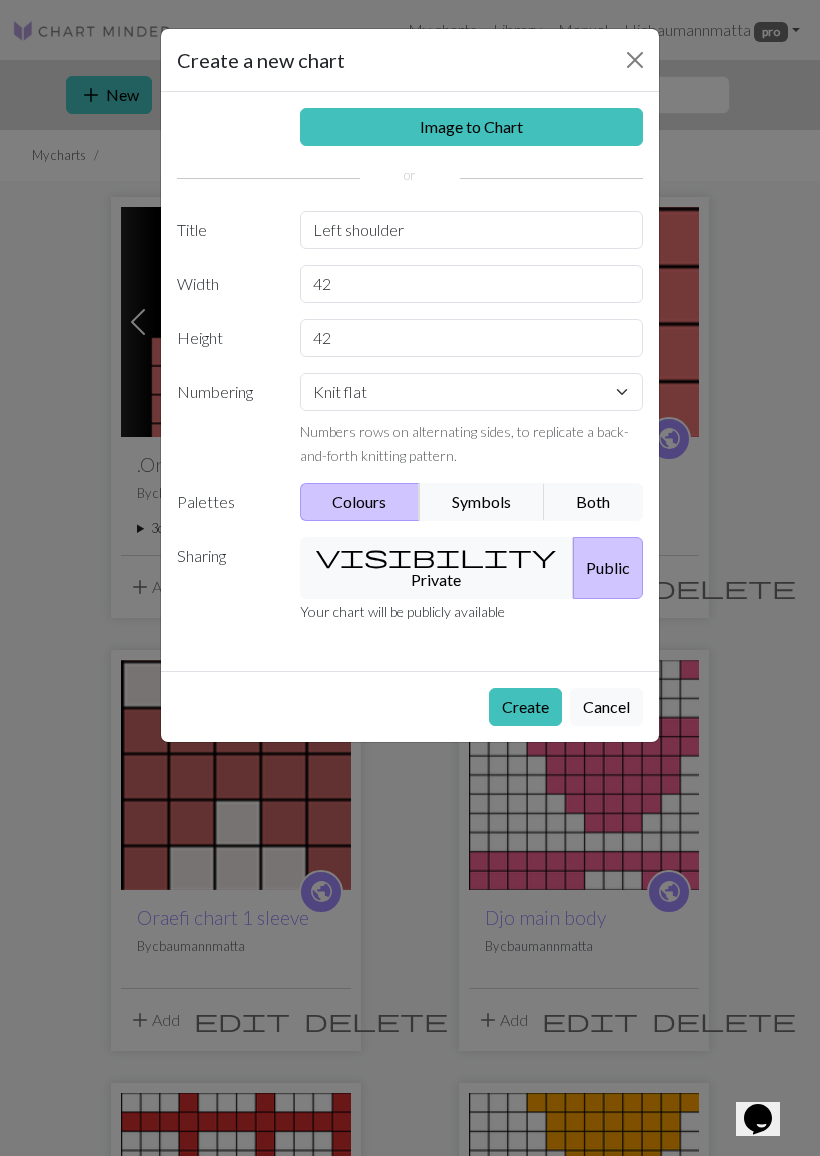 click on "Symbols" at bounding box center (482, 502) 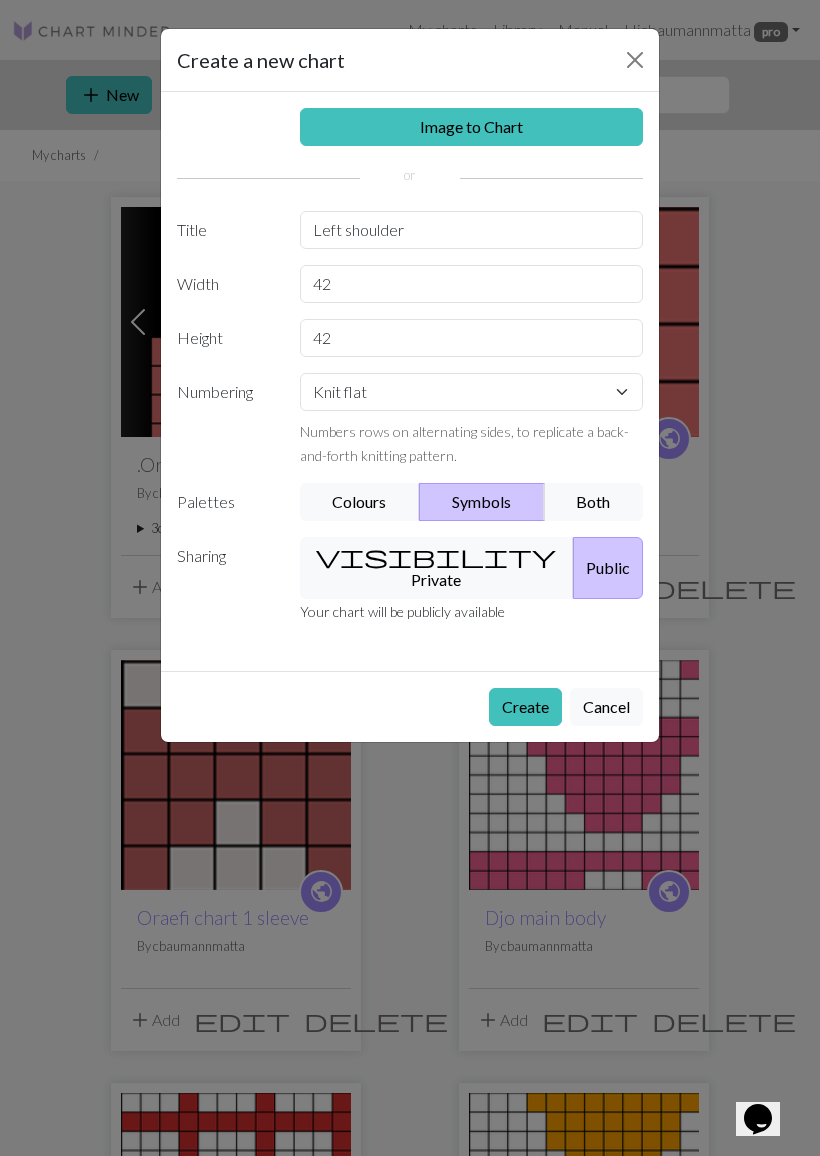 click on "Create" at bounding box center (525, 707) 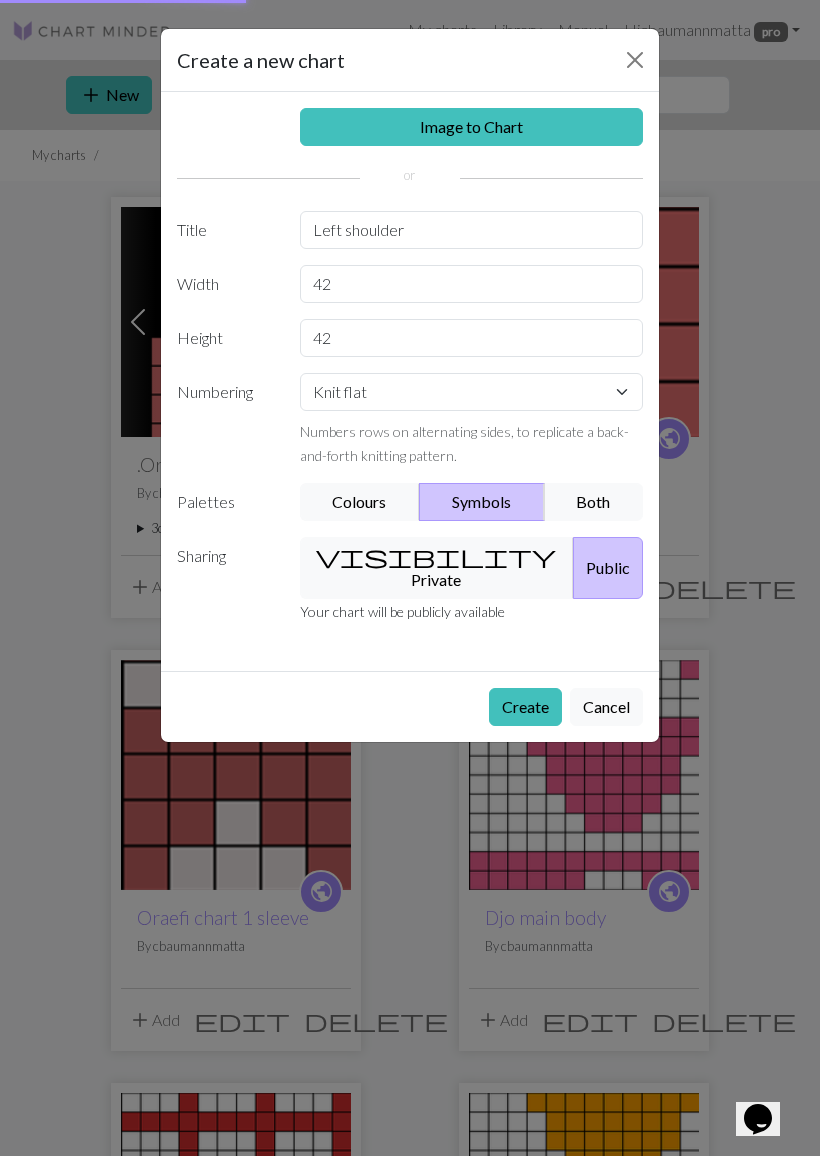 click on "Create" at bounding box center [525, 707] 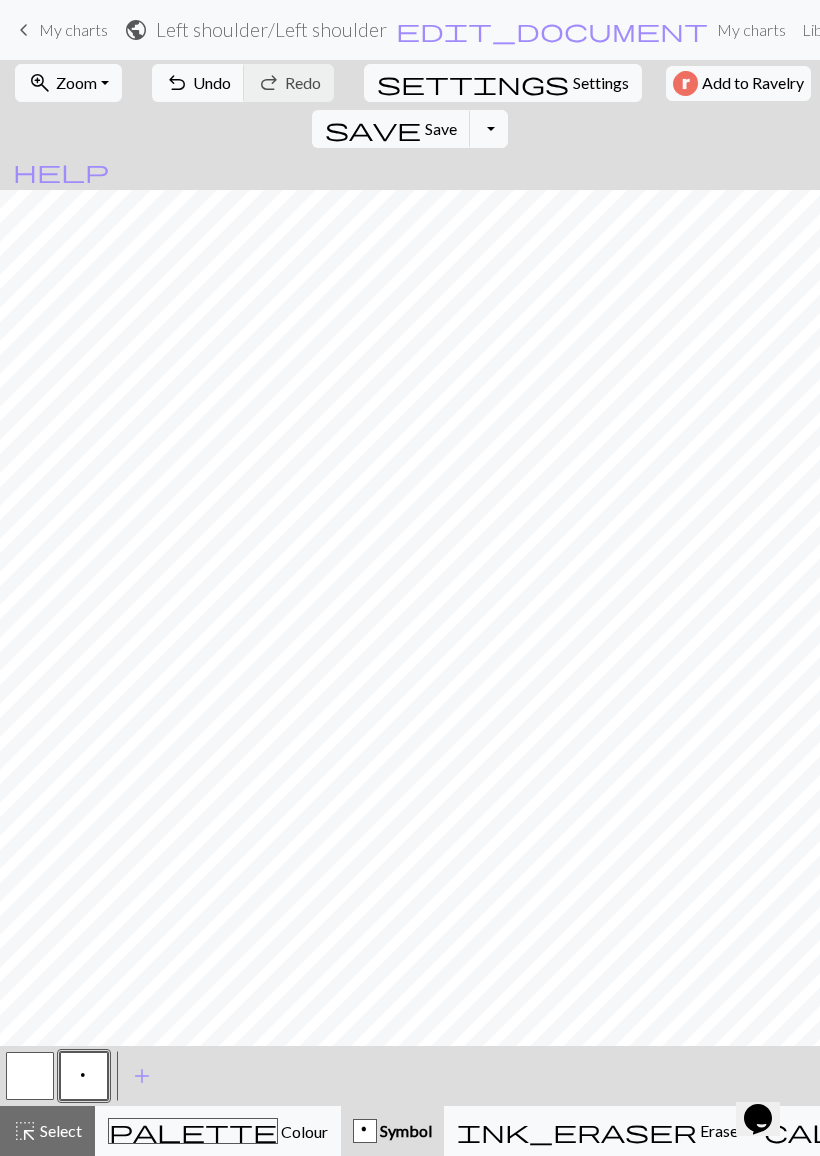 click on "Colour" at bounding box center (303, 1131) 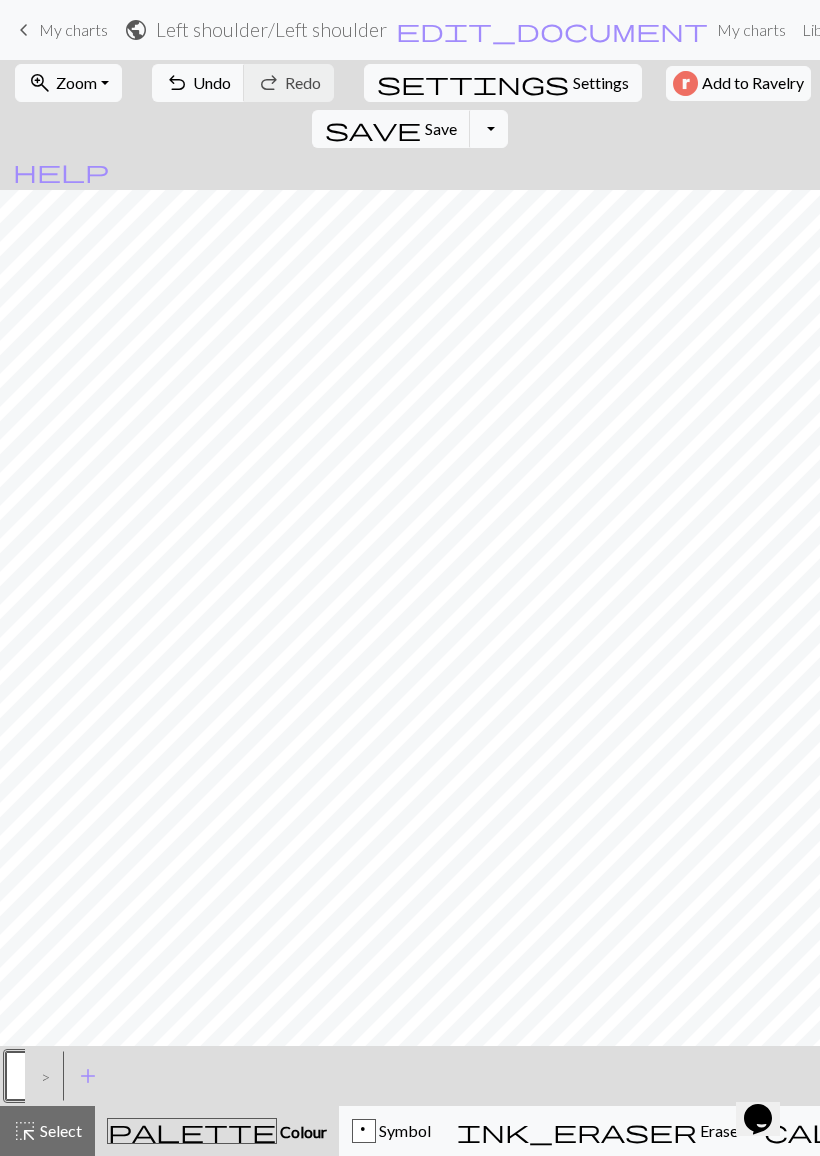 click on "Colour" at bounding box center [302, 1131] 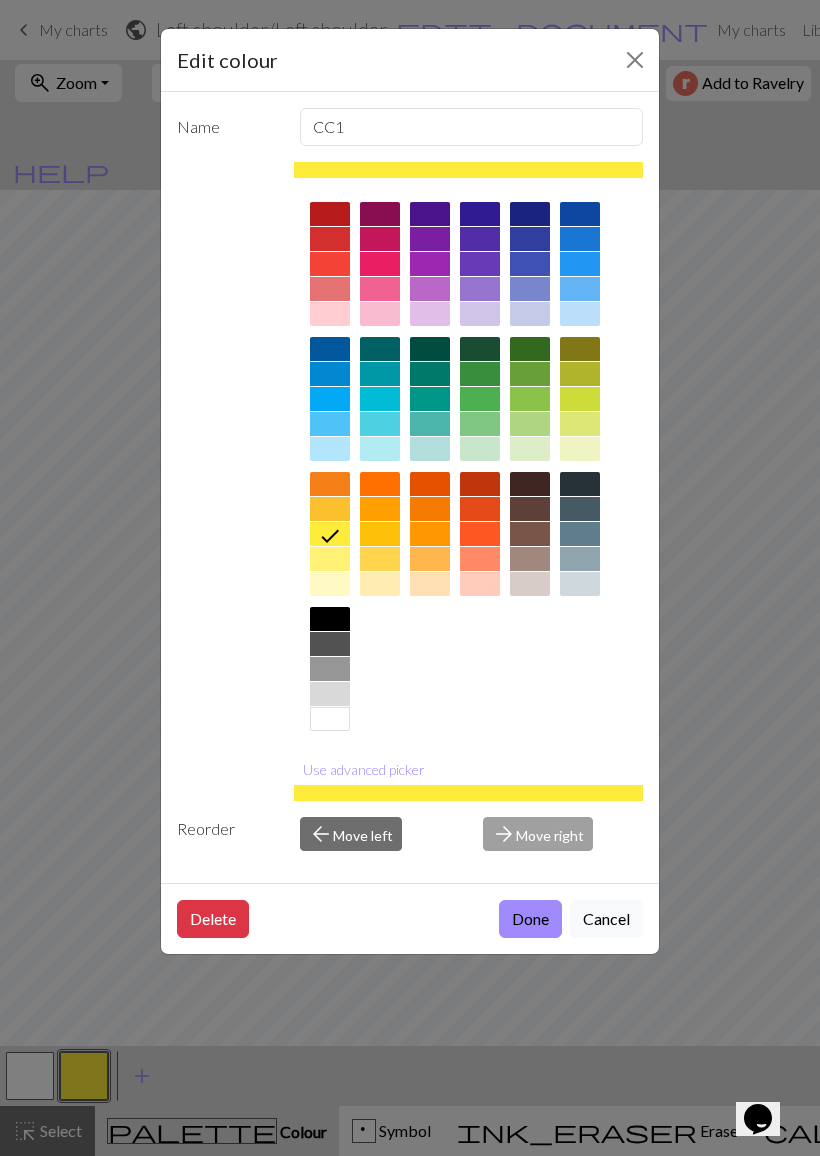click at bounding box center [330, 619] 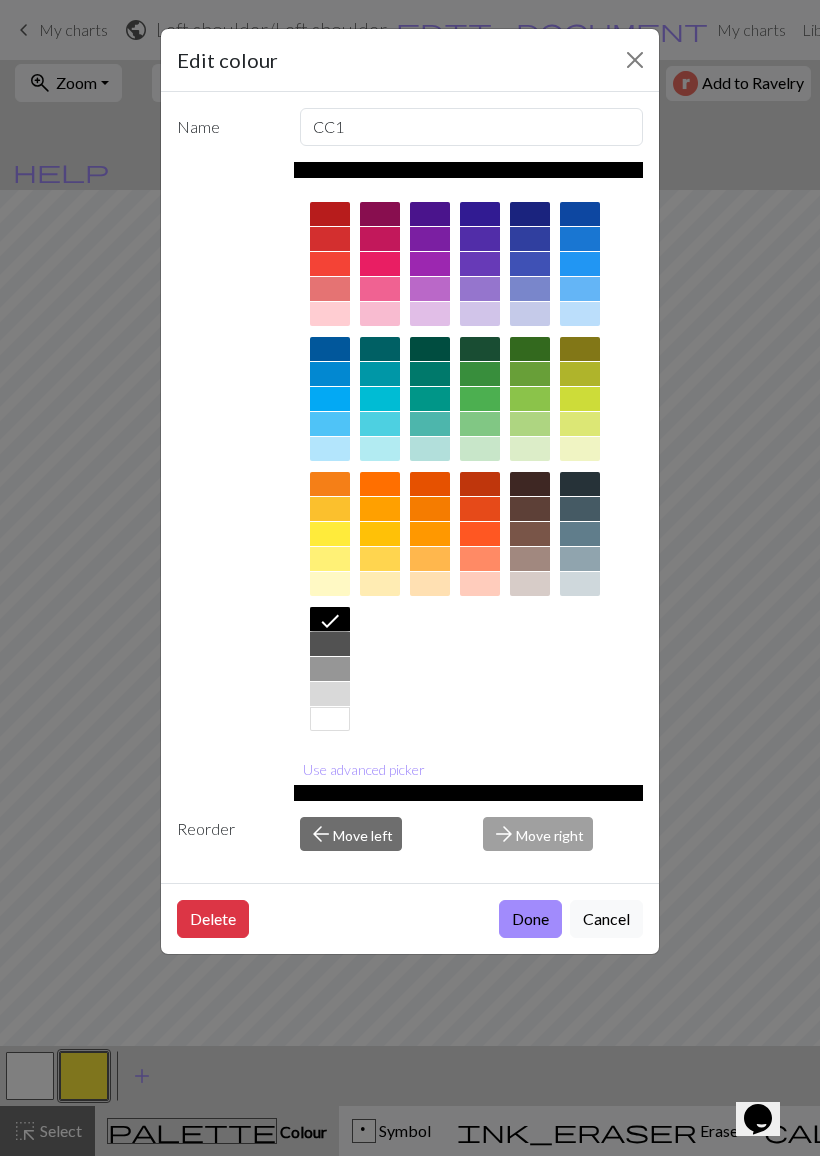 click on "Done" at bounding box center (530, 919) 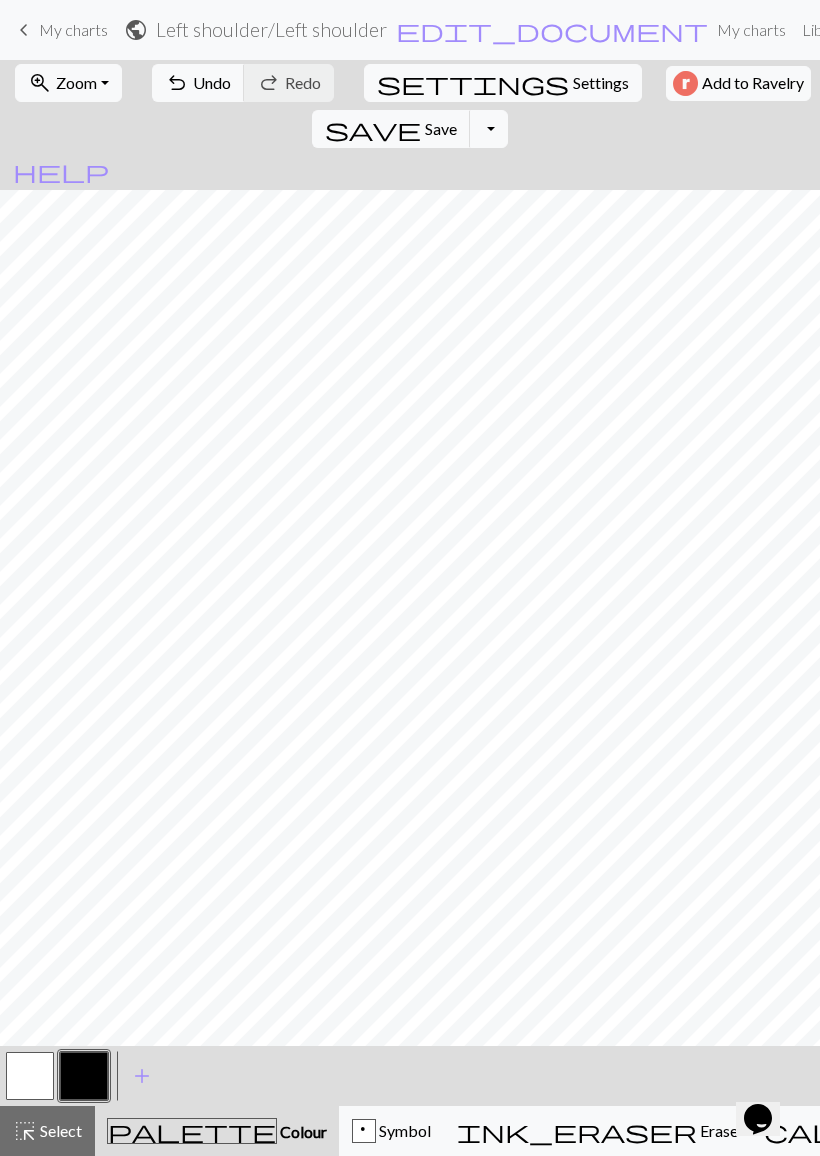 click on "undo Undo Undo" at bounding box center [198, 83] 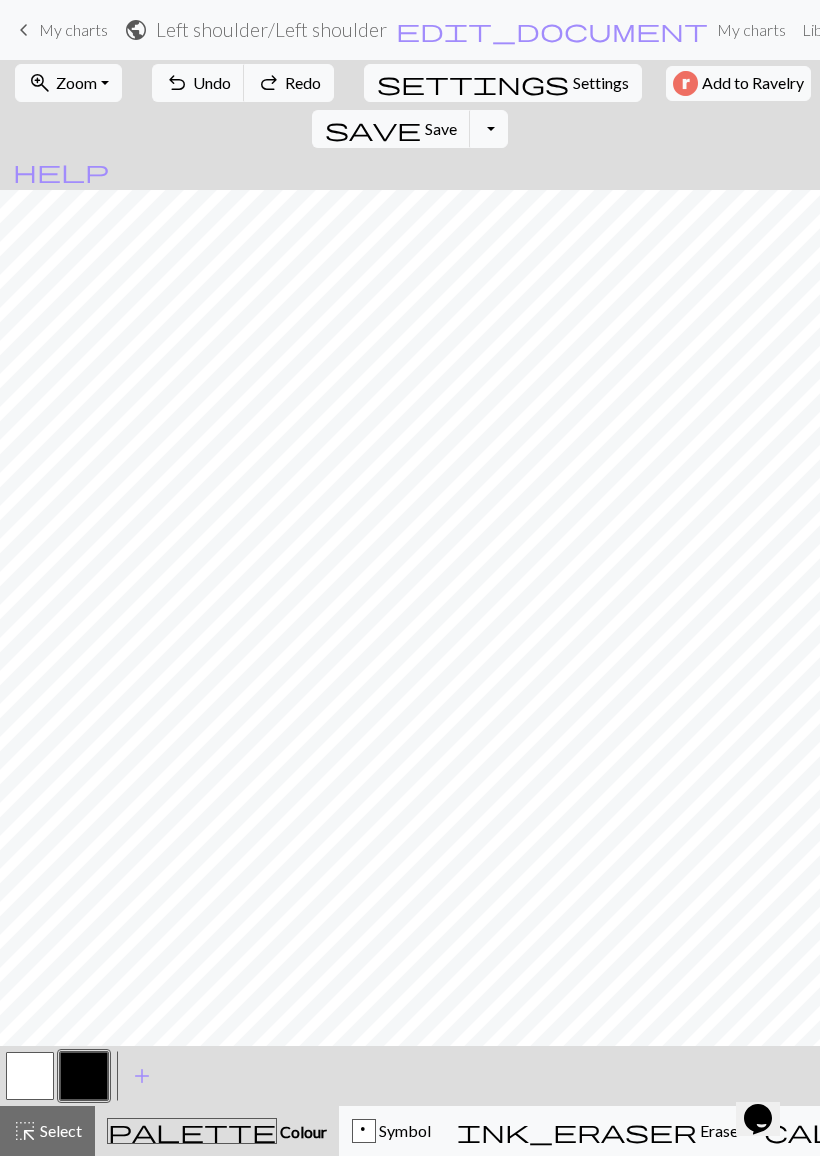 click on "undo" at bounding box center (177, 83) 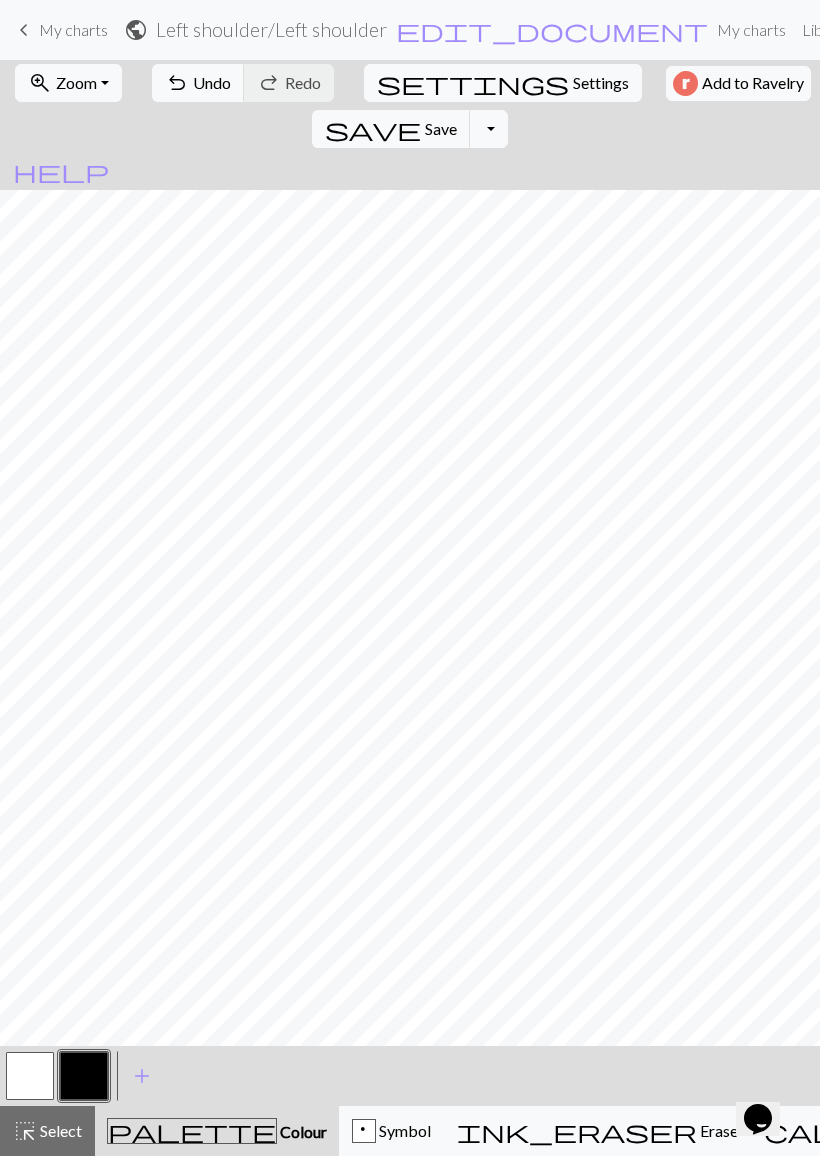 click on "Undo" at bounding box center (212, 82) 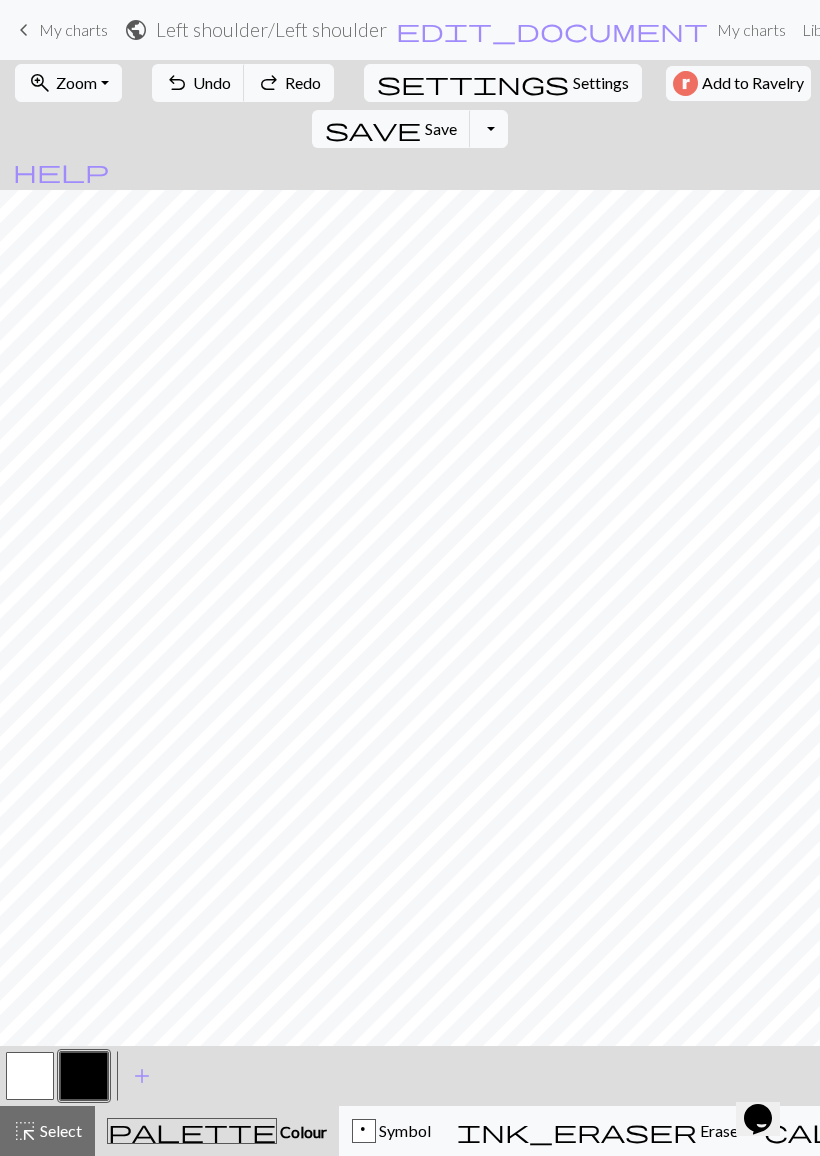 click on "Undo" at bounding box center (212, 82) 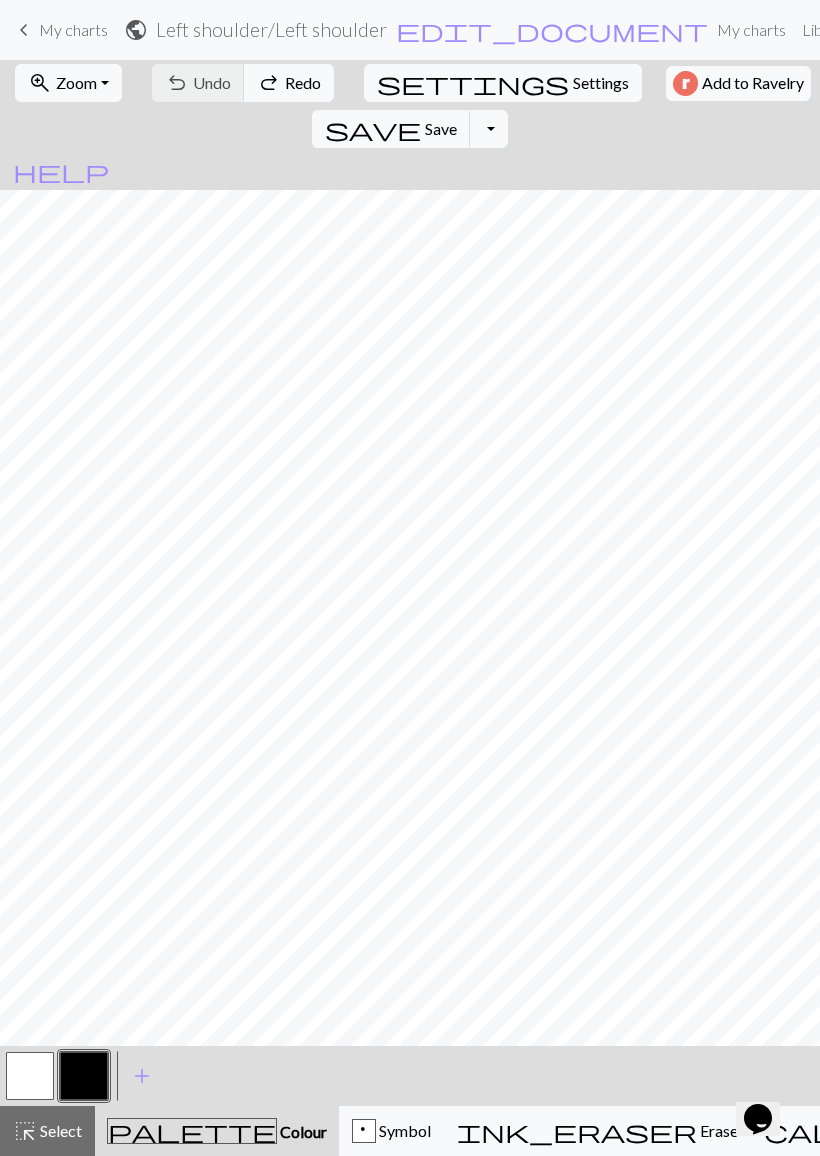 click on "undo Undo Undo redo Redo Redo" at bounding box center (243, 83) 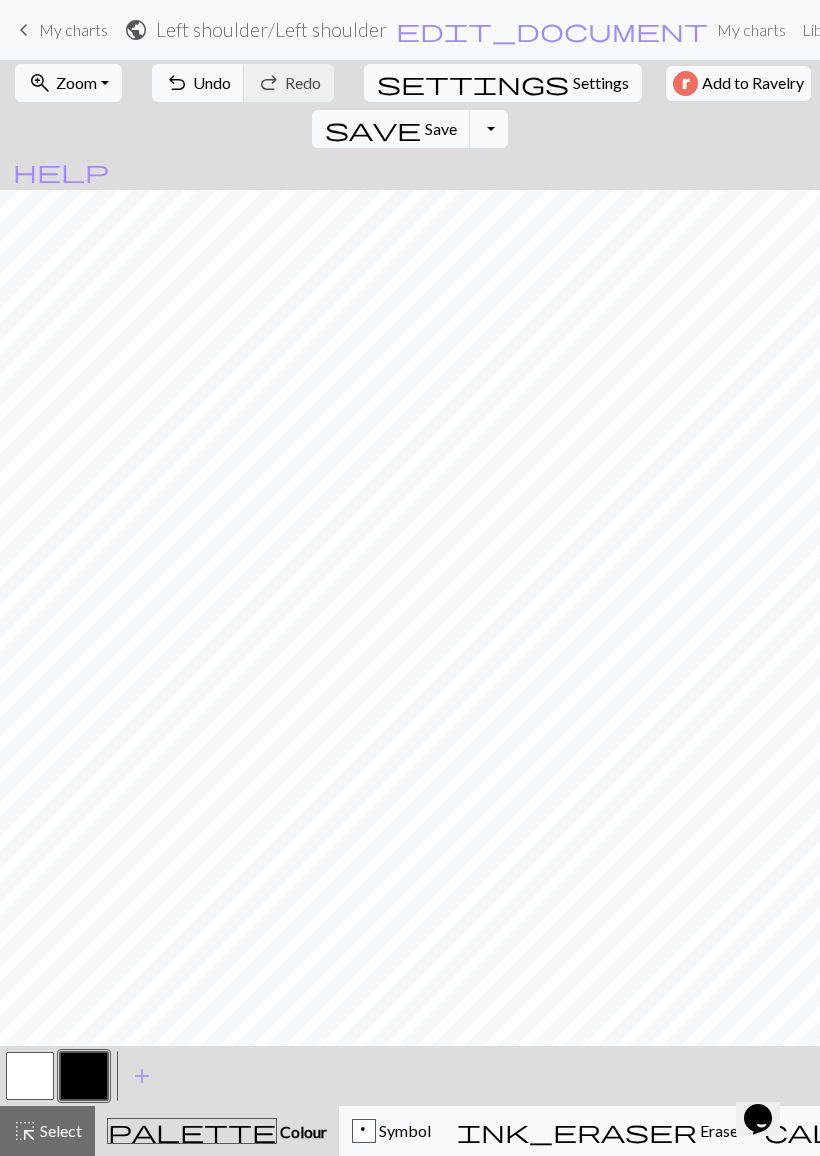 click on "My charts" at bounding box center [73, 29] 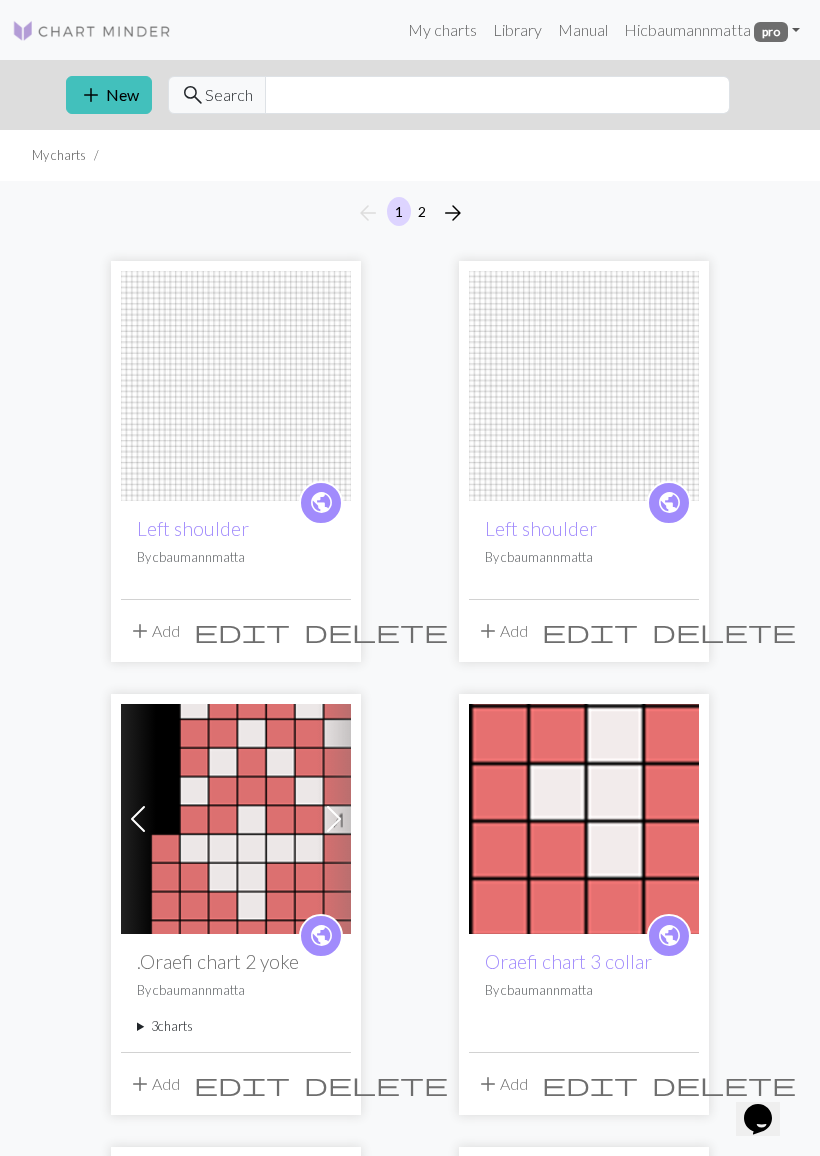 click on "delete" at bounding box center (724, 631) 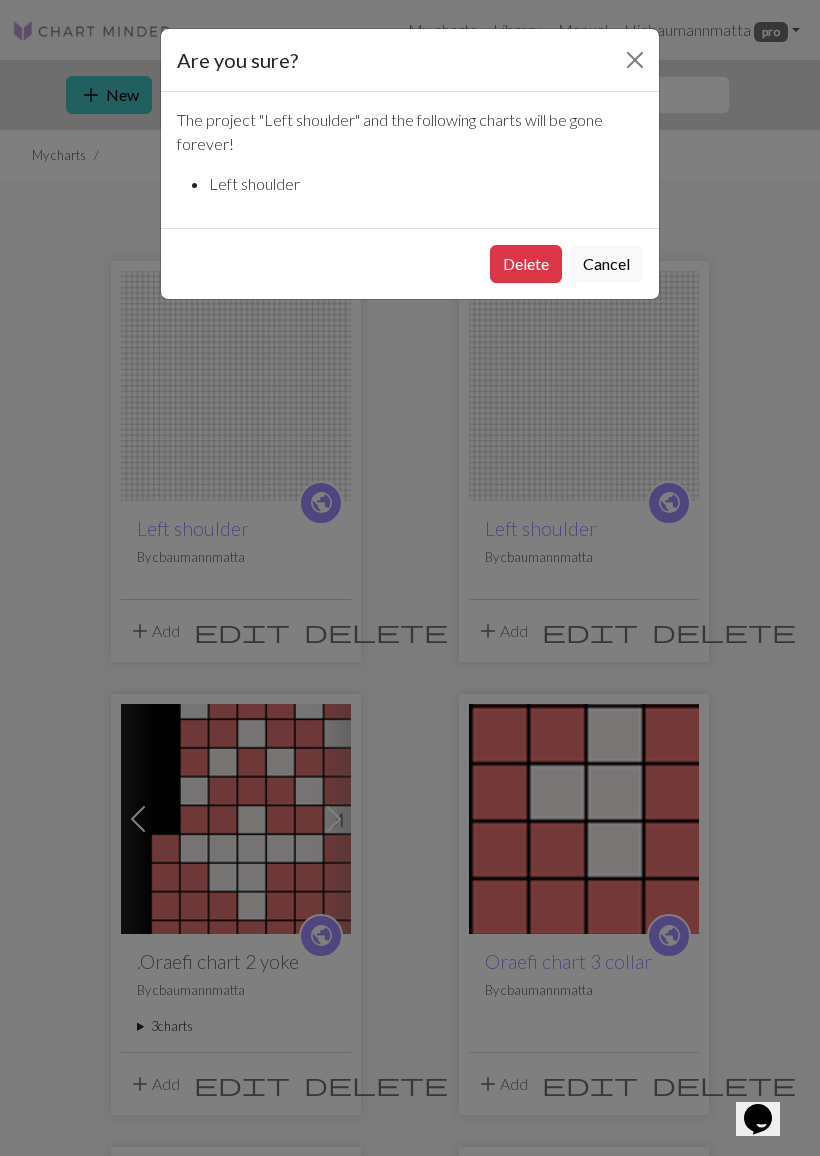 click on "Delete" at bounding box center (526, 264) 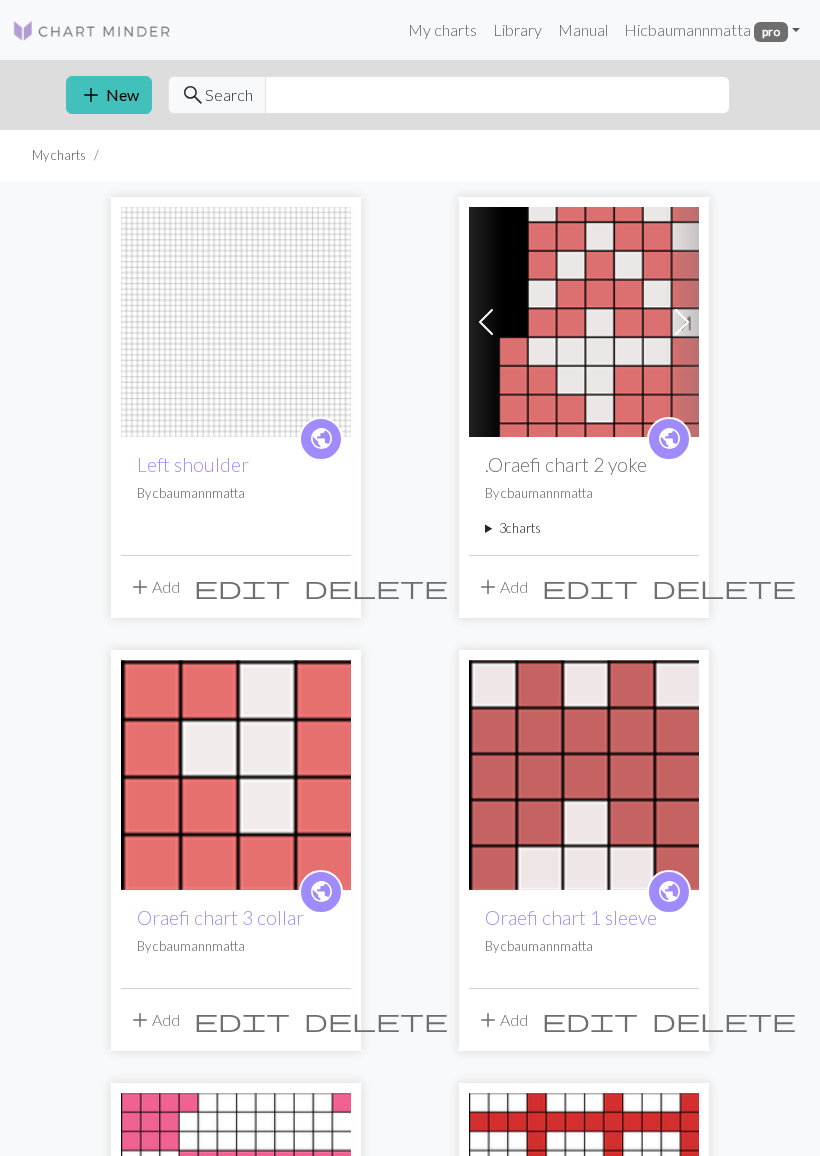 scroll, scrollTop: 0, scrollLeft: 0, axis: both 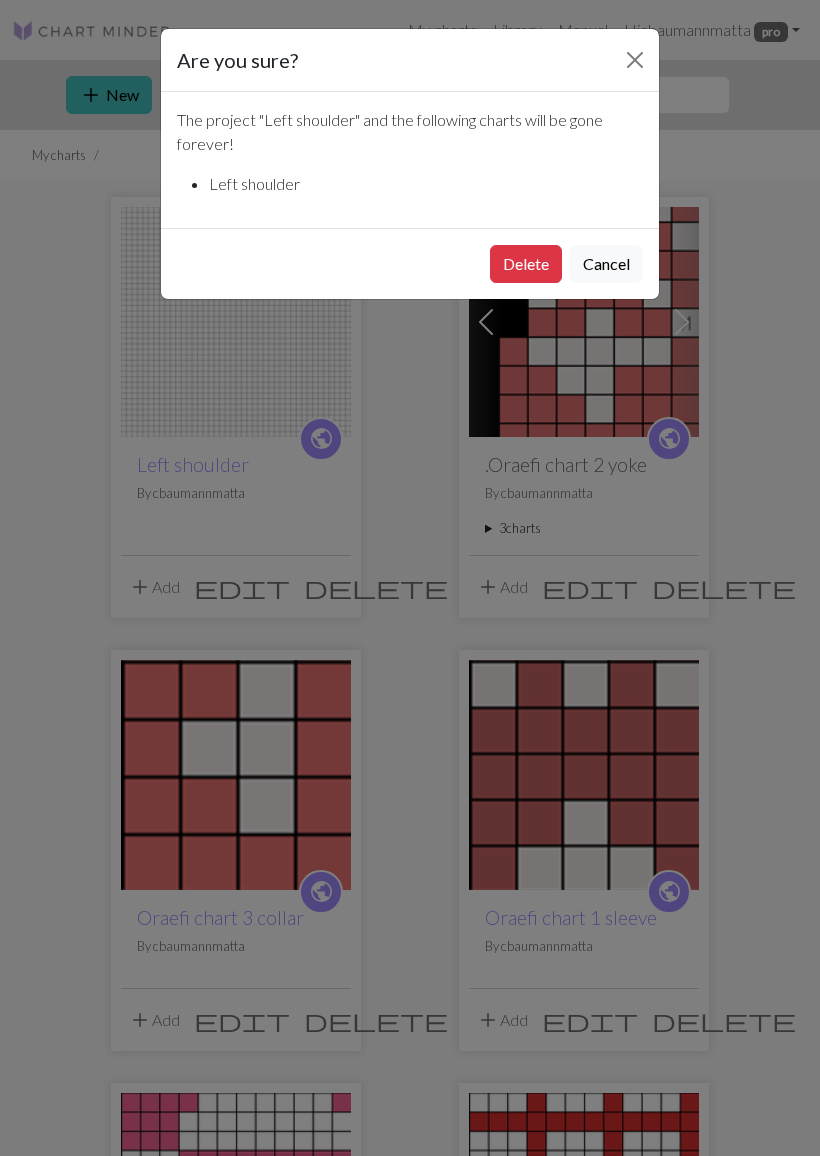 click on "Delete" at bounding box center (526, 264) 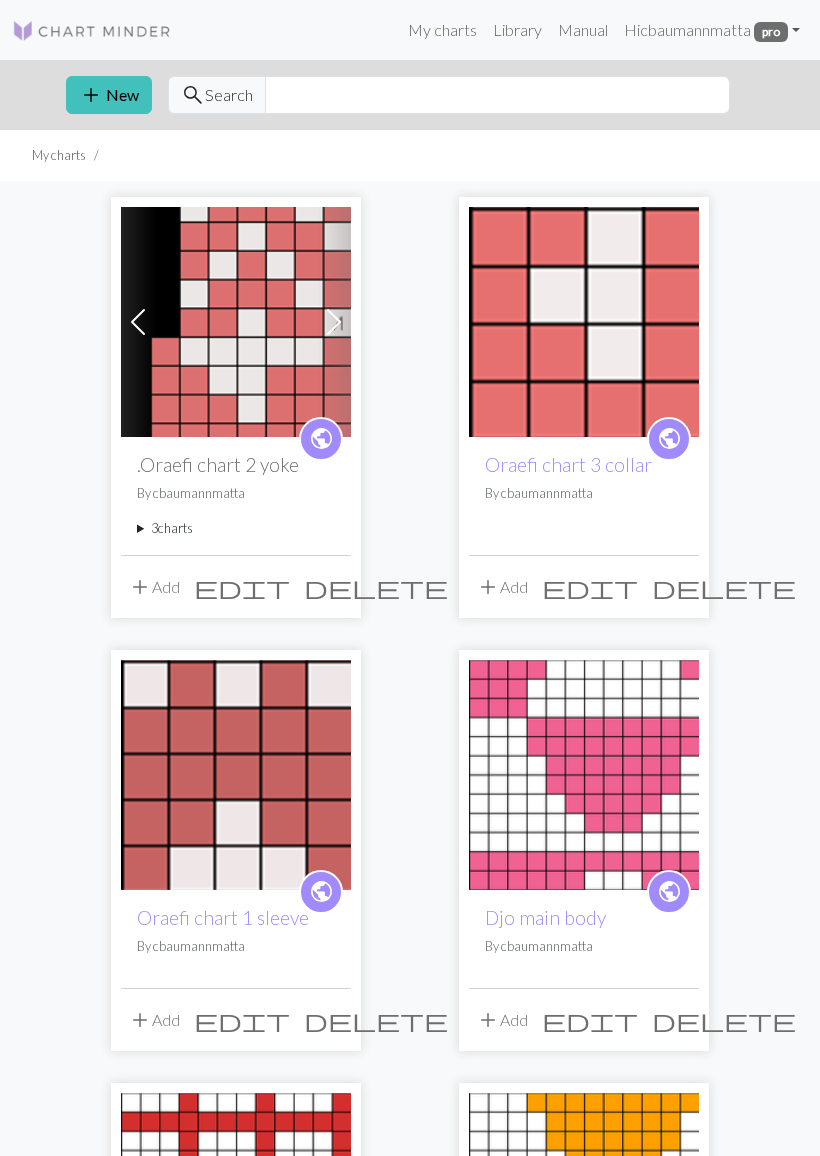 scroll, scrollTop: 0, scrollLeft: 0, axis: both 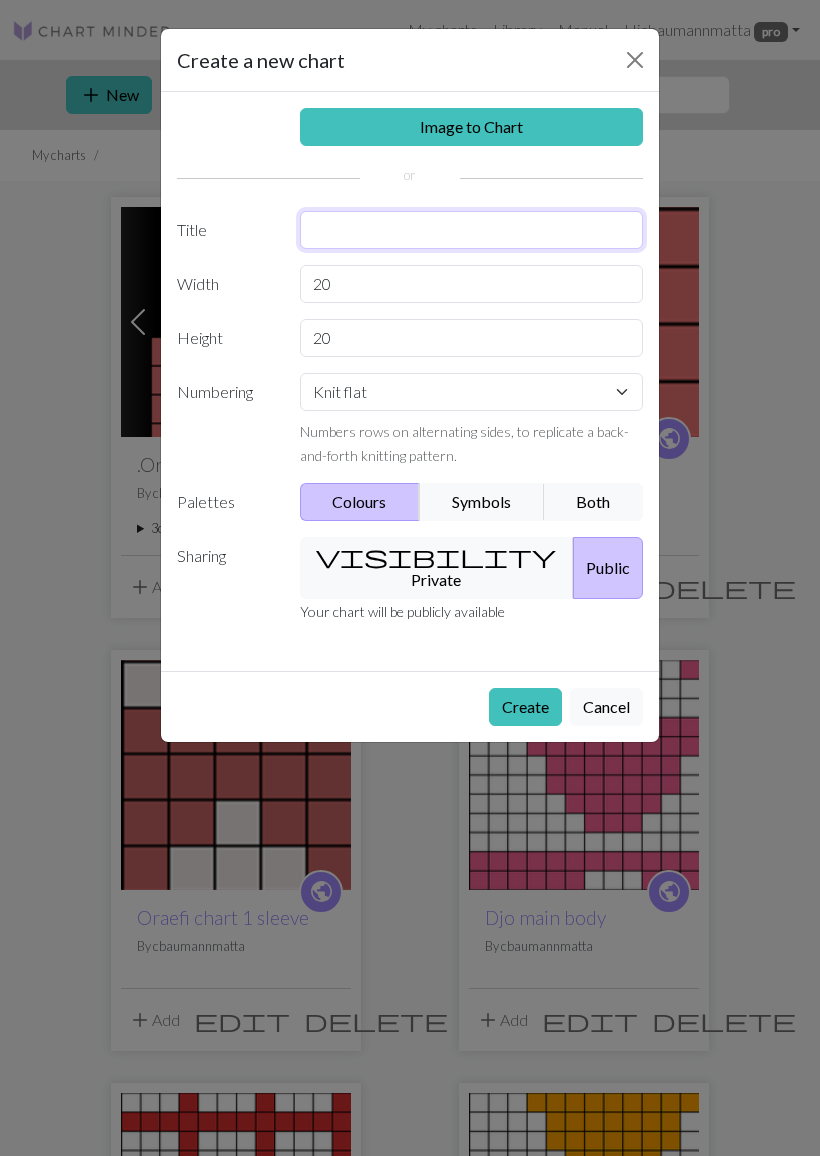 click at bounding box center (472, 230) 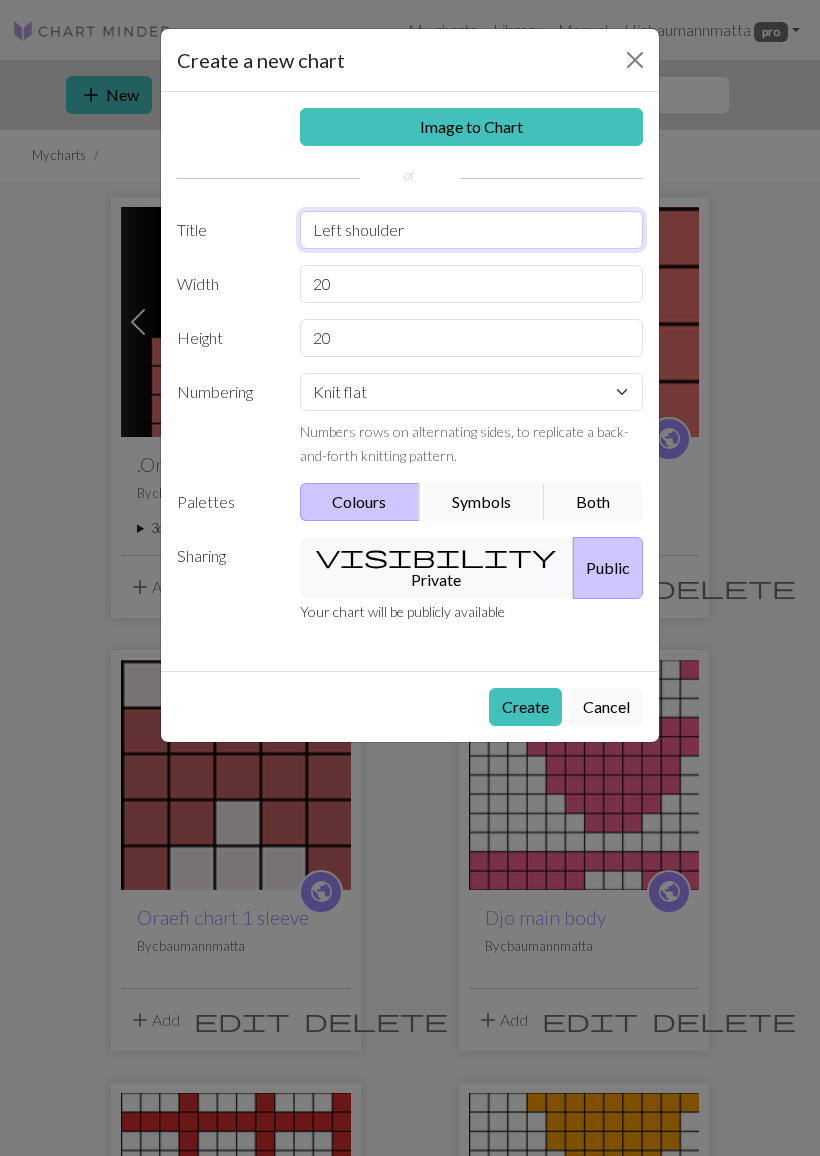 type on "Left shoulder" 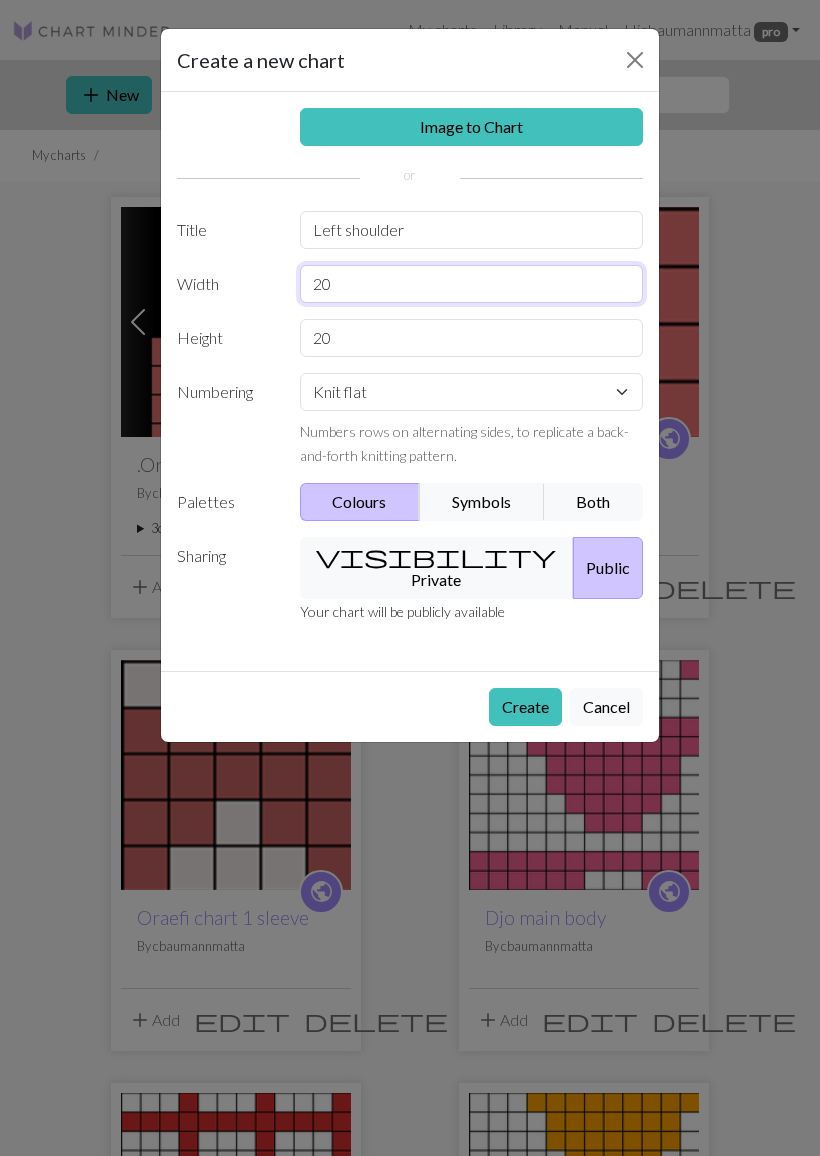 click on "20" at bounding box center [472, 284] 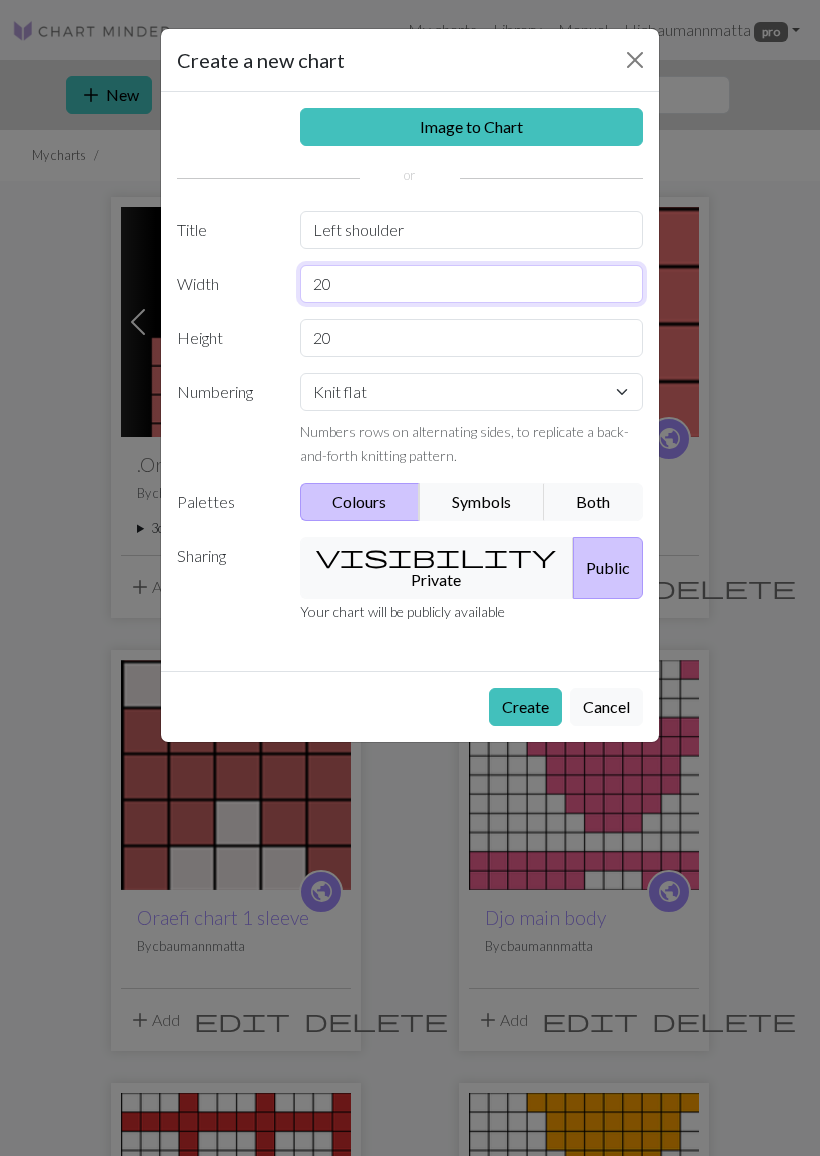 type on "2" 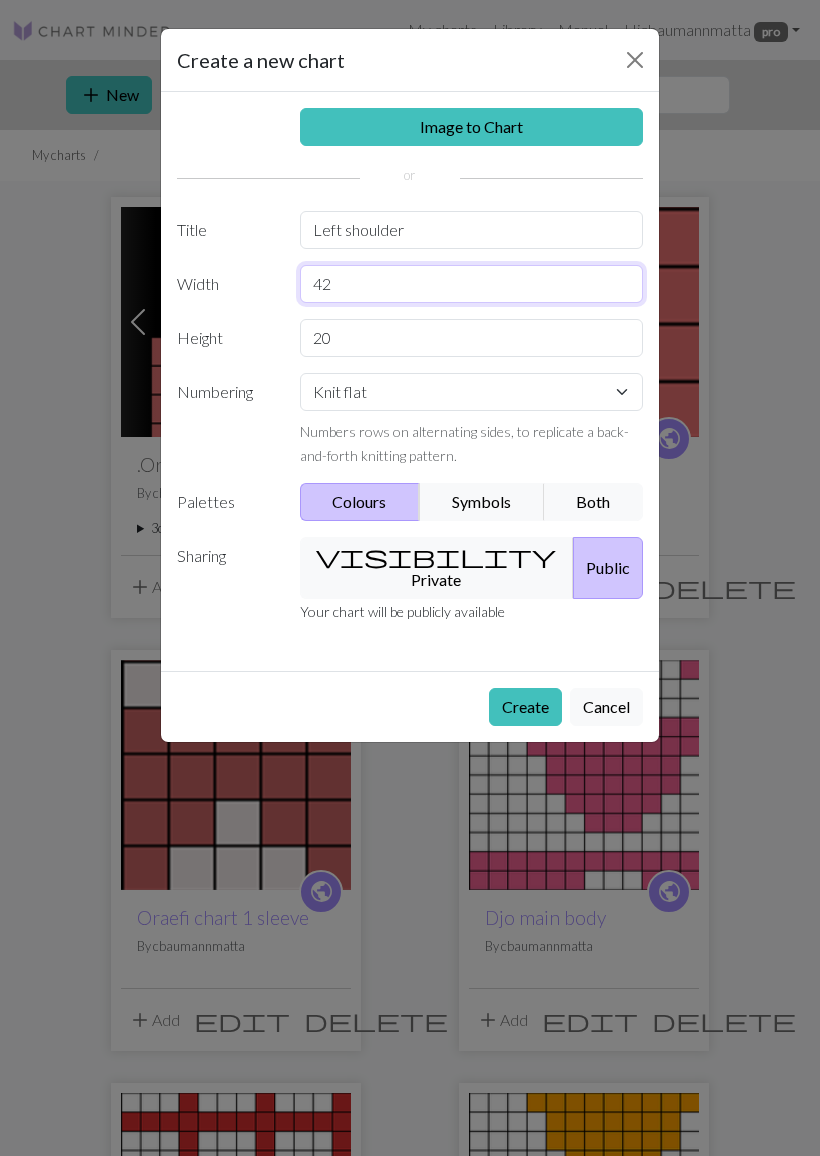 type on "42" 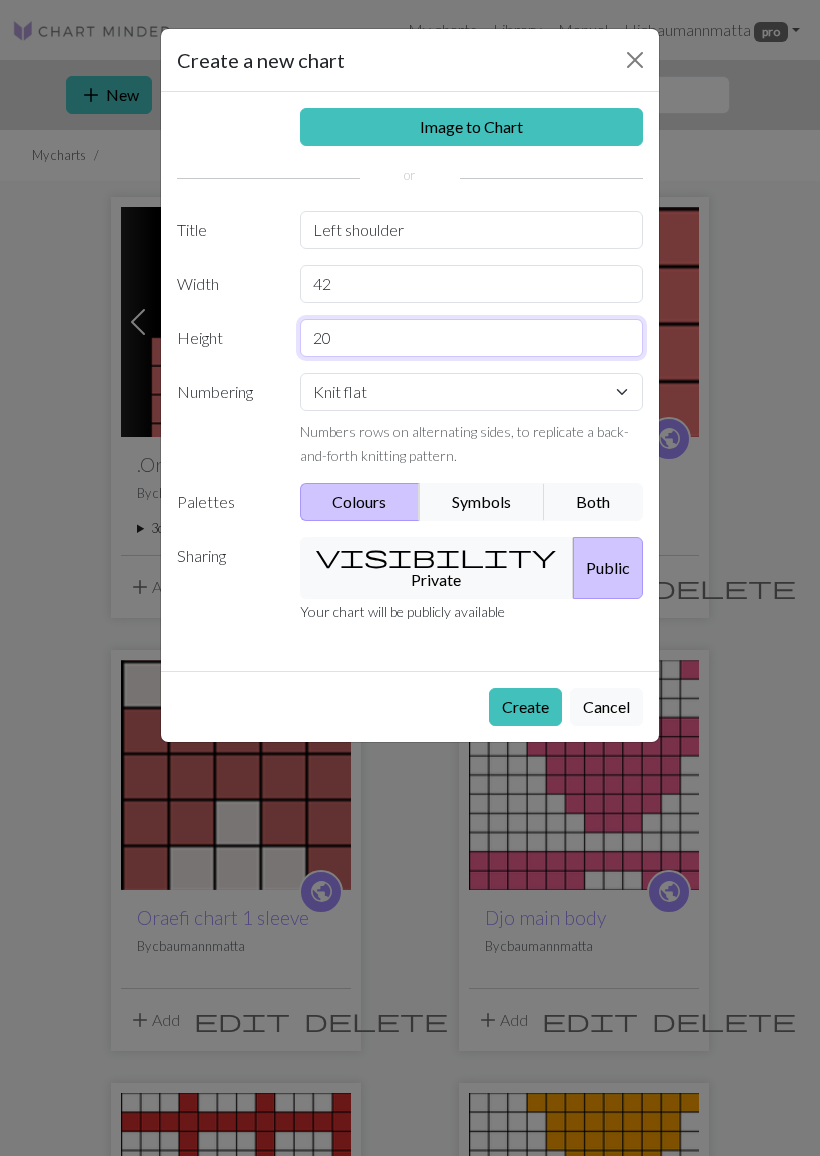 click on "20" at bounding box center (472, 338) 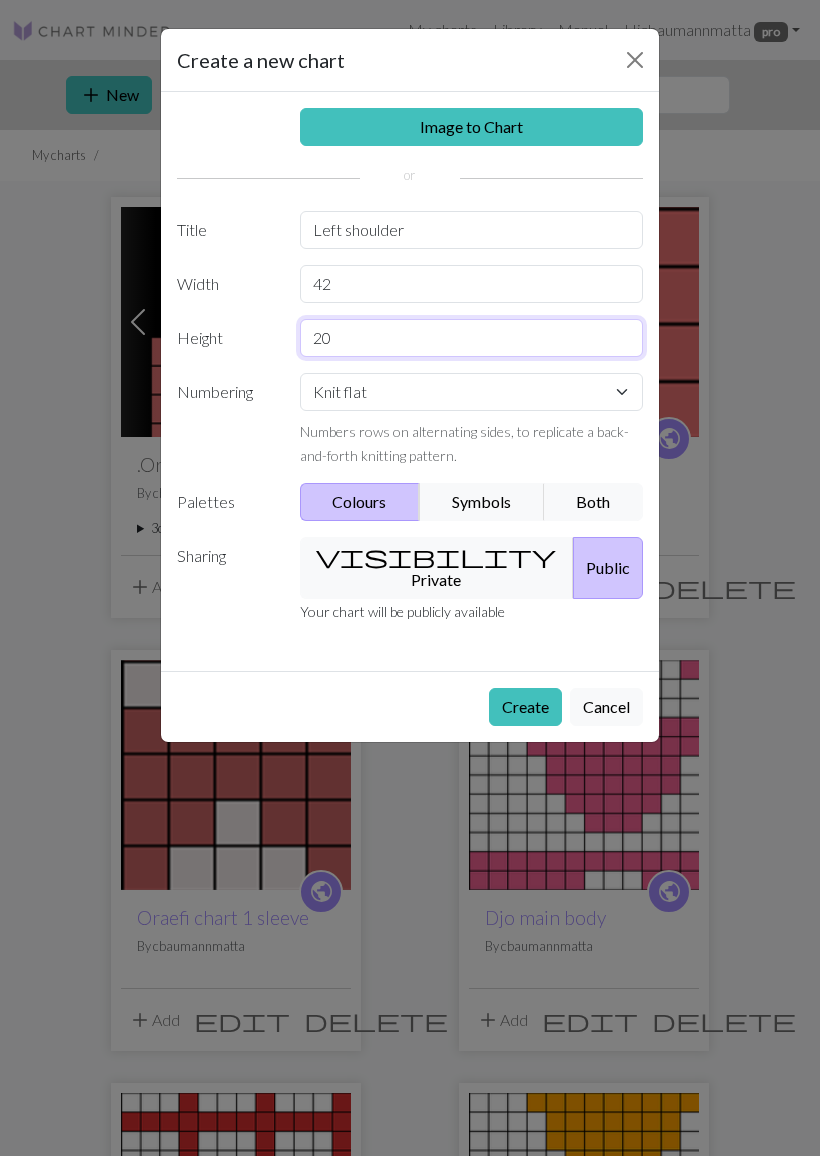 type on "2" 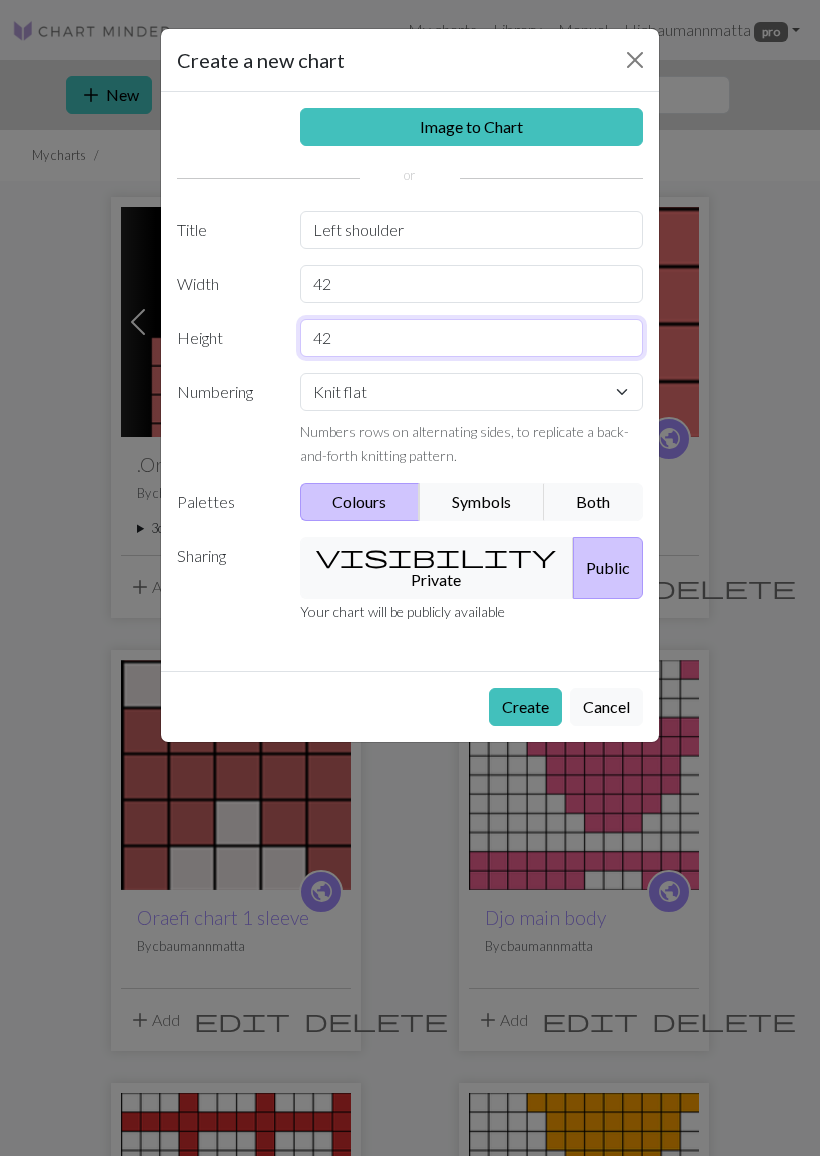 type on "42" 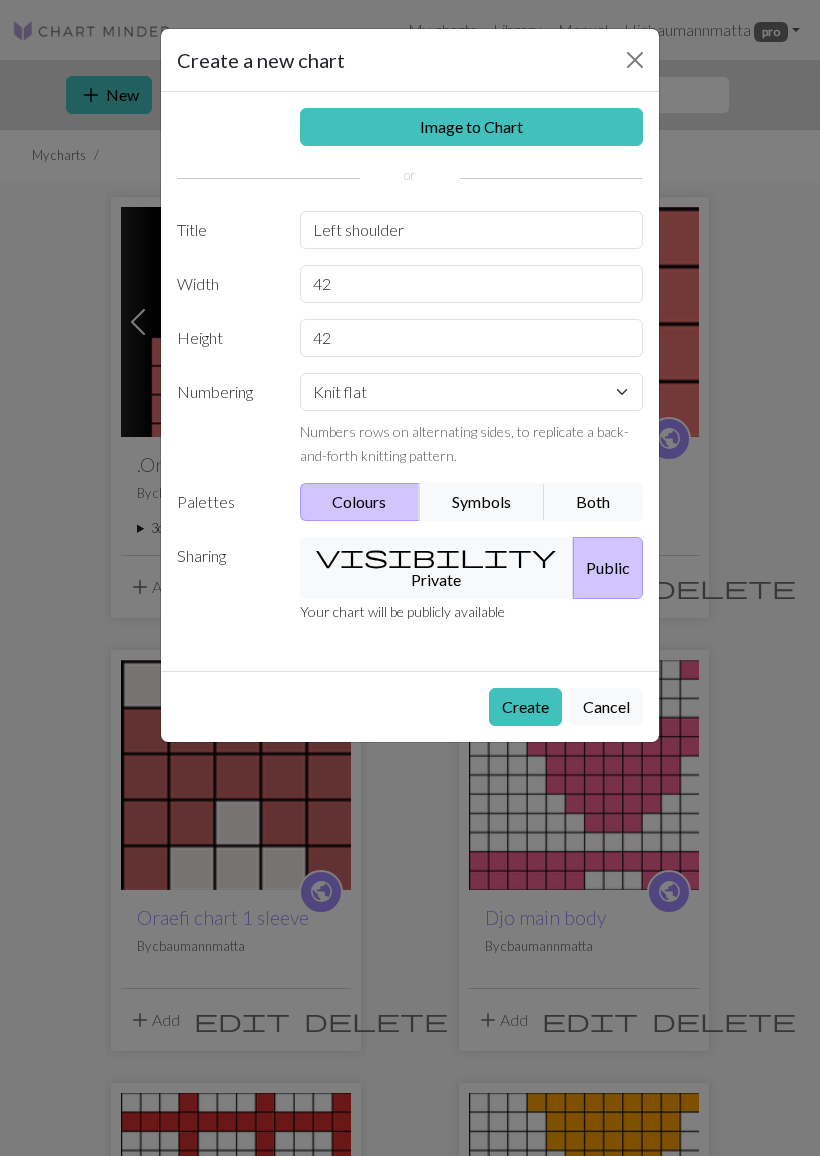 click on "Symbols" at bounding box center [482, 502] 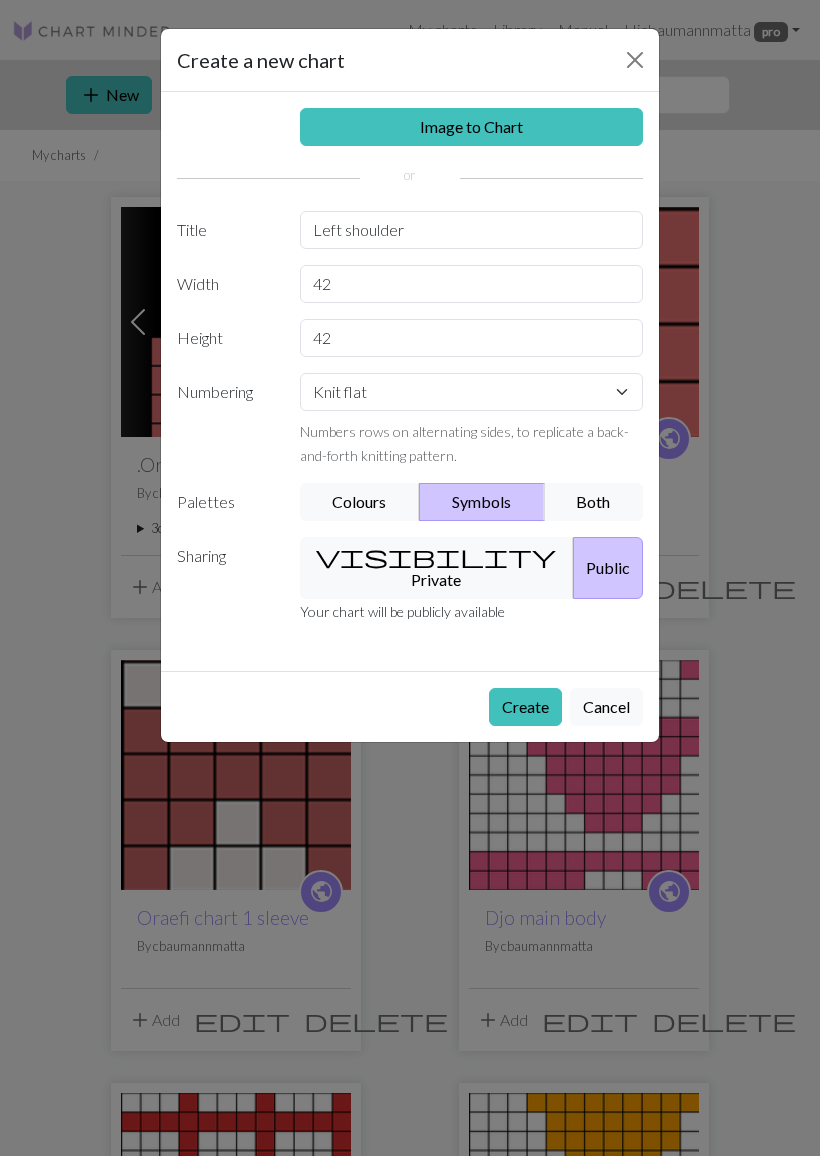 click on "Create" at bounding box center (525, 707) 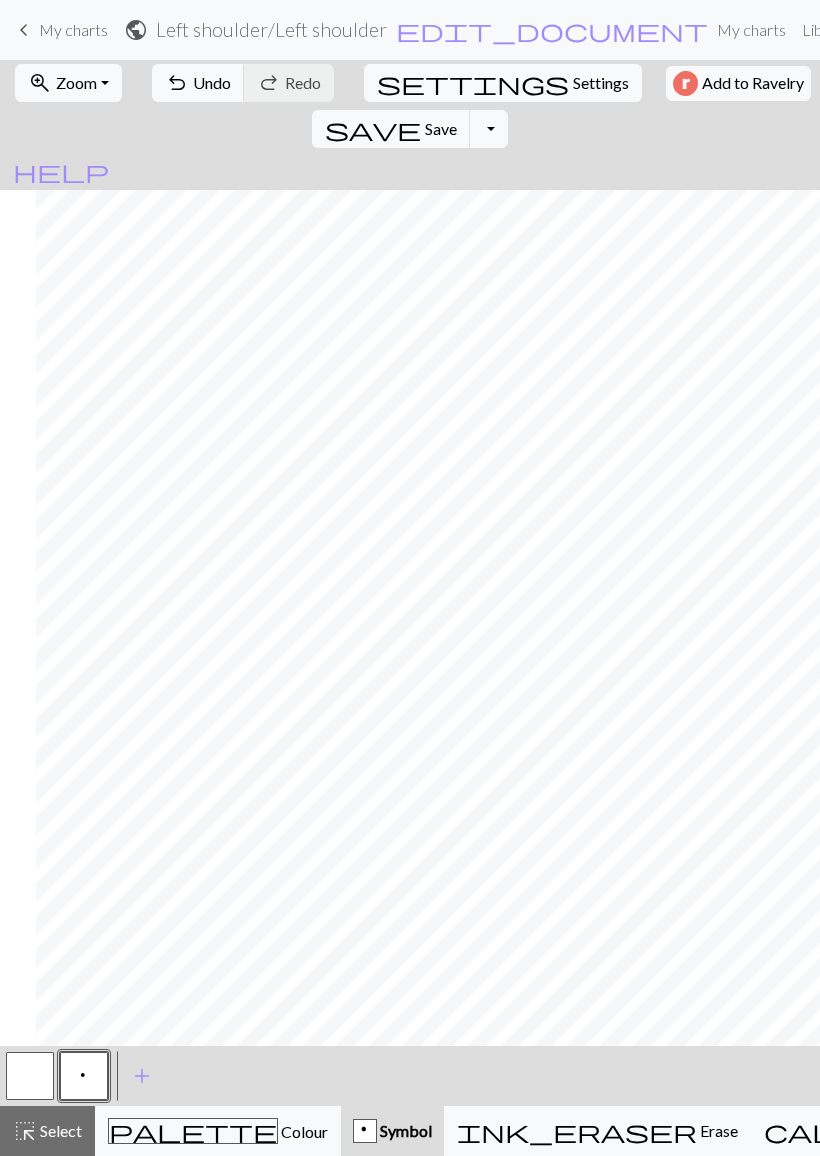 scroll, scrollTop: 0, scrollLeft: 51, axis: horizontal 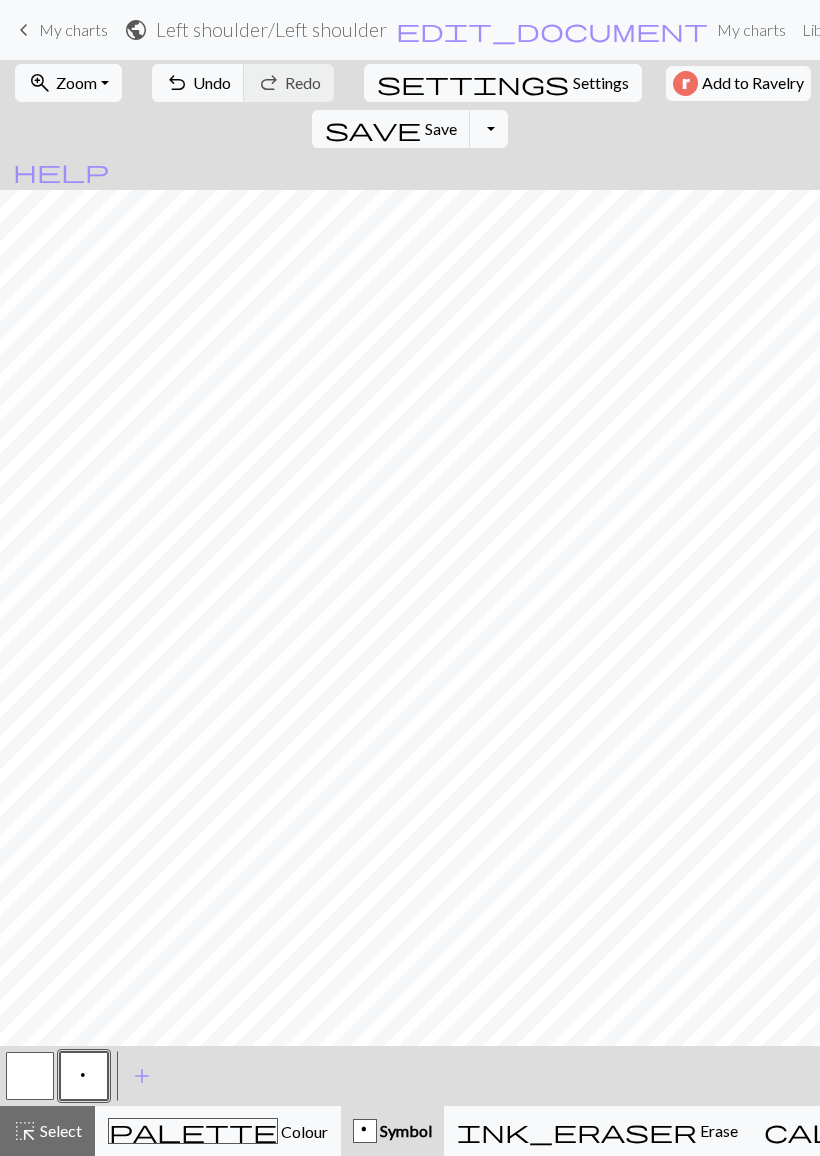 click on "Undo" at bounding box center (212, 82) 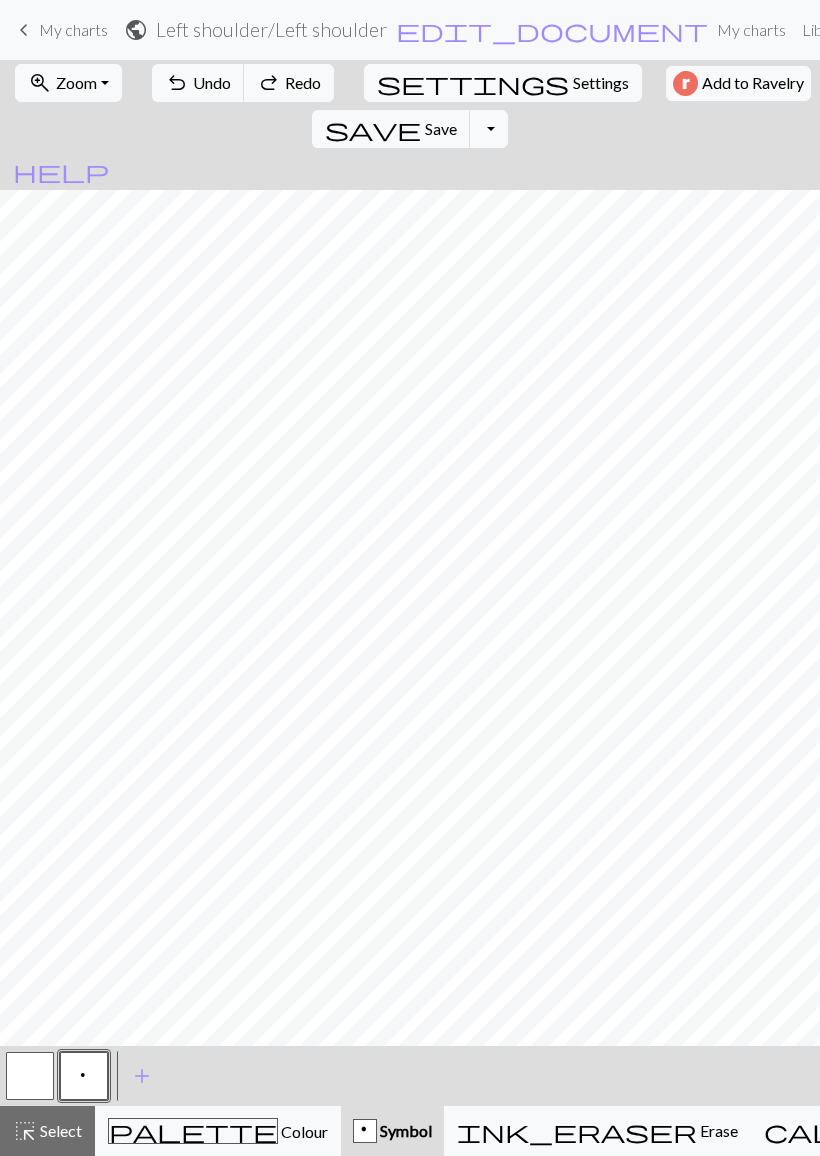 click on "Undo" at bounding box center (212, 82) 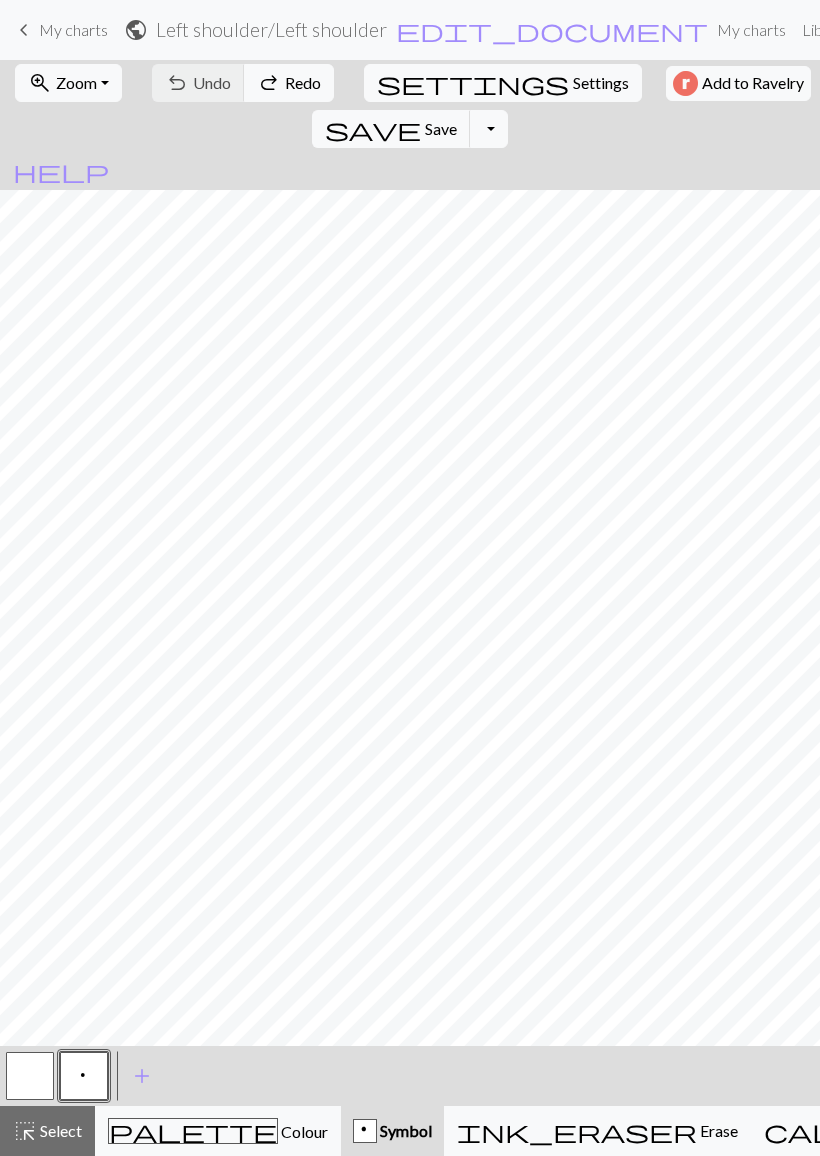 click on "undo Undo Undo redo Redo Redo" at bounding box center [243, 83] 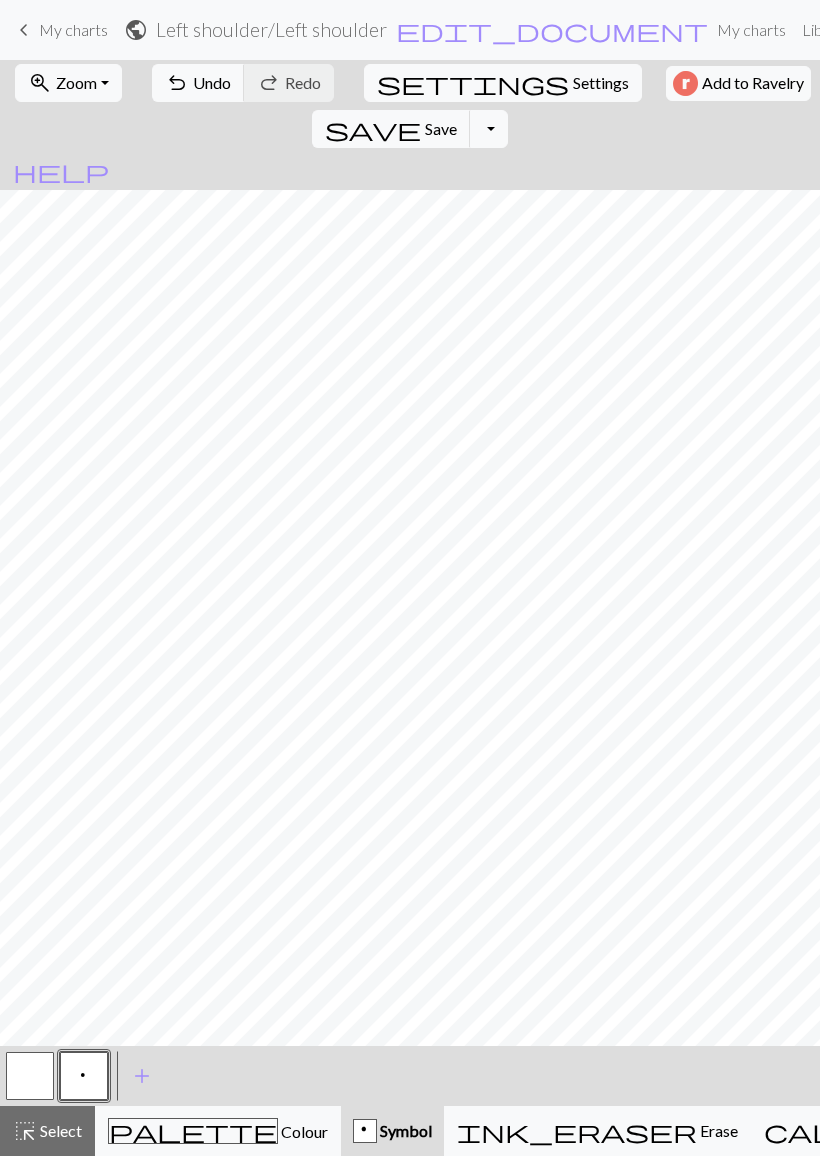 click on "Undo" at bounding box center [212, 82] 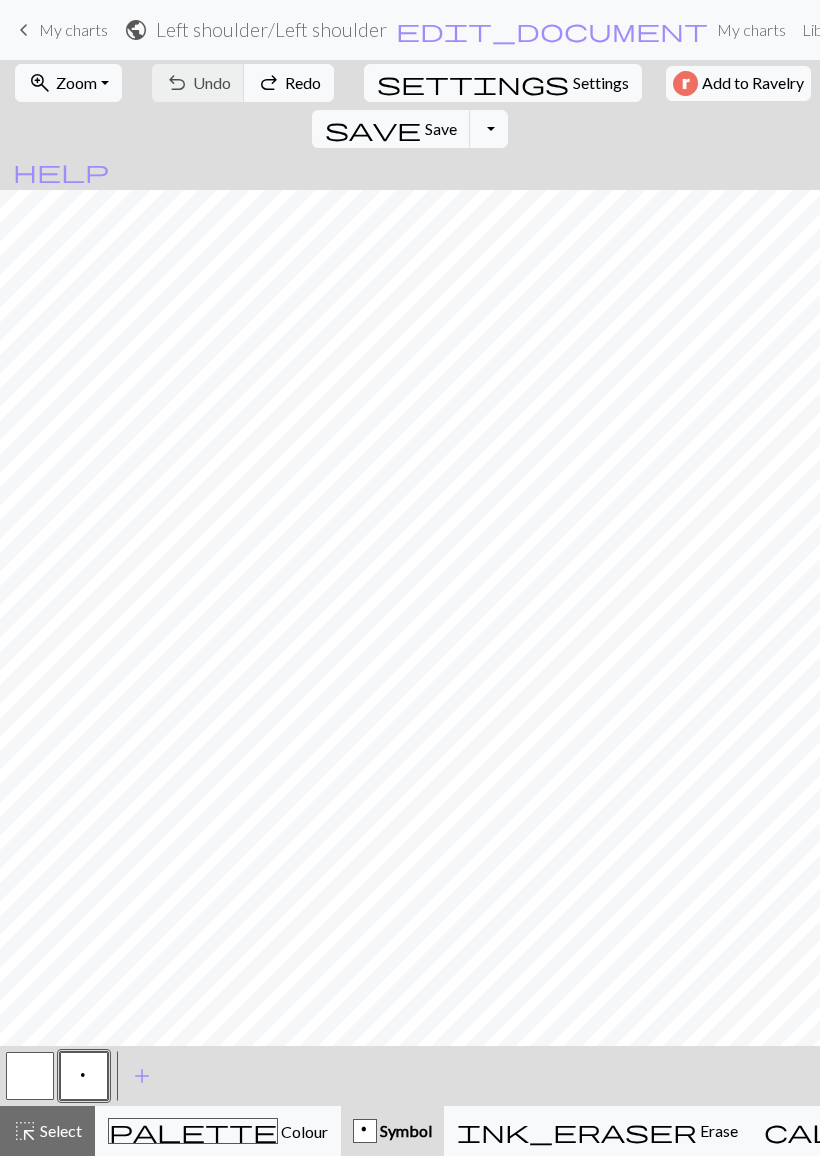 click on "undo Undo Undo redo Redo Redo" at bounding box center (243, 83) 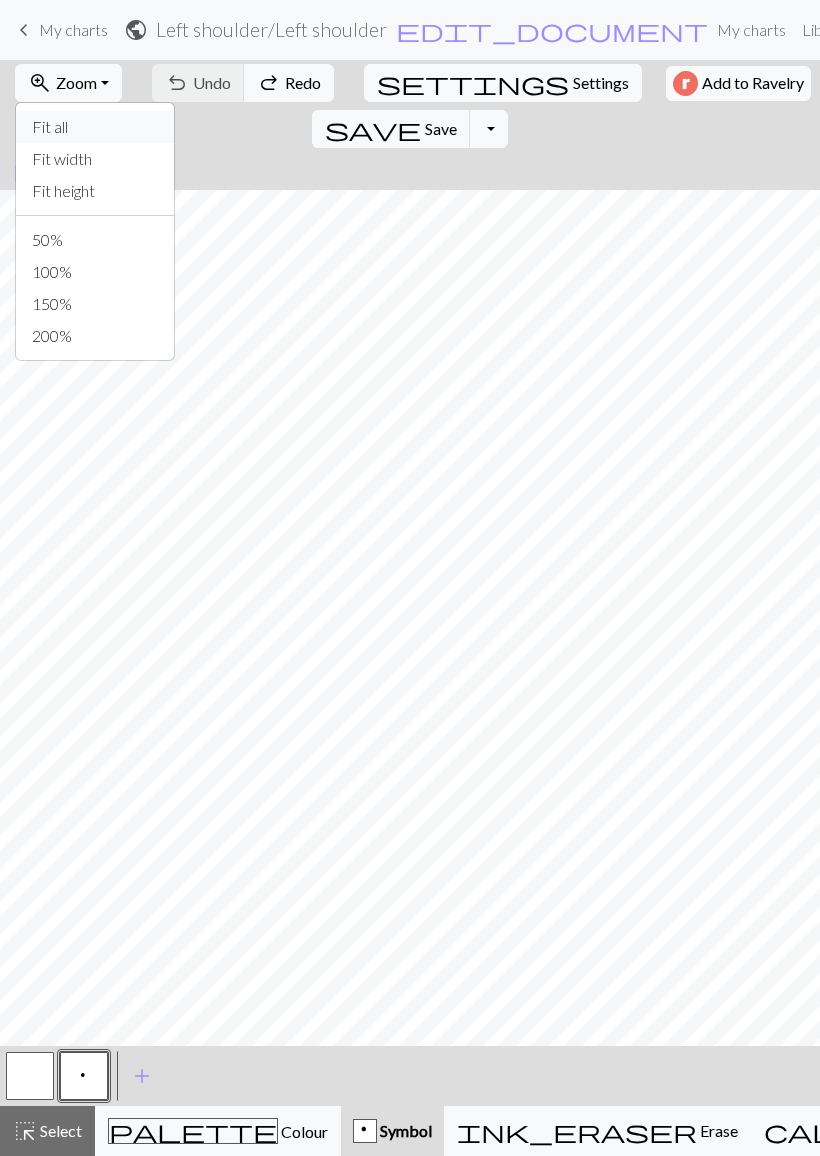 click on "Fit all" at bounding box center (95, 127) 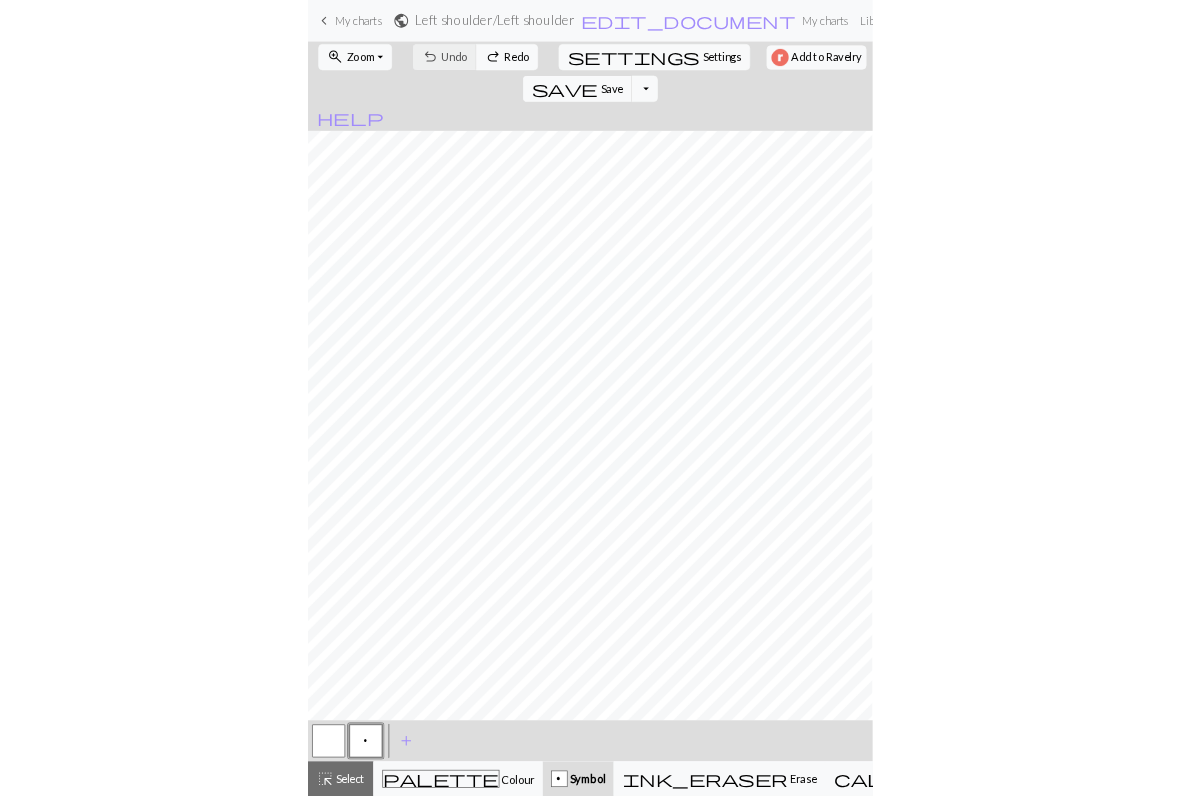 scroll, scrollTop: 0, scrollLeft: 0, axis: both 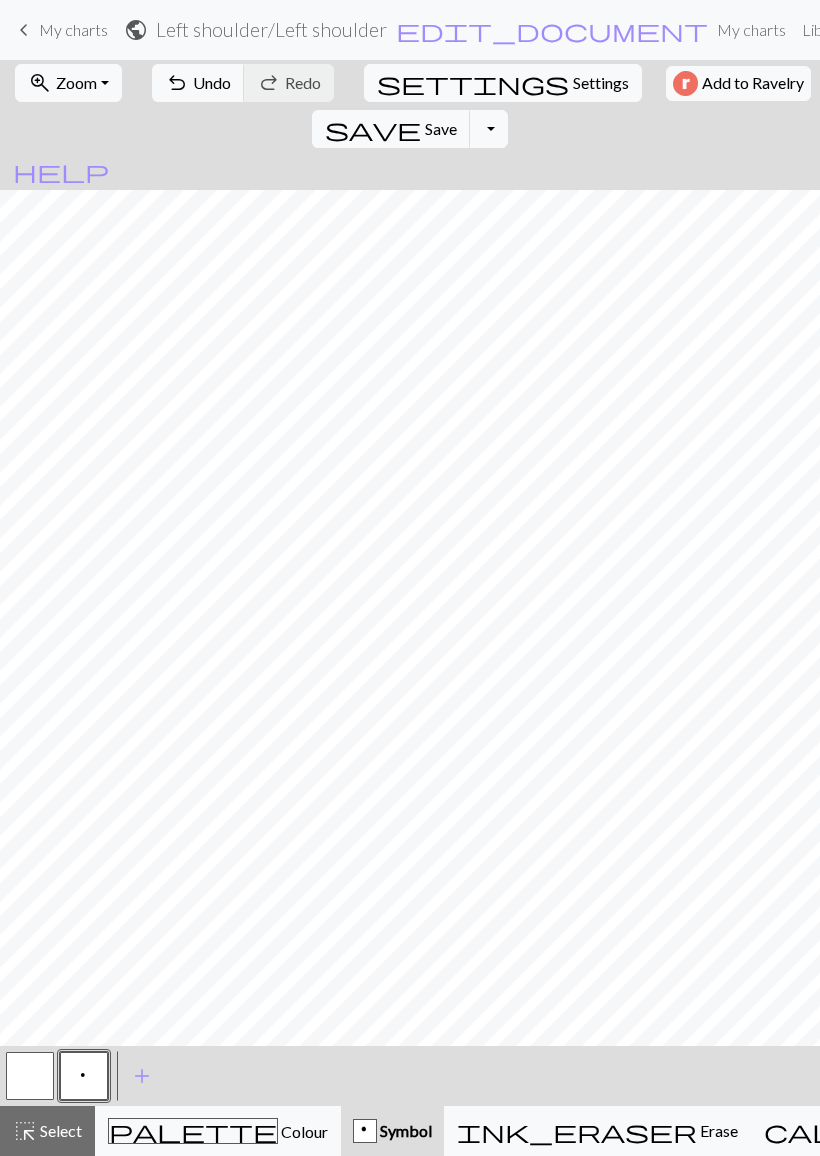 click on "Undo" at bounding box center [212, 82] 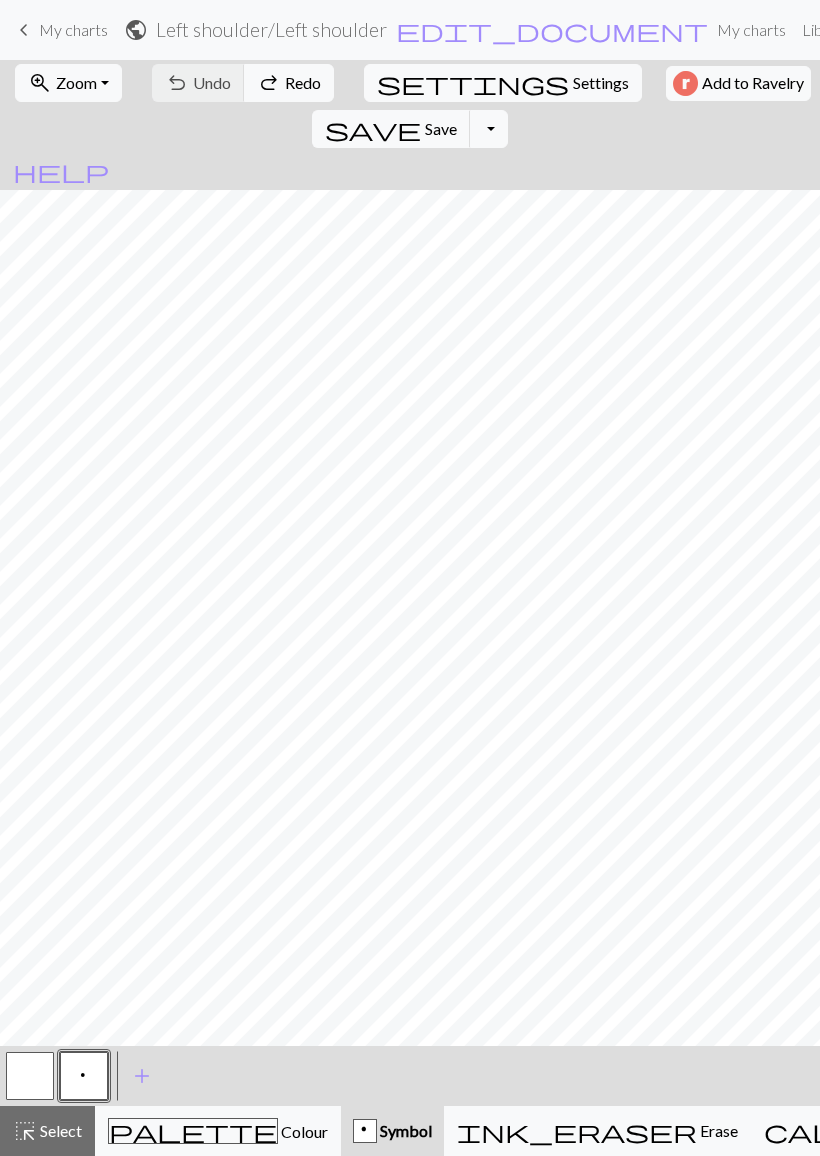 click on "Colour" at bounding box center [303, 1131] 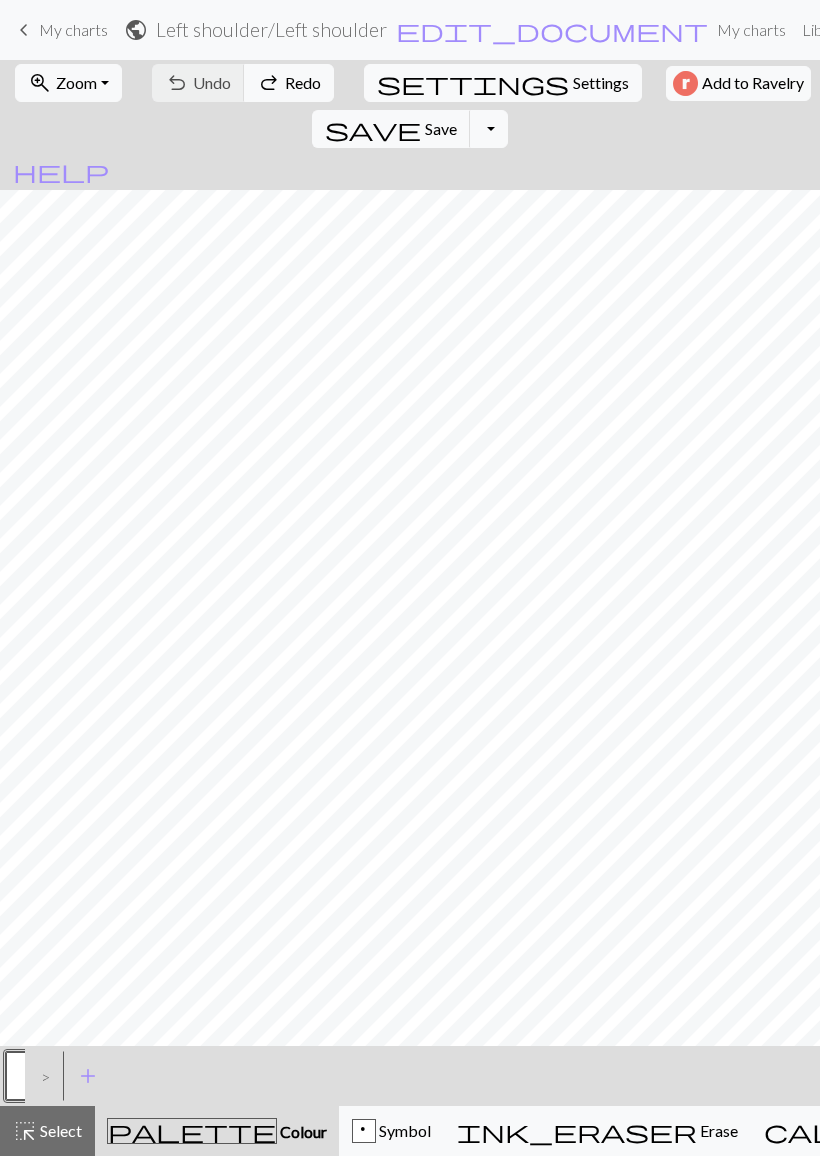 click on "add" at bounding box center (88, 1076) 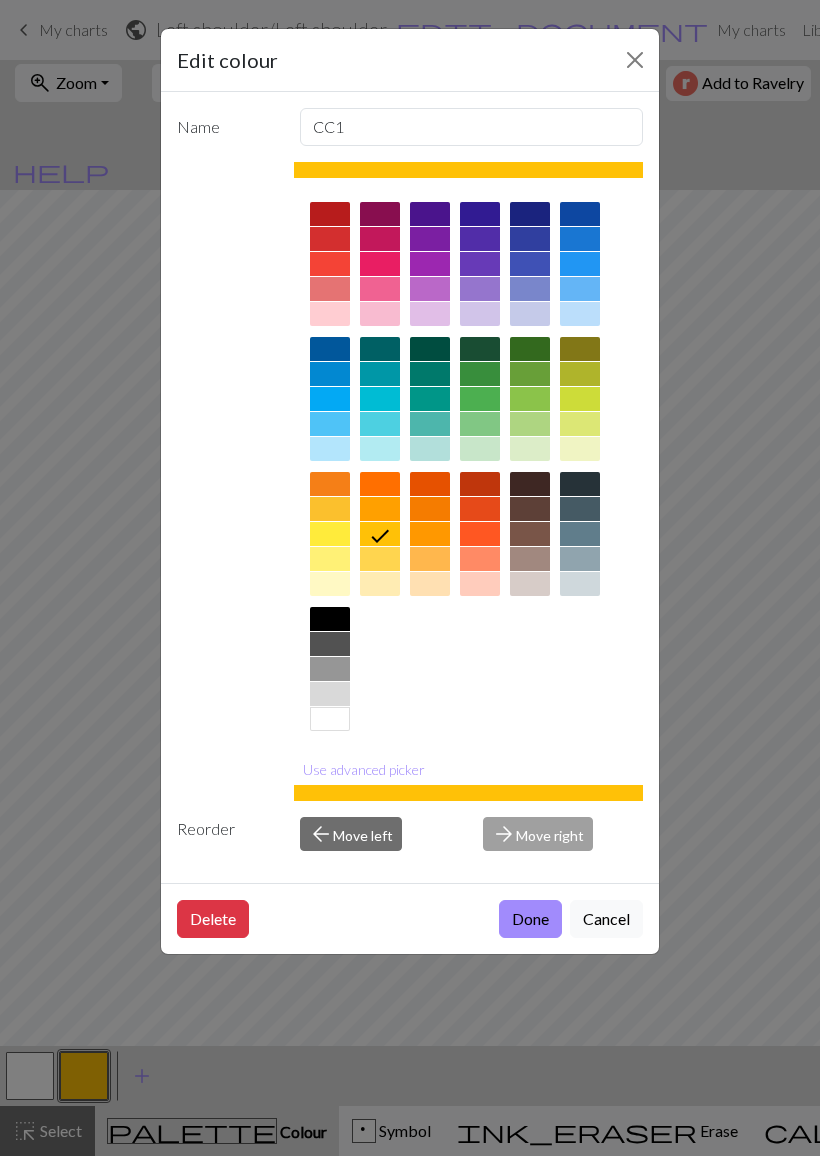 click at bounding box center (330, 619) 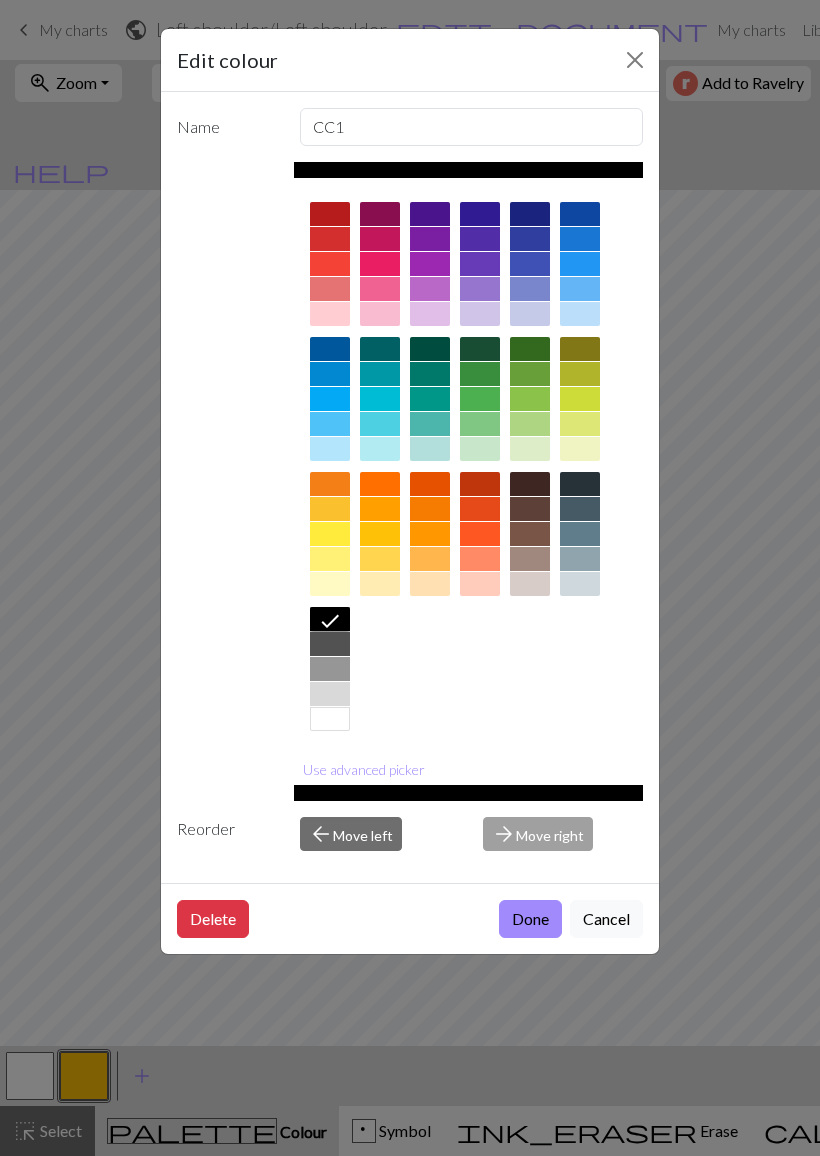 click on "Done" at bounding box center (530, 919) 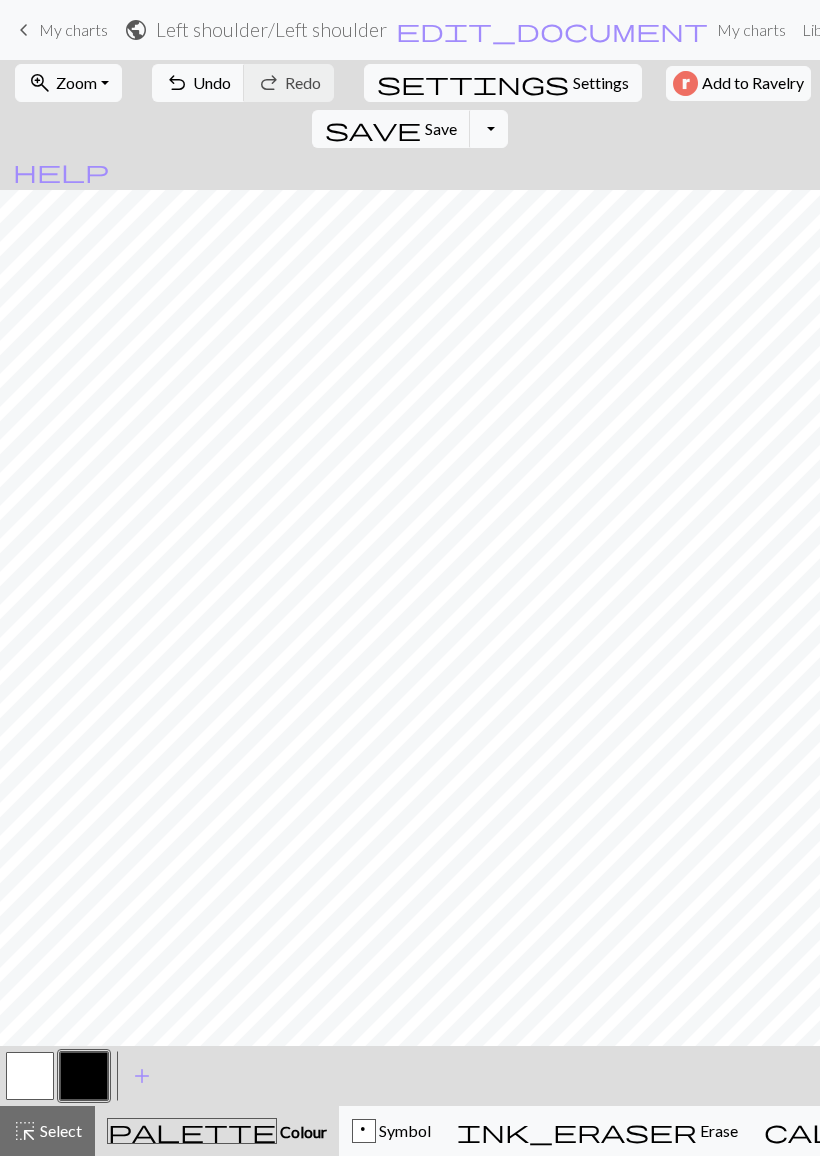 click on "Toggle Dropdown" at bounding box center [489, 129] 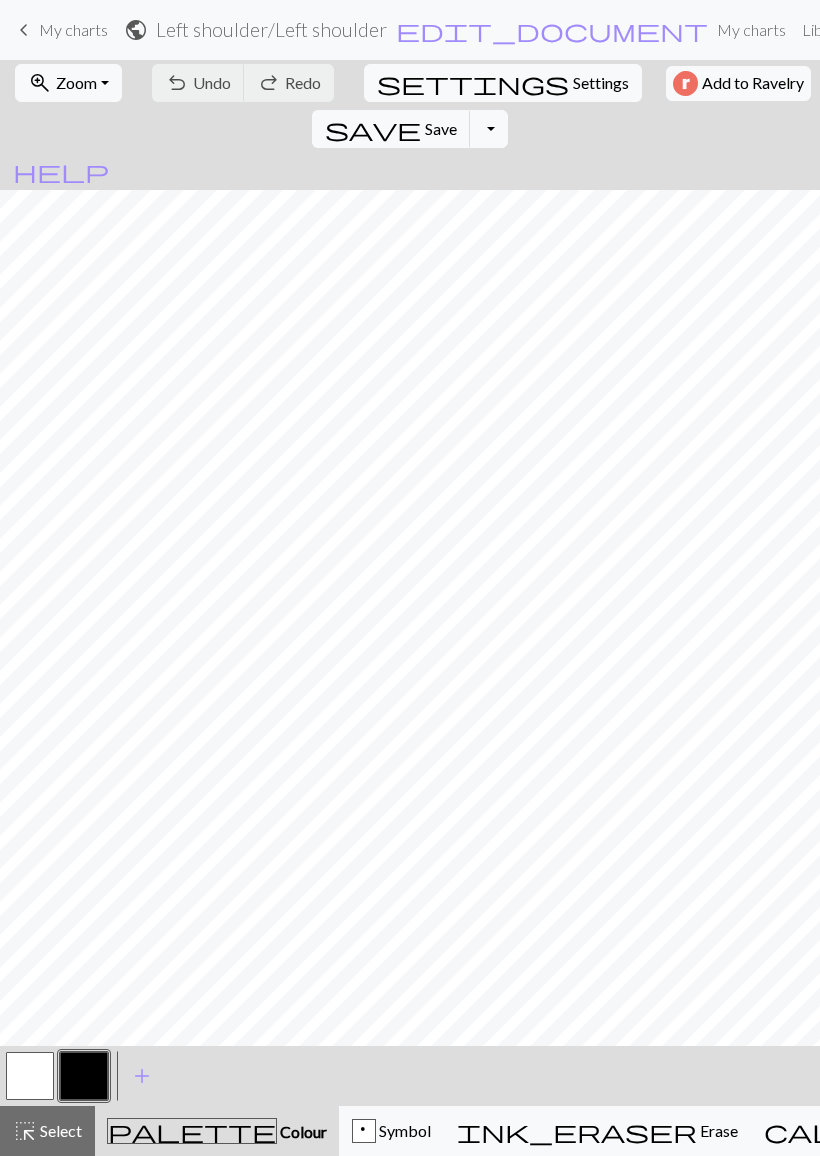 click on "My charts" at bounding box center (73, 29) 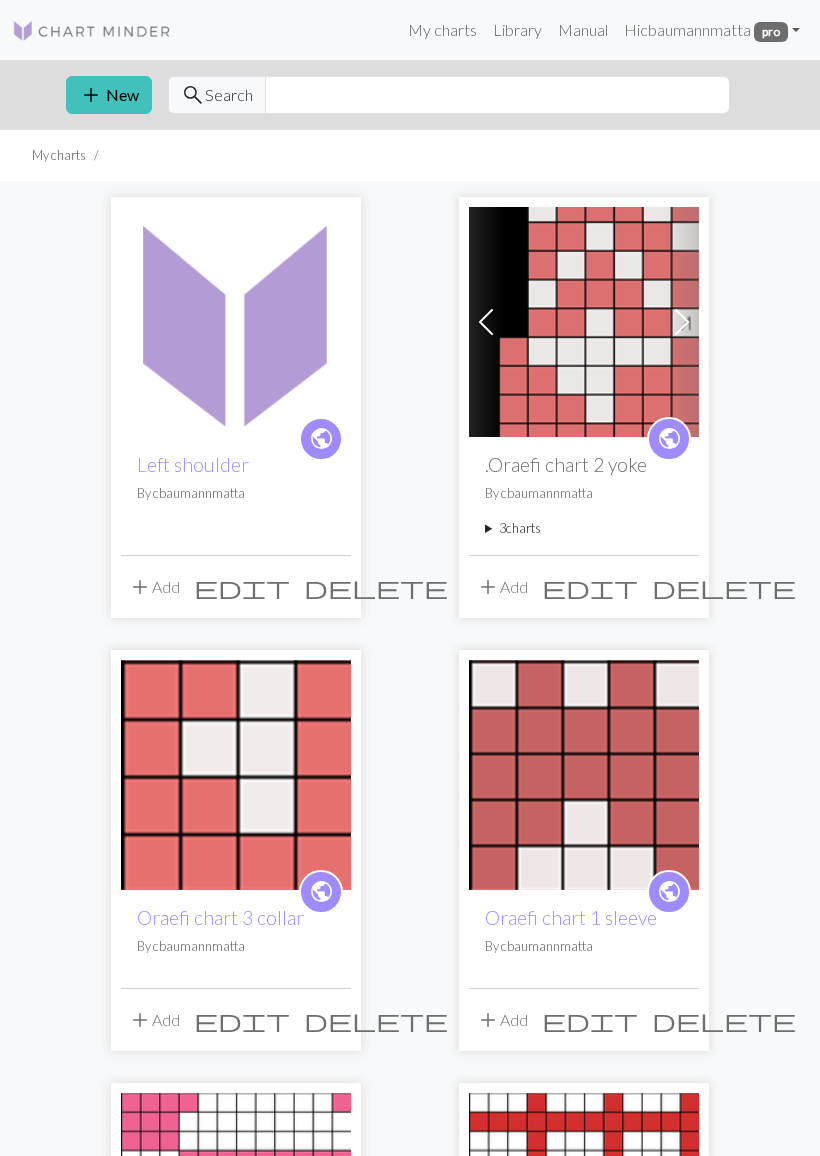 click at bounding box center [236, 322] 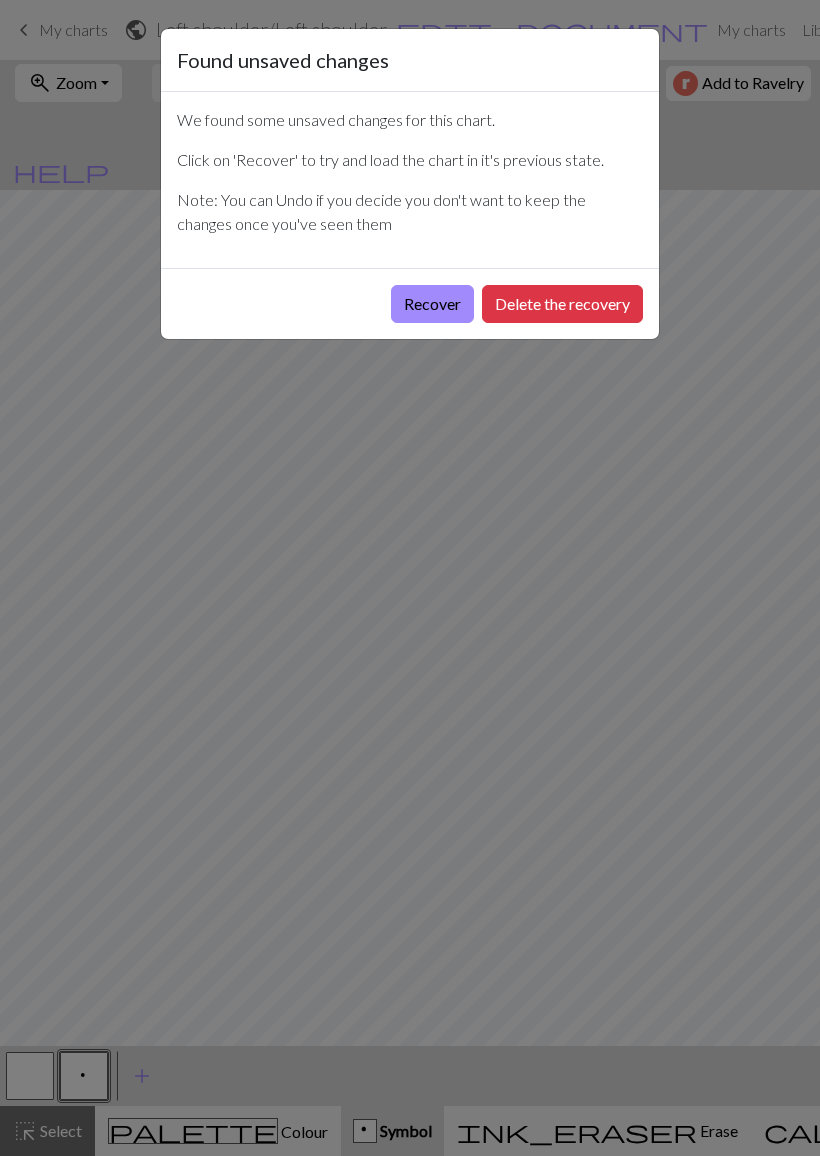 click on "Delete the recovery" at bounding box center [562, 304] 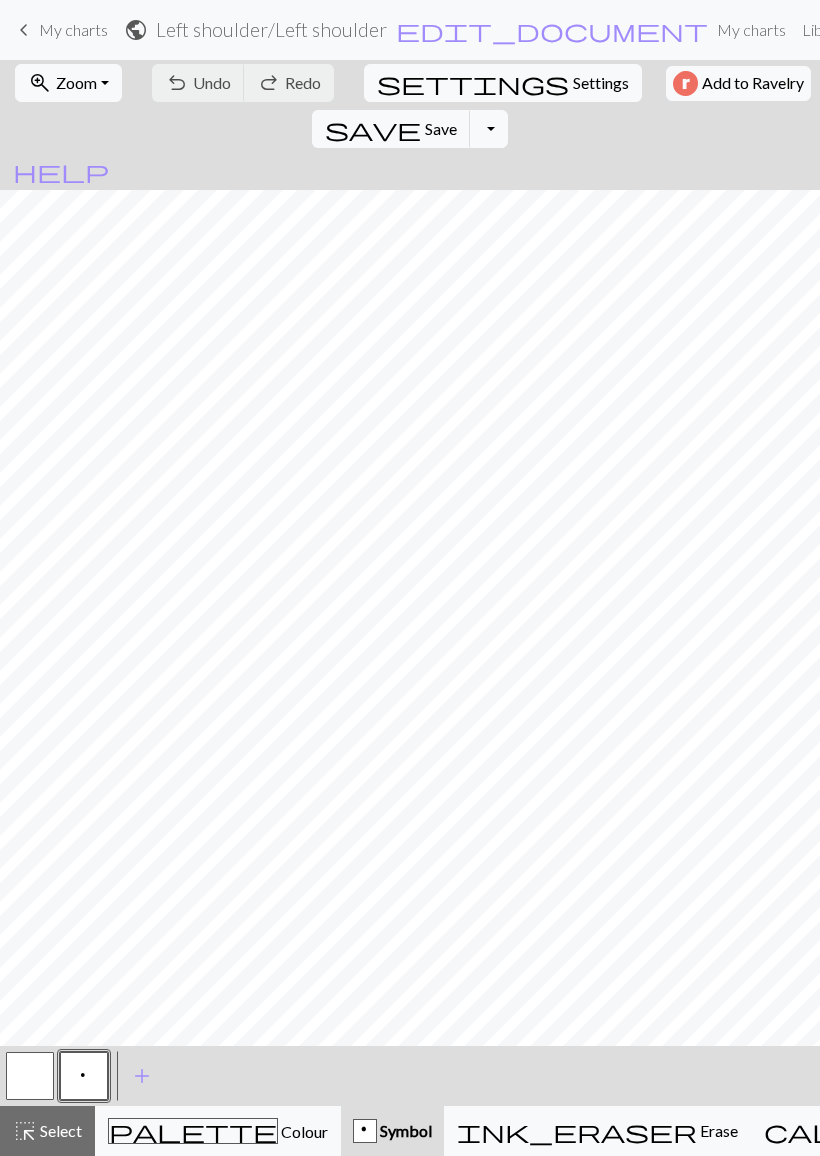 click on "zoom_in Zoom Zoom" at bounding box center (68, 83) 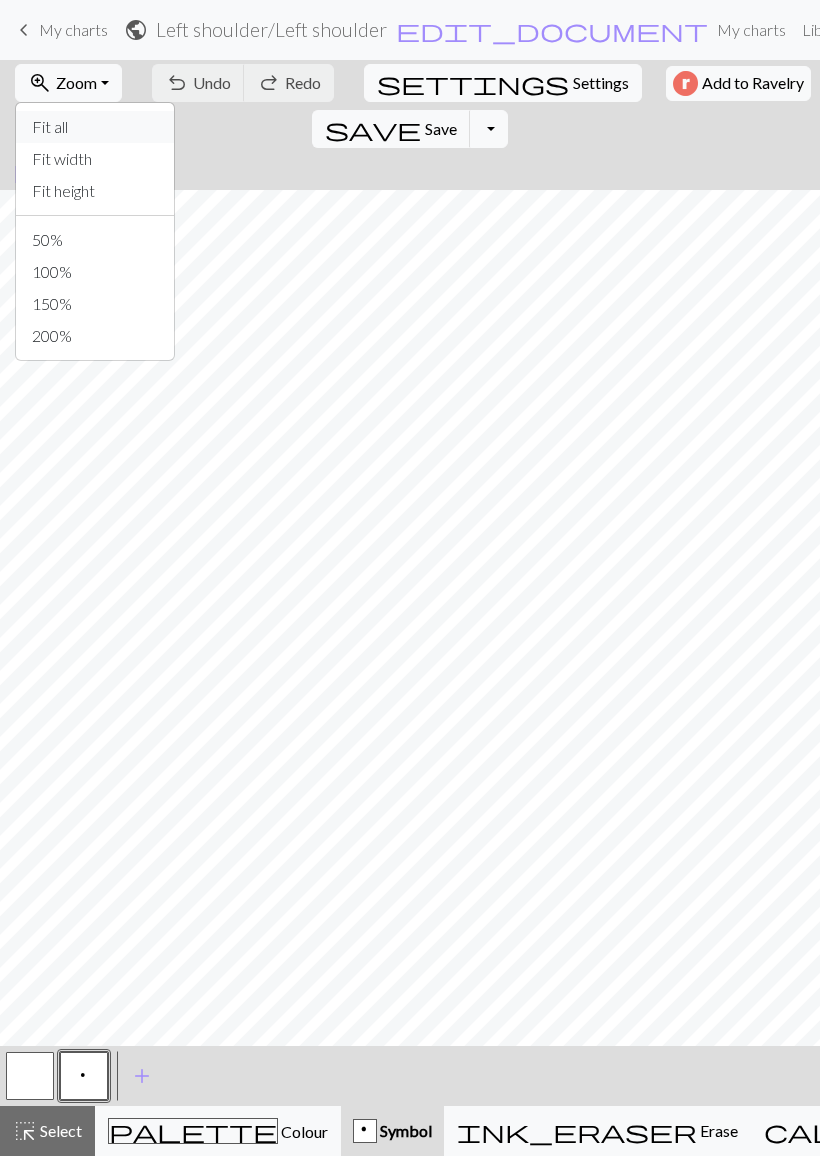 click on "Fit all" at bounding box center (95, 127) 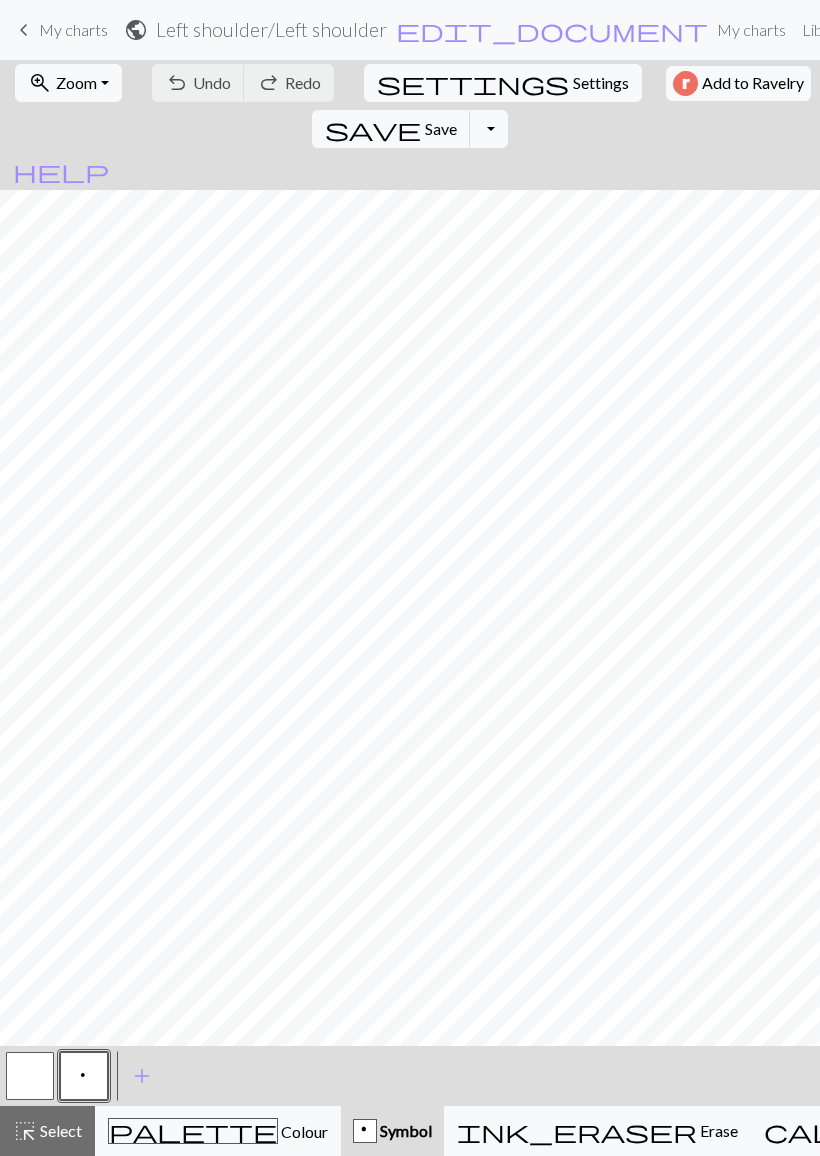 click on "My charts" at bounding box center [73, 29] 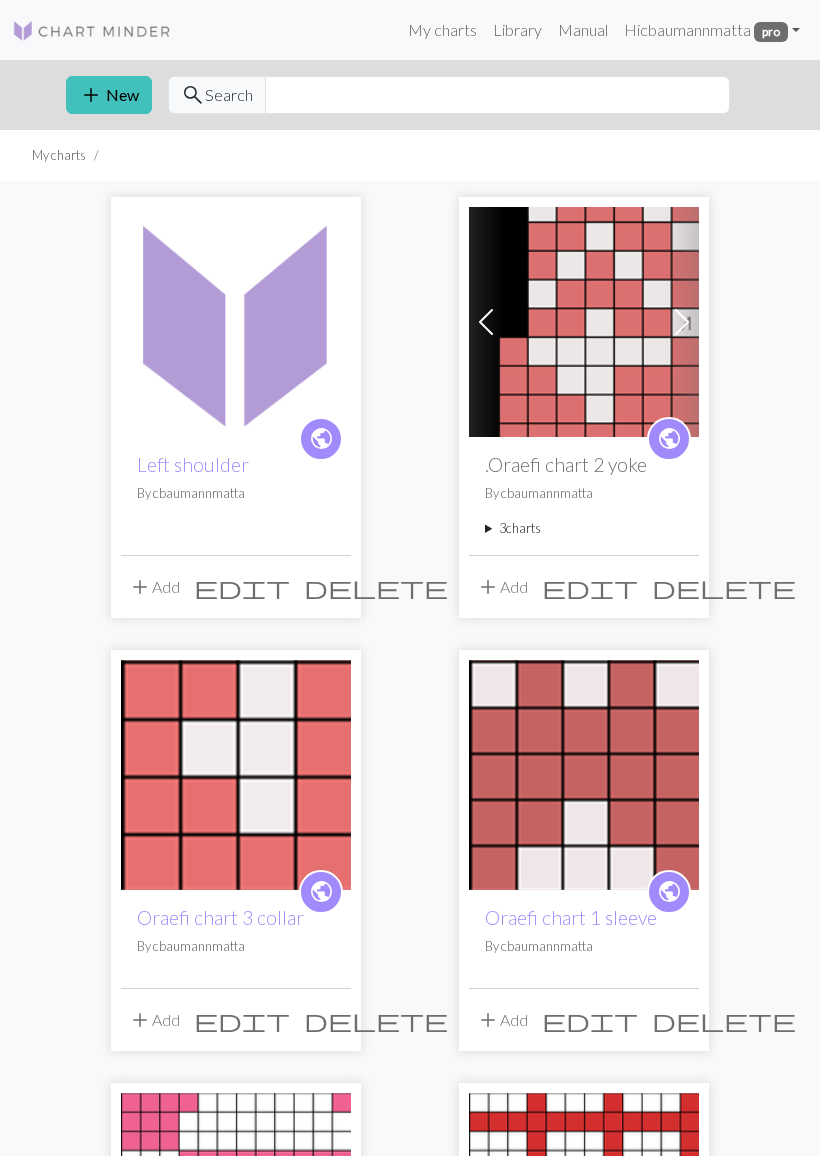 click on "add" at bounding box center (91, 95) 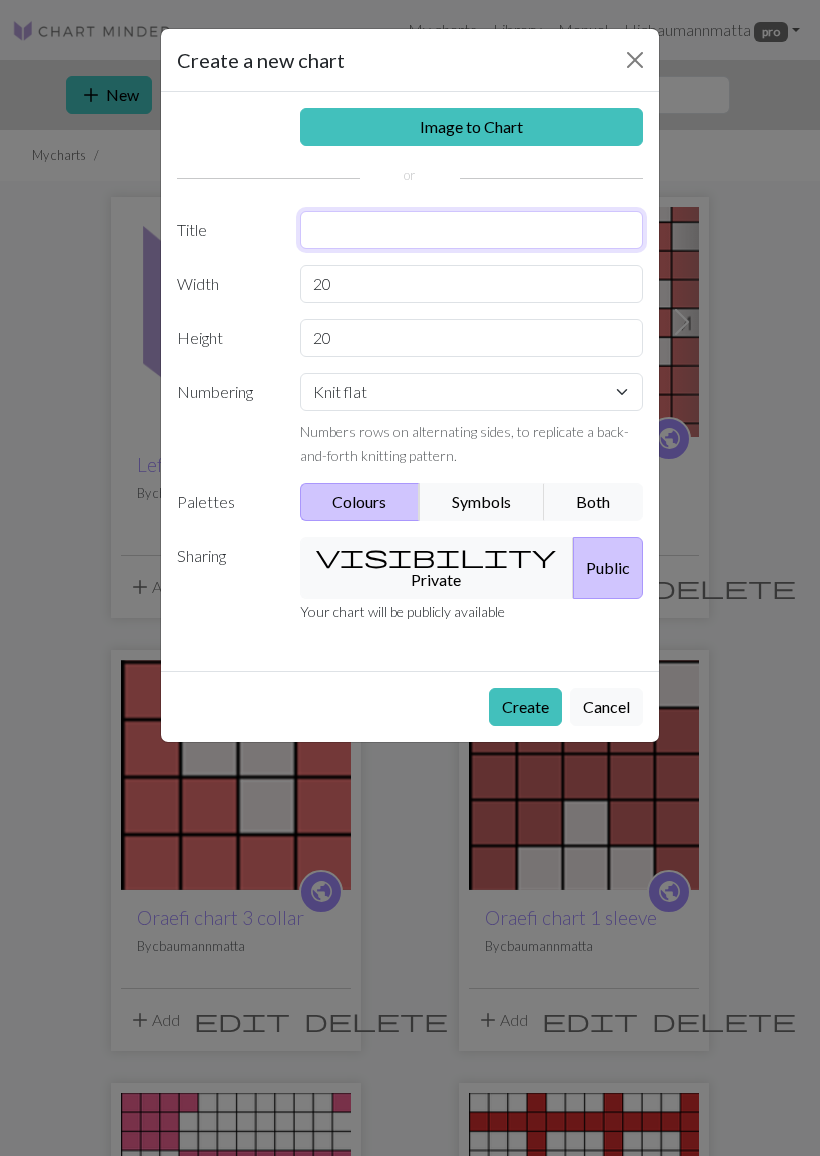 click at bounding box center [472, 230] 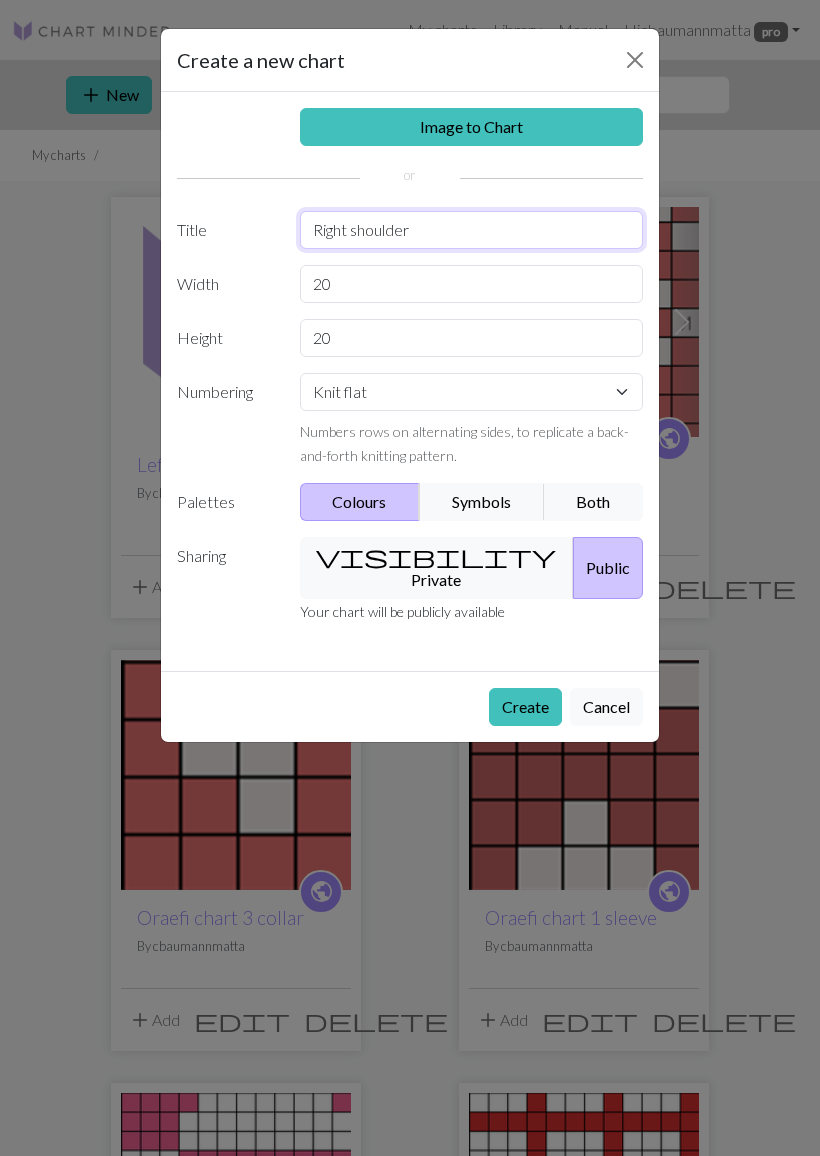 type on "Right shoulder" 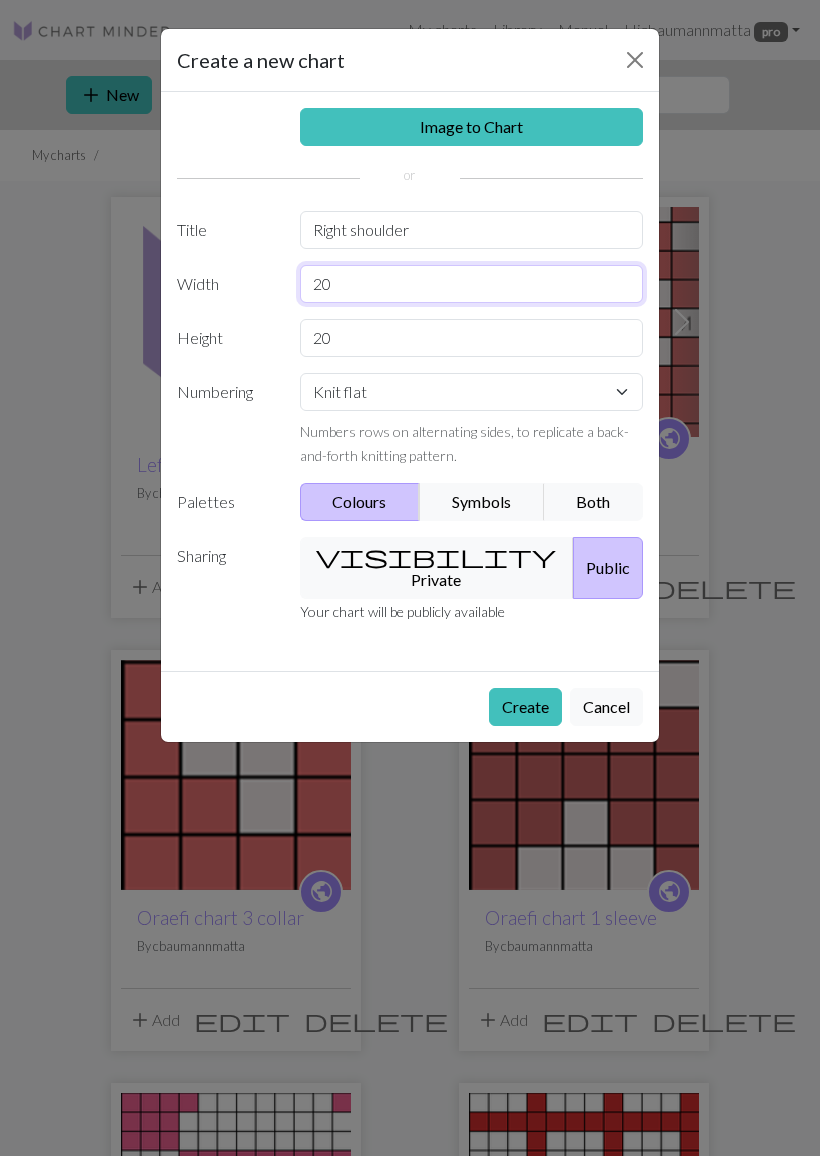 click on "20" at bounding box center (472, 284) 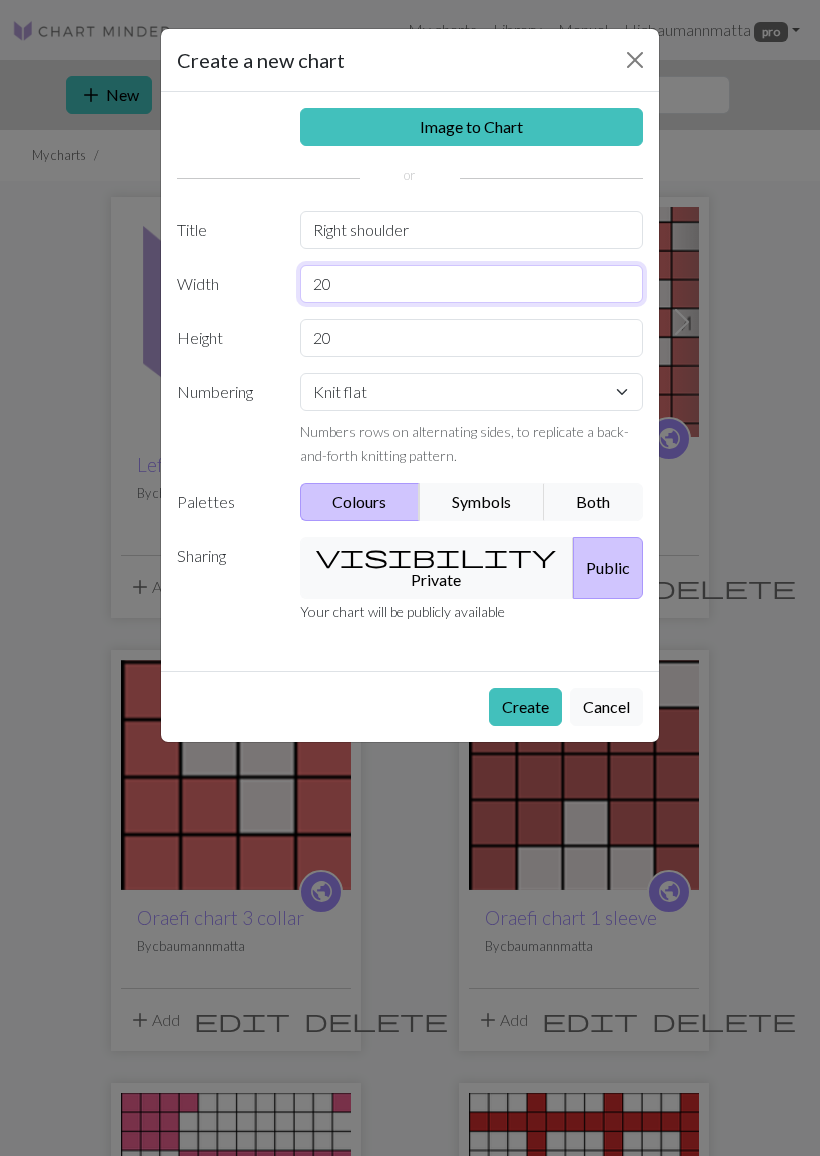 type on "2" 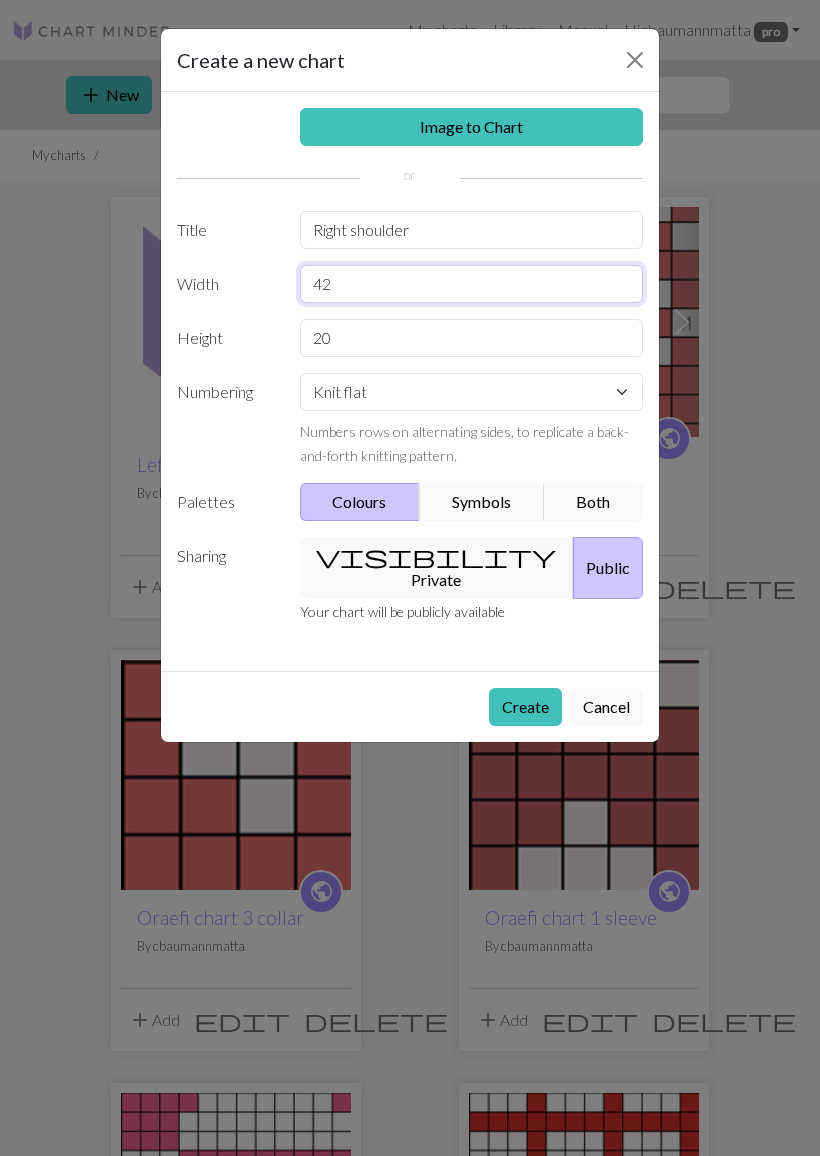 type on "42" 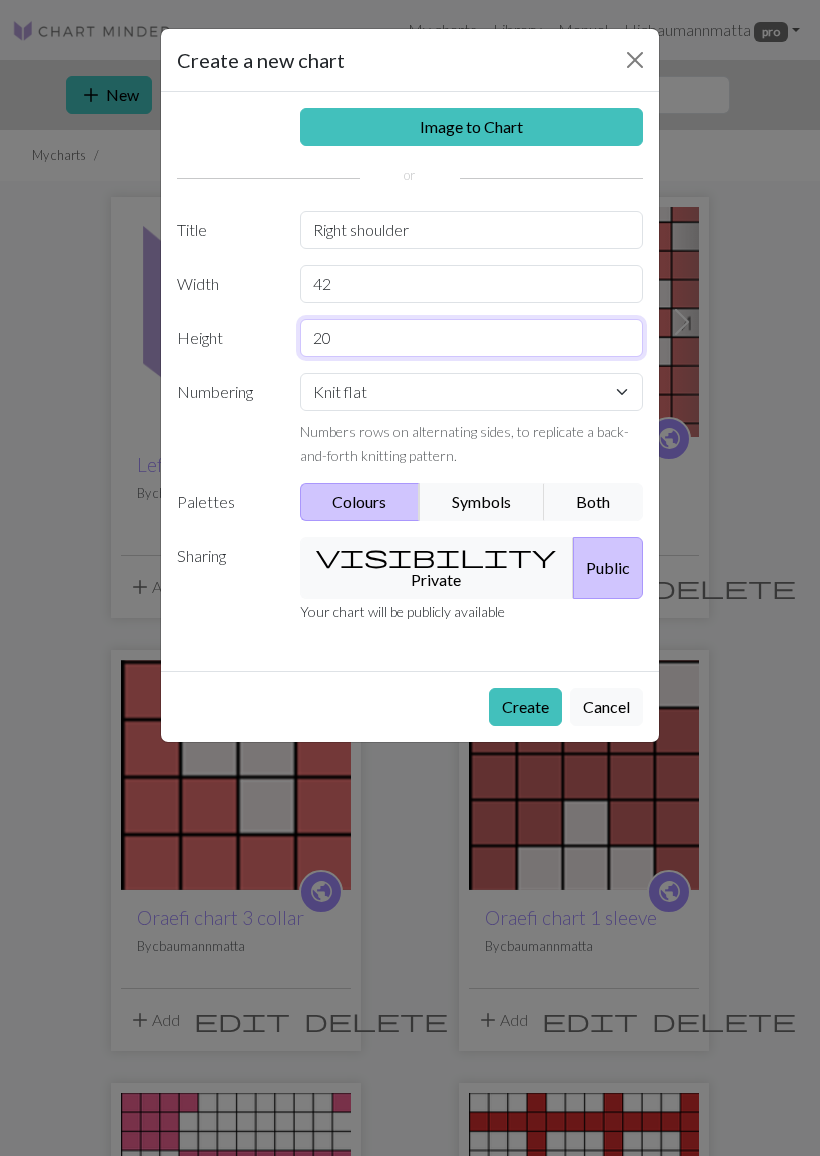 click on "20" at bounding box center [472, 338] 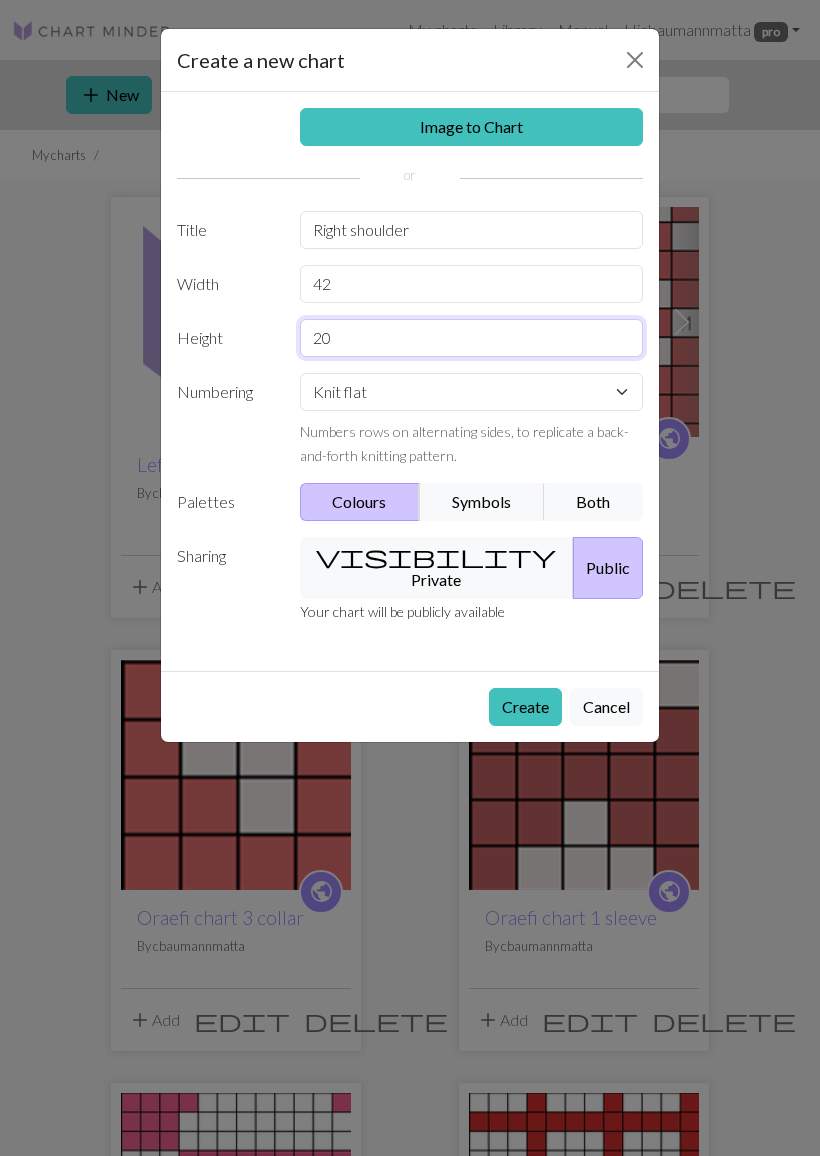 type on "2" 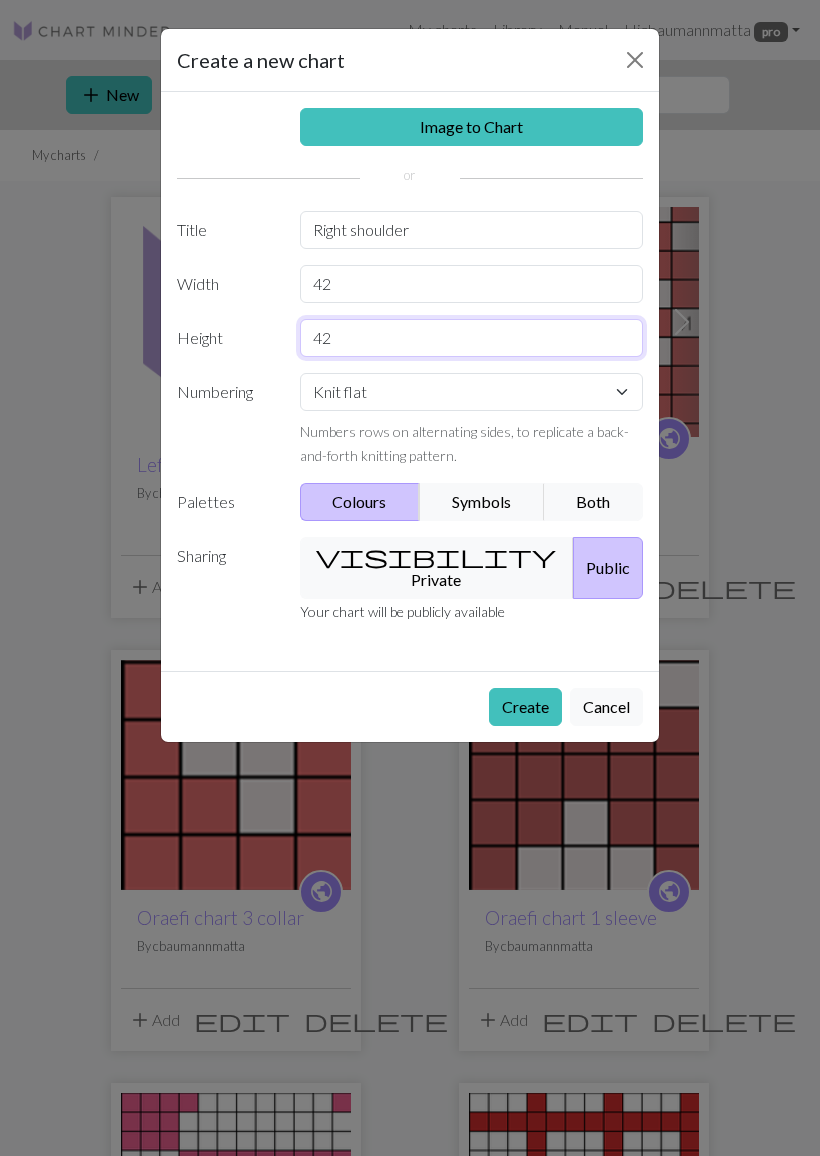type on "42" 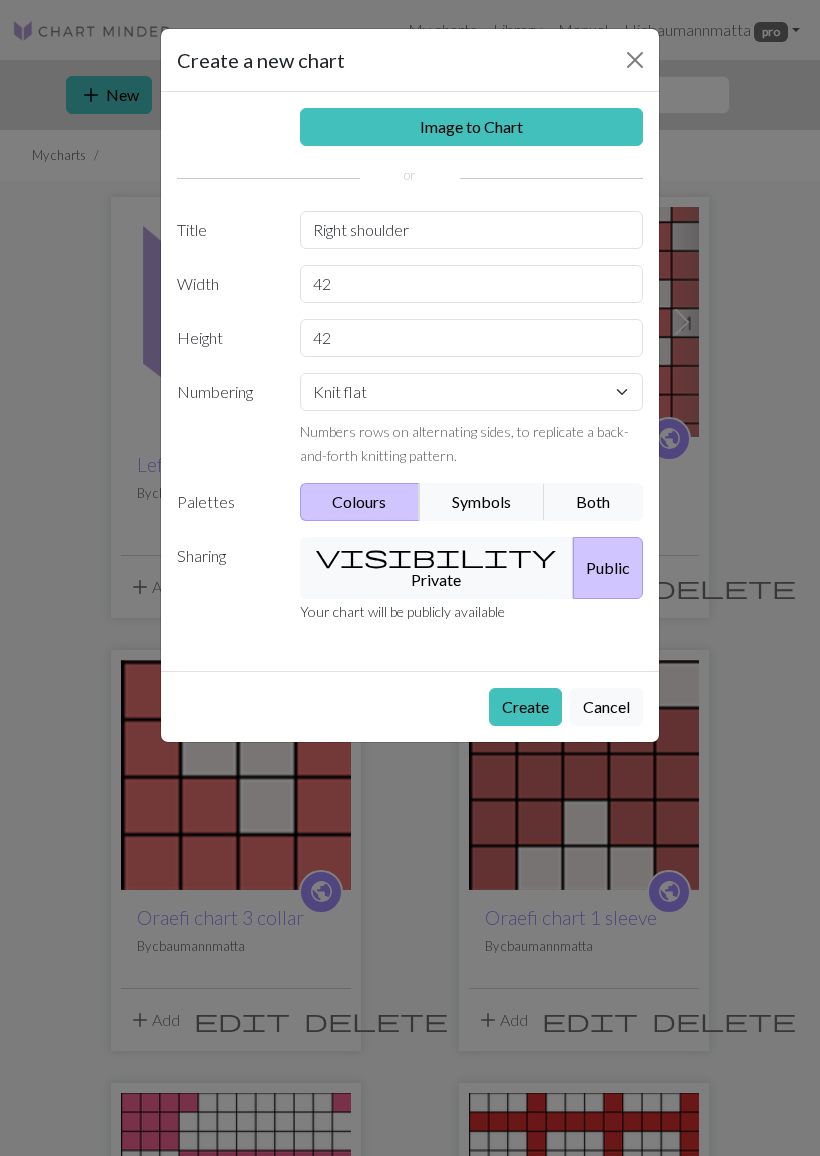 click on "Symbols" at bounding box center (482, 502) 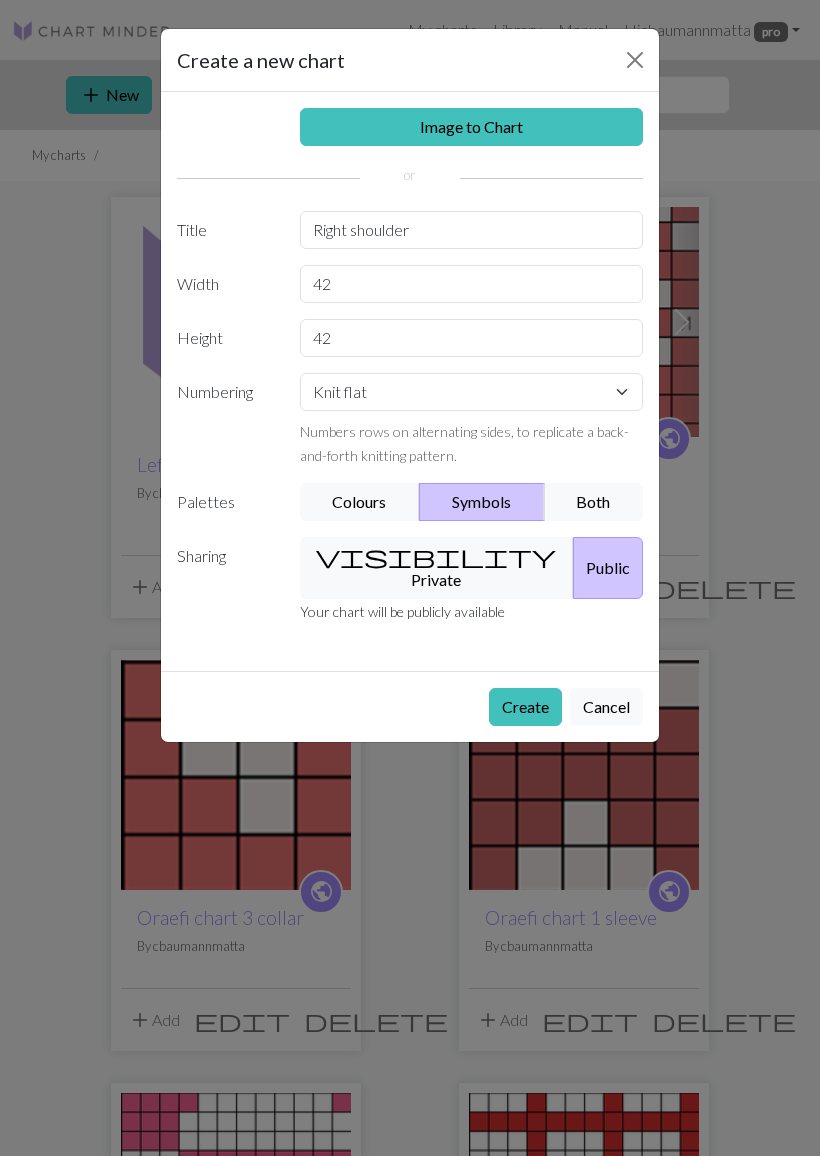 click on "Create" at bounding box center (525, 707) 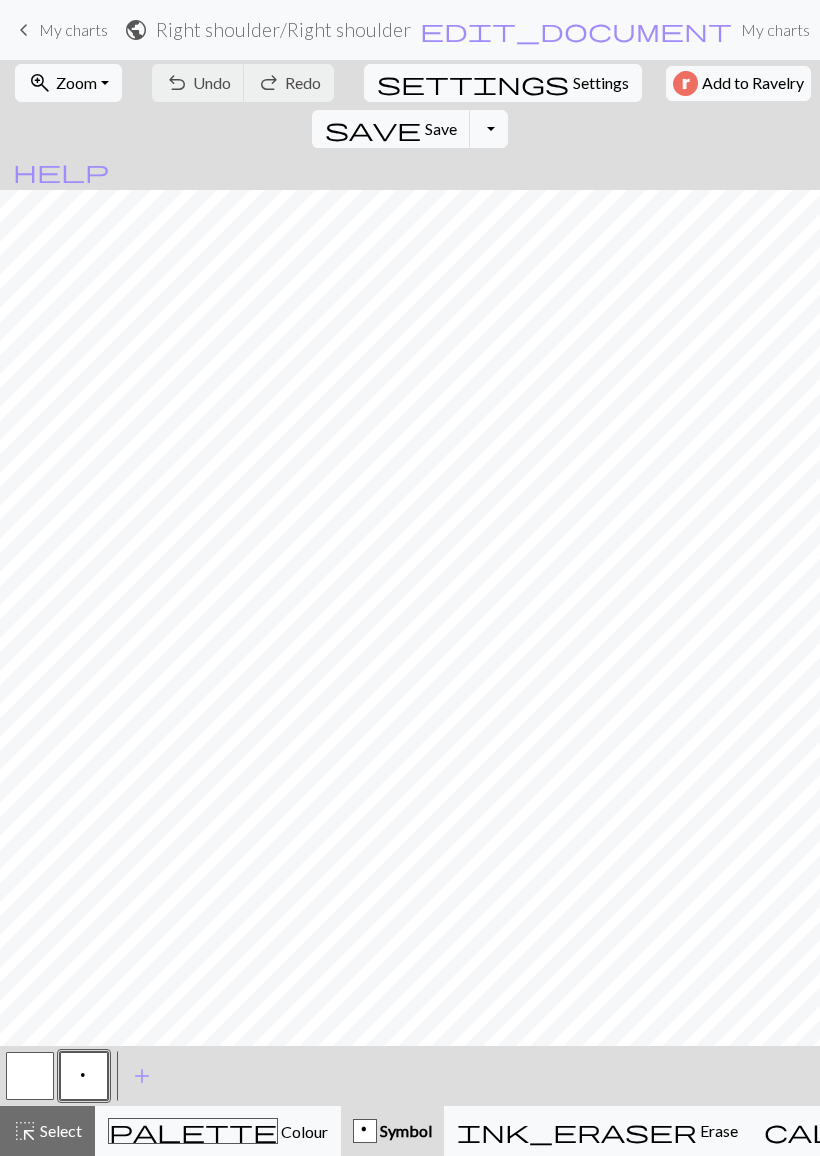 click on "zoom_in Zoom Zoom" at bounding box center (68, 83) 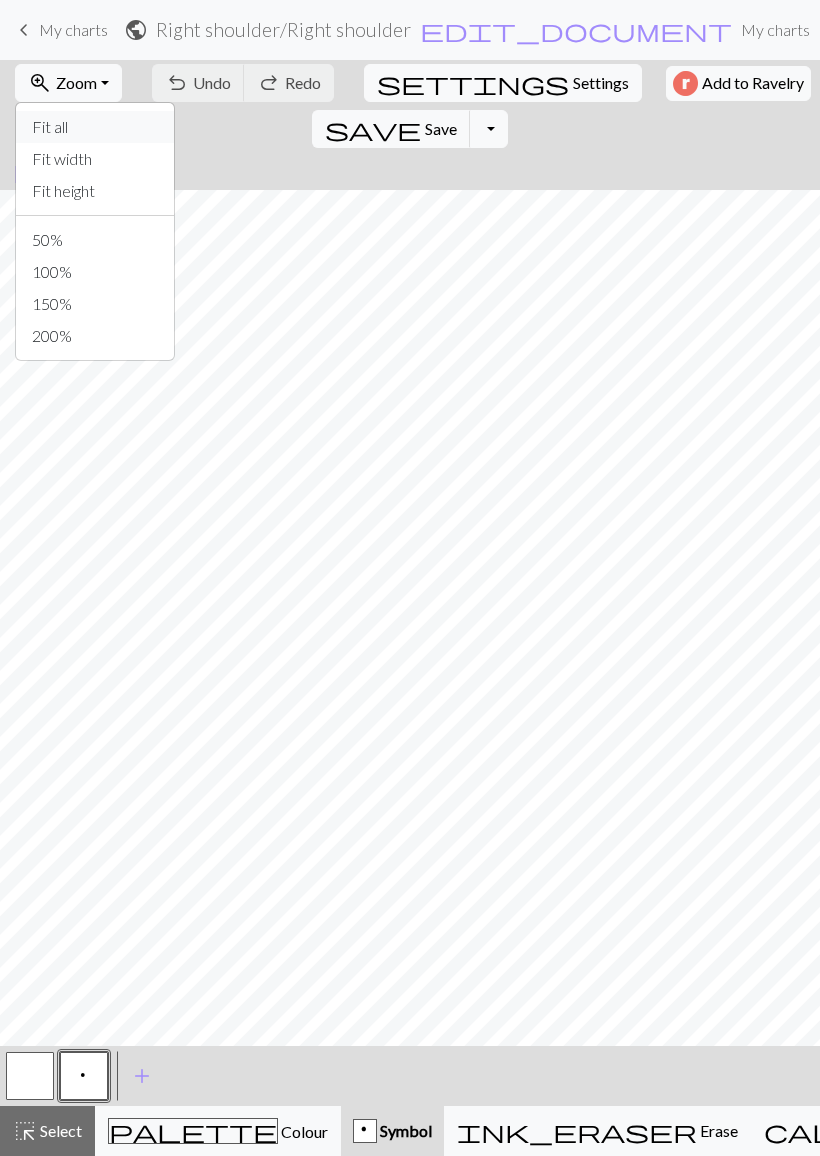 click on "Fit all" at bounding box center (95, 127) 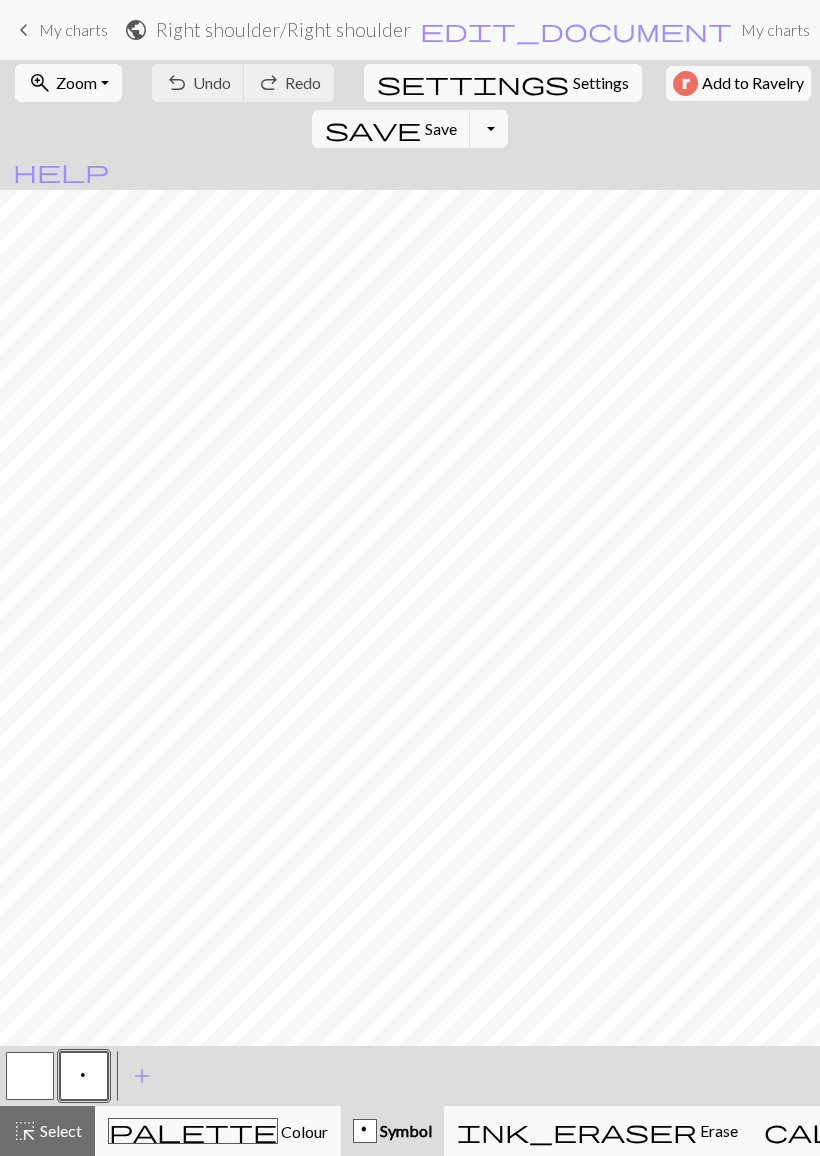 click on "Colour" at bounding box center [303, 1131] 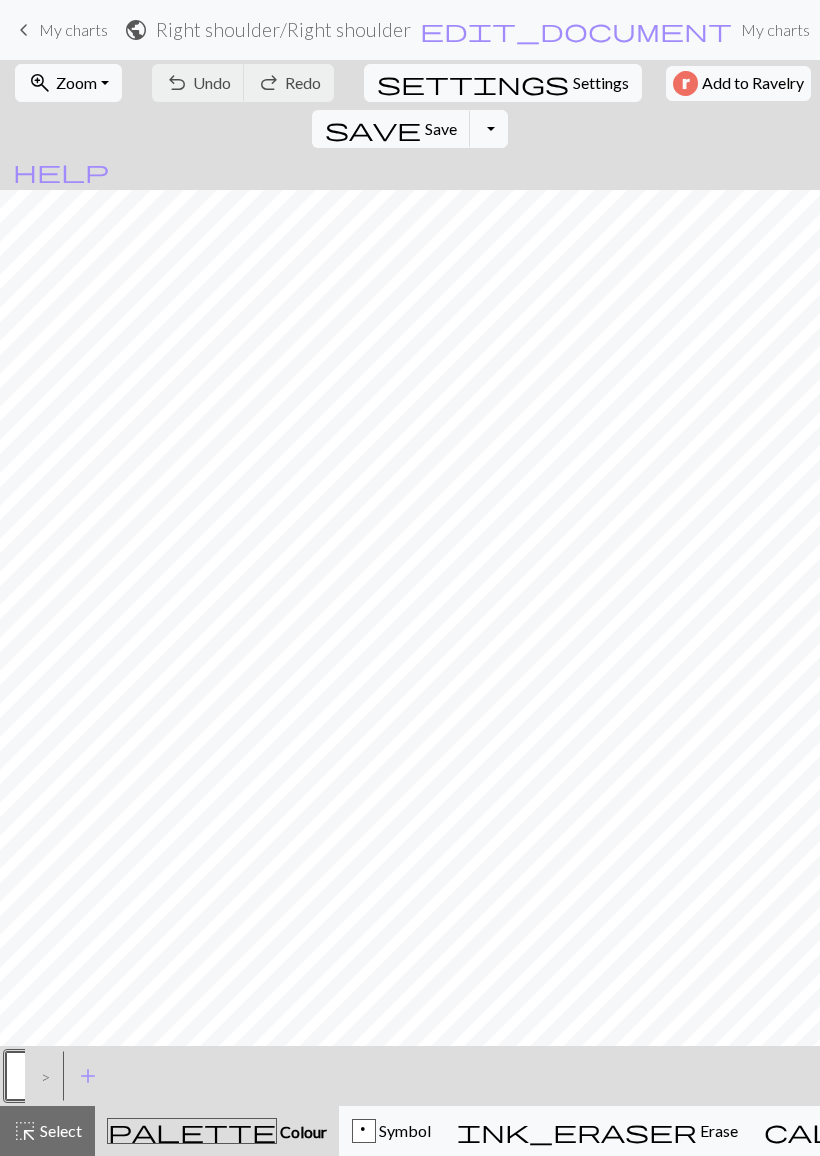 click on "add" at bounding box center [88, 1076] 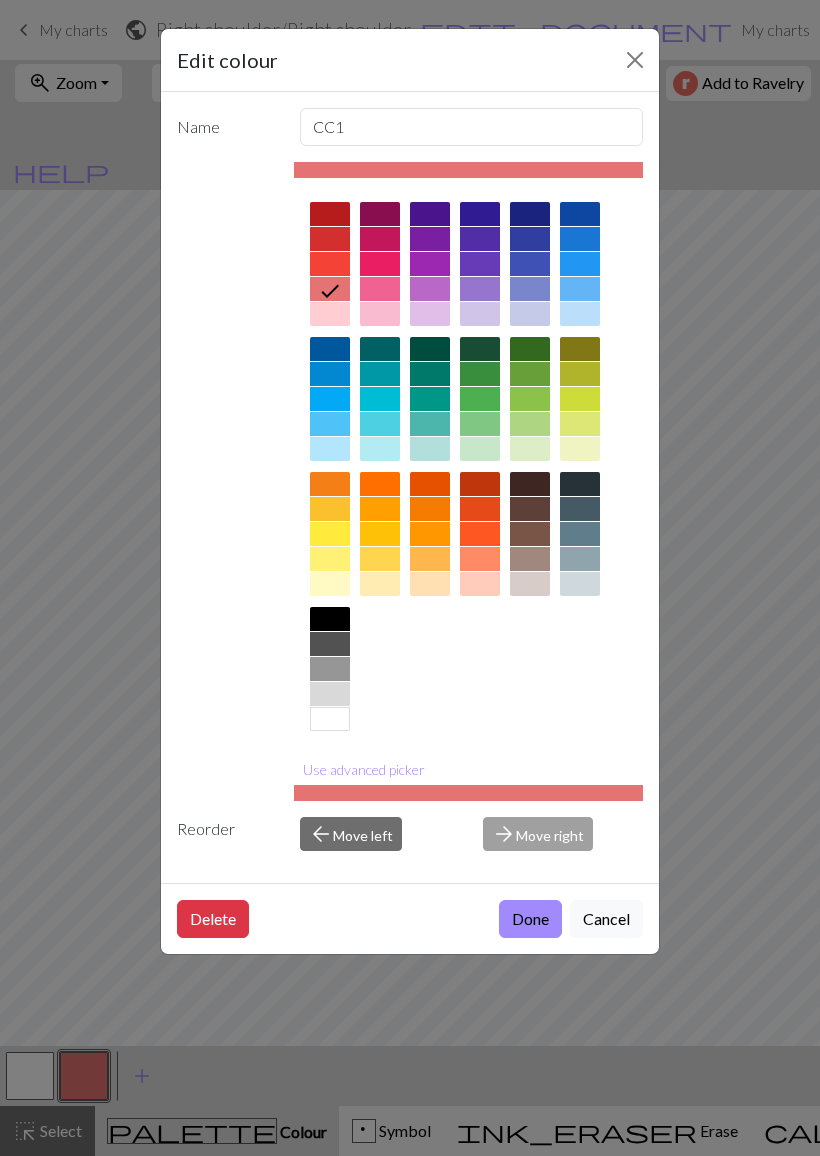 click at bounding box center (330, 619) 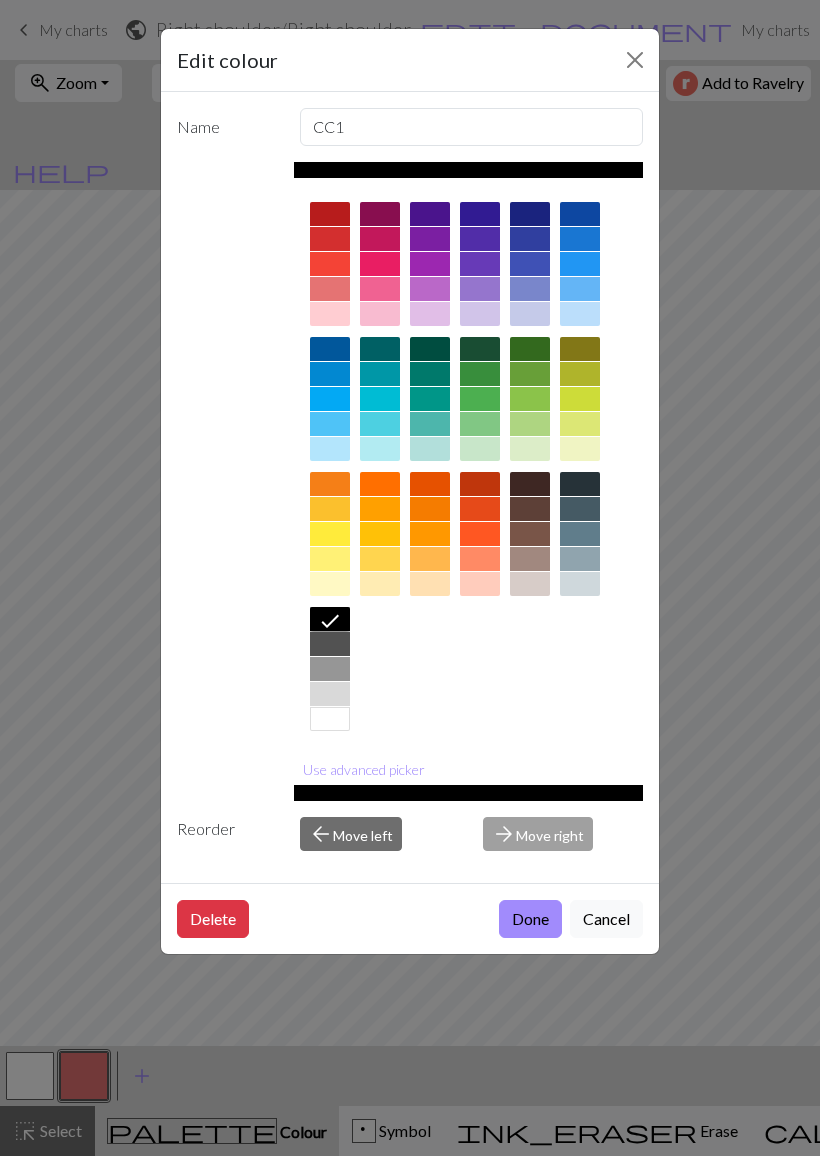 click on "Done" at bounding box center (530, 919) 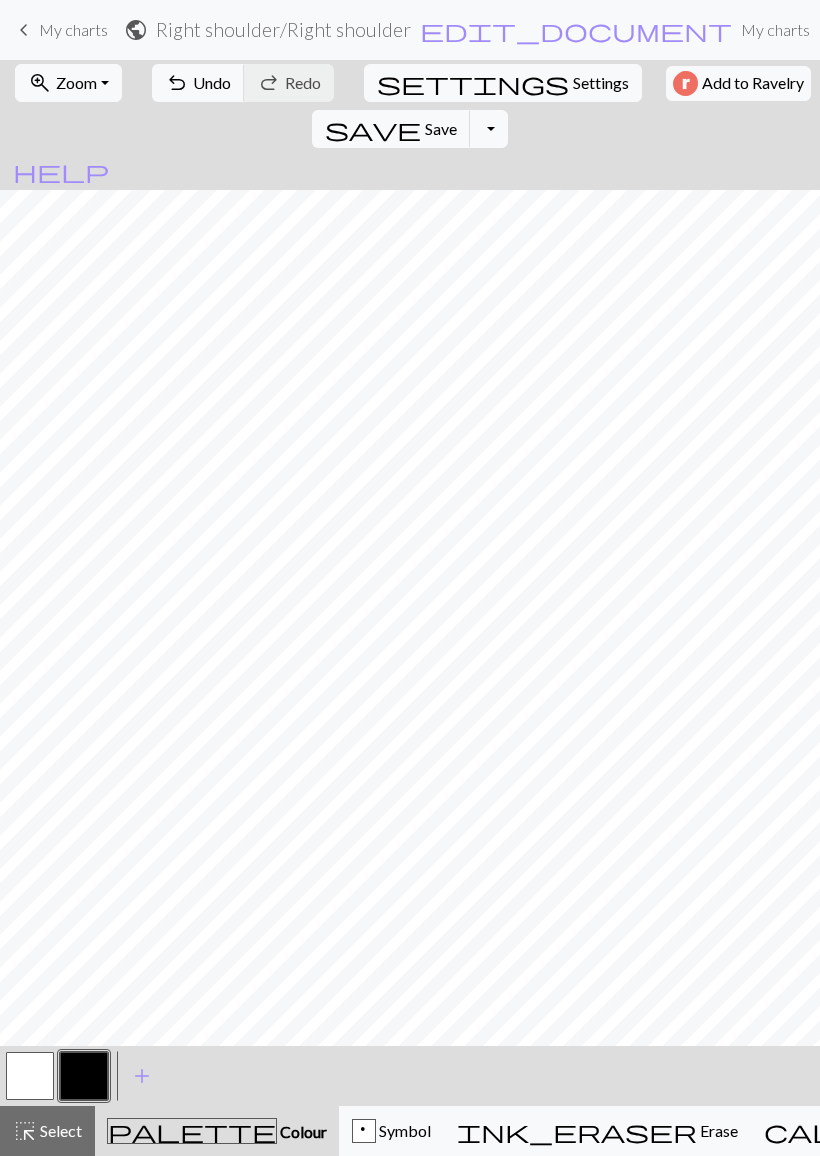 click on "Undo" at bounding box center [212, 82] 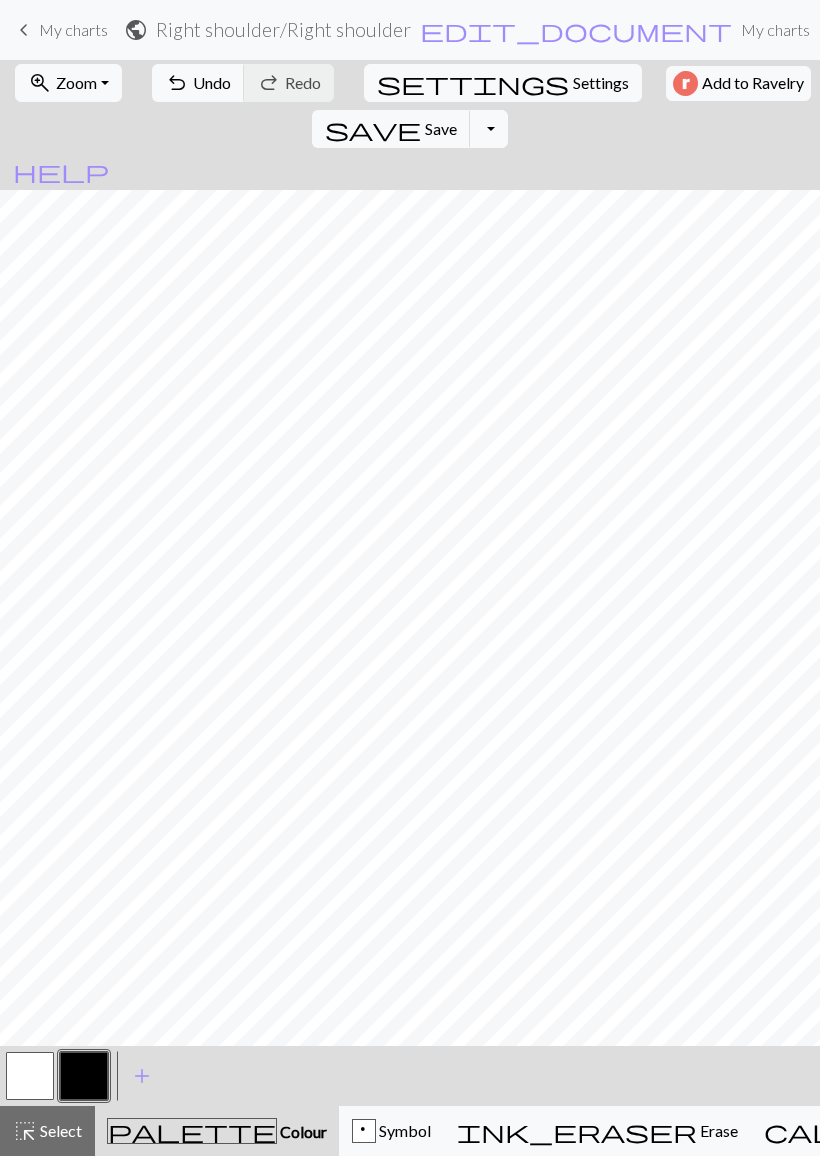 click on "Undo" at bounding box center [212, 82] 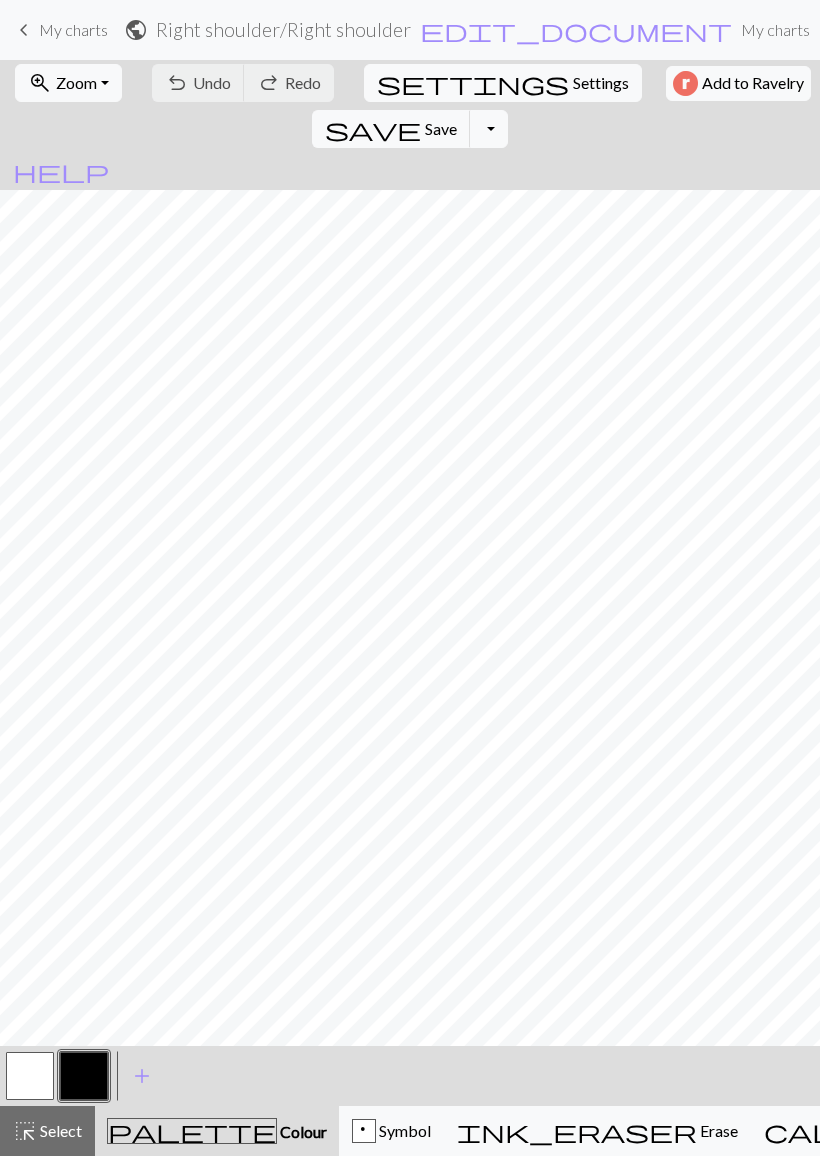 click on "My charts" at bounding box center [73, 29] 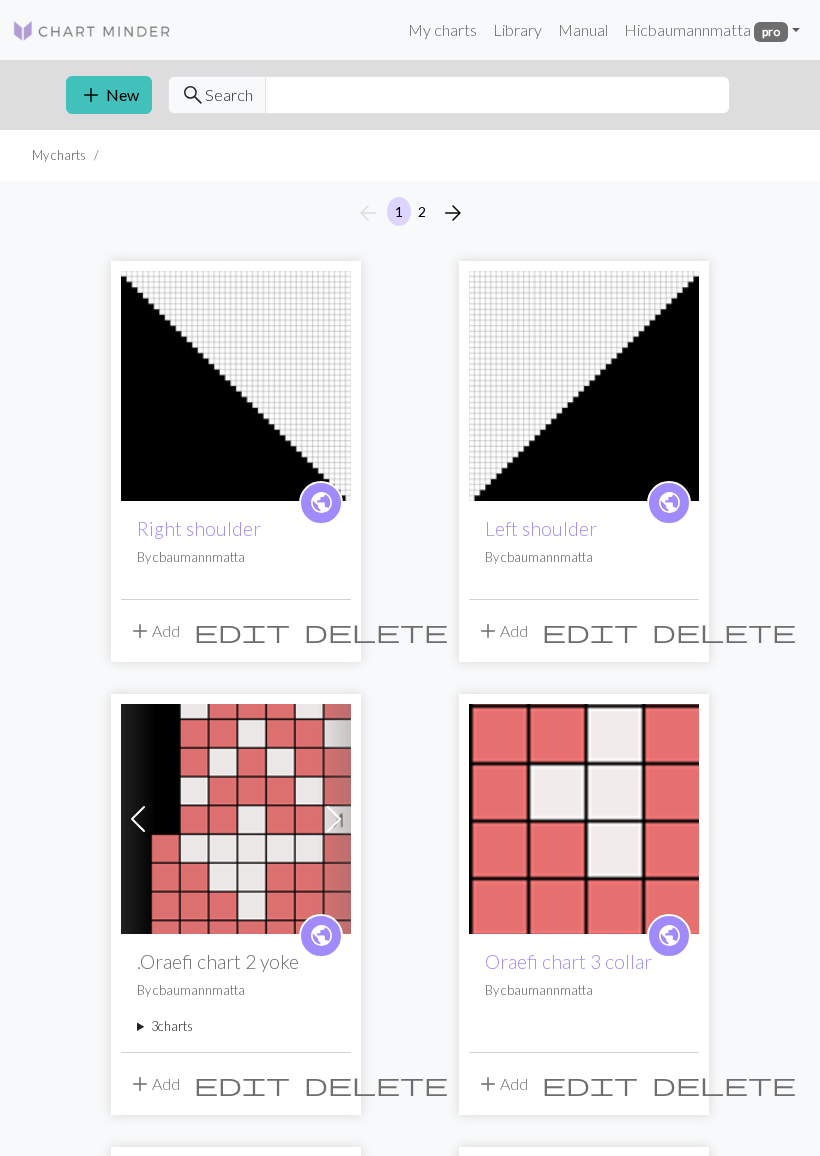 click on "Left shoulder" at bounding box center (541, 528) 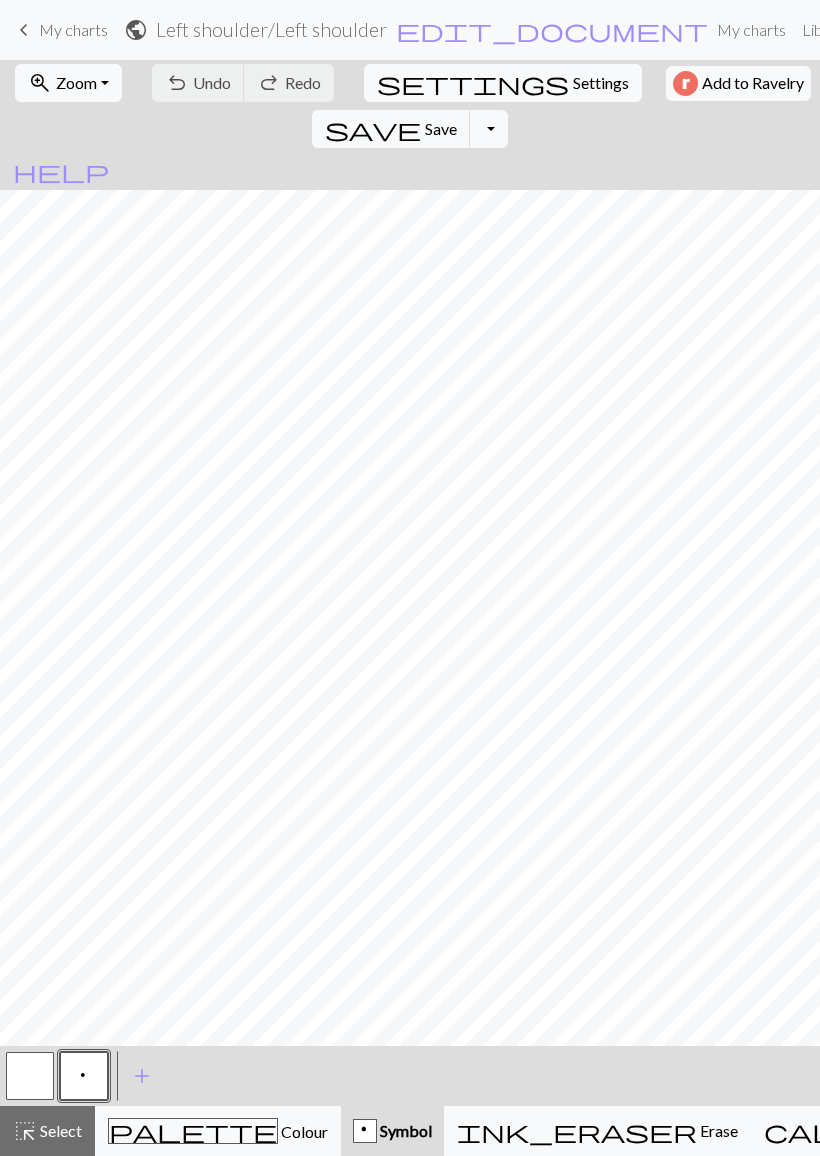 click on "Symbol" at bounding box center [404, 1130] 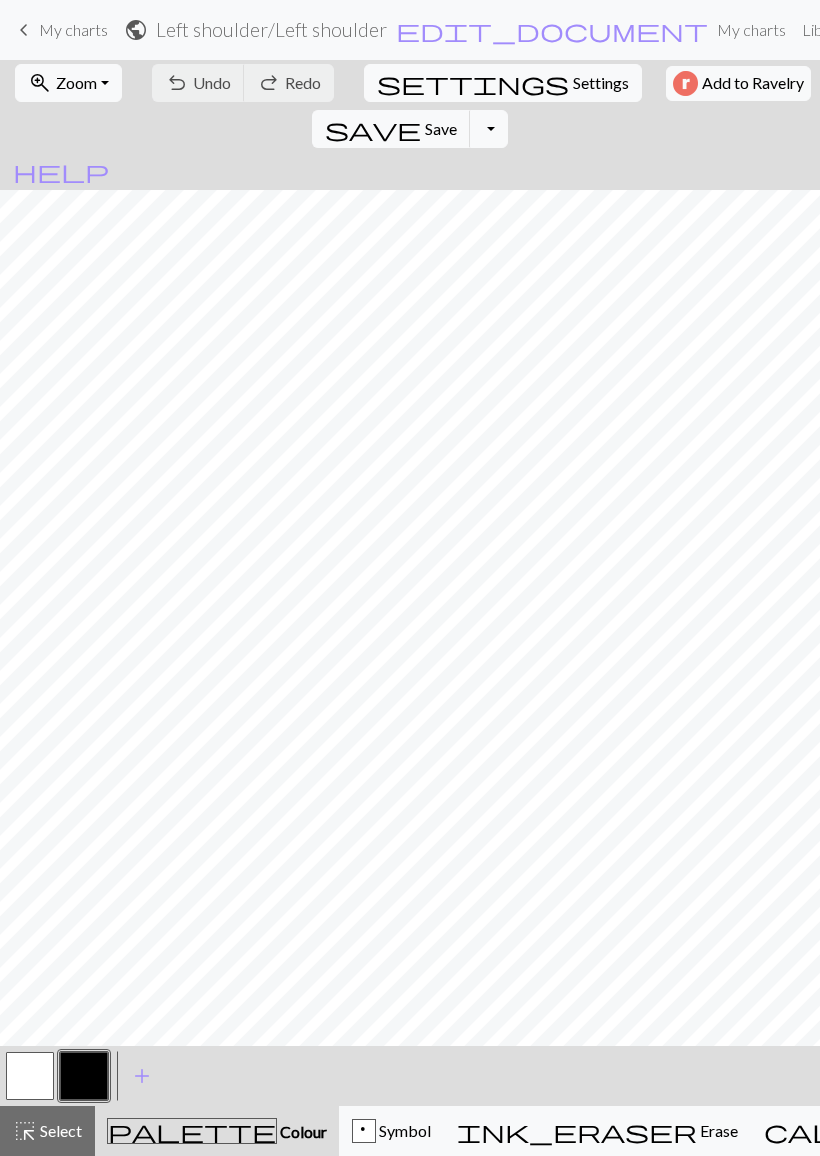 click on "Symbol" at bounding box center [403, 1130] 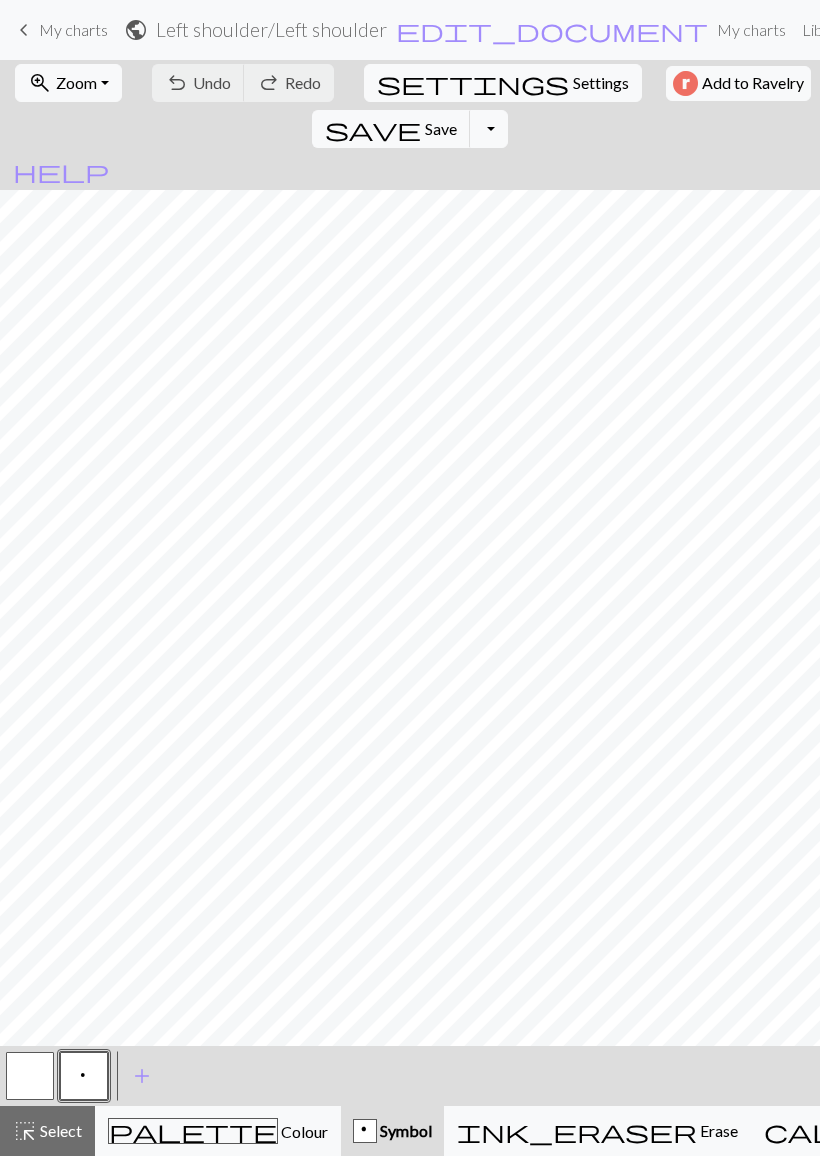 click on "add" at bounding box center [142, 1076] 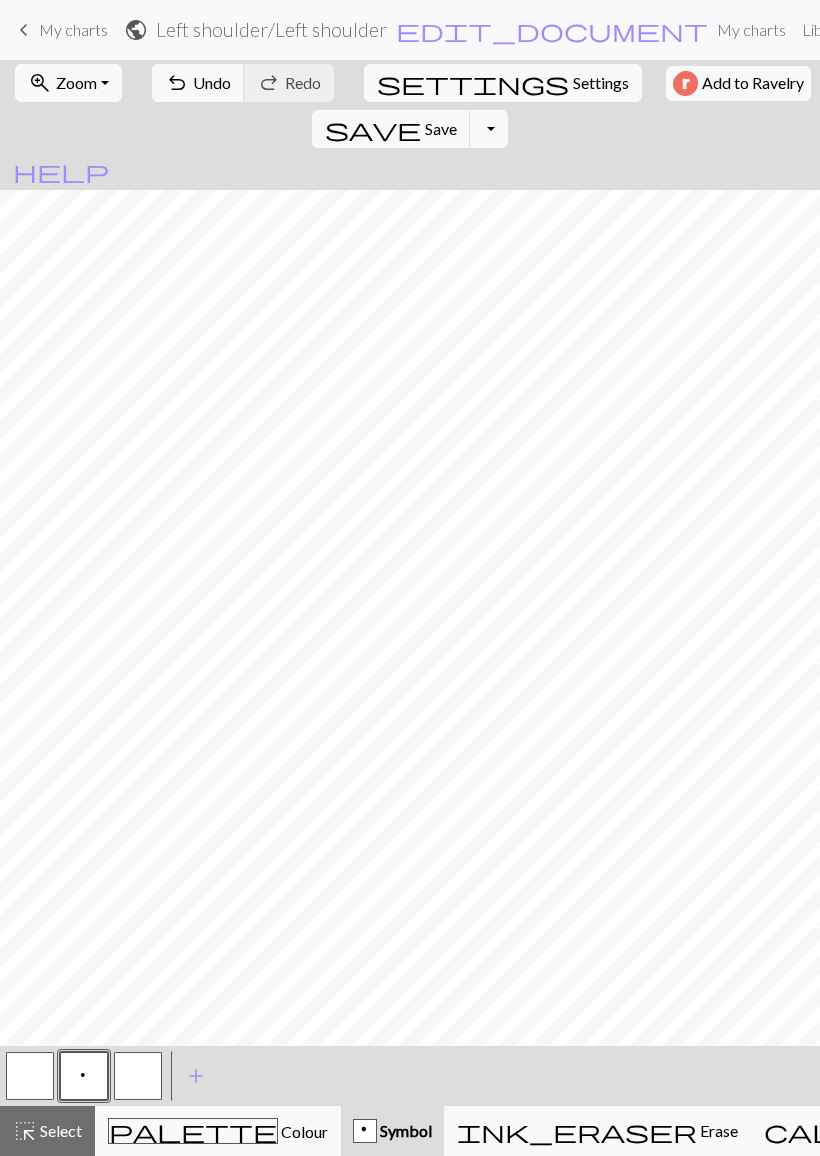 click on "p" at bounding box center (84, 1076) 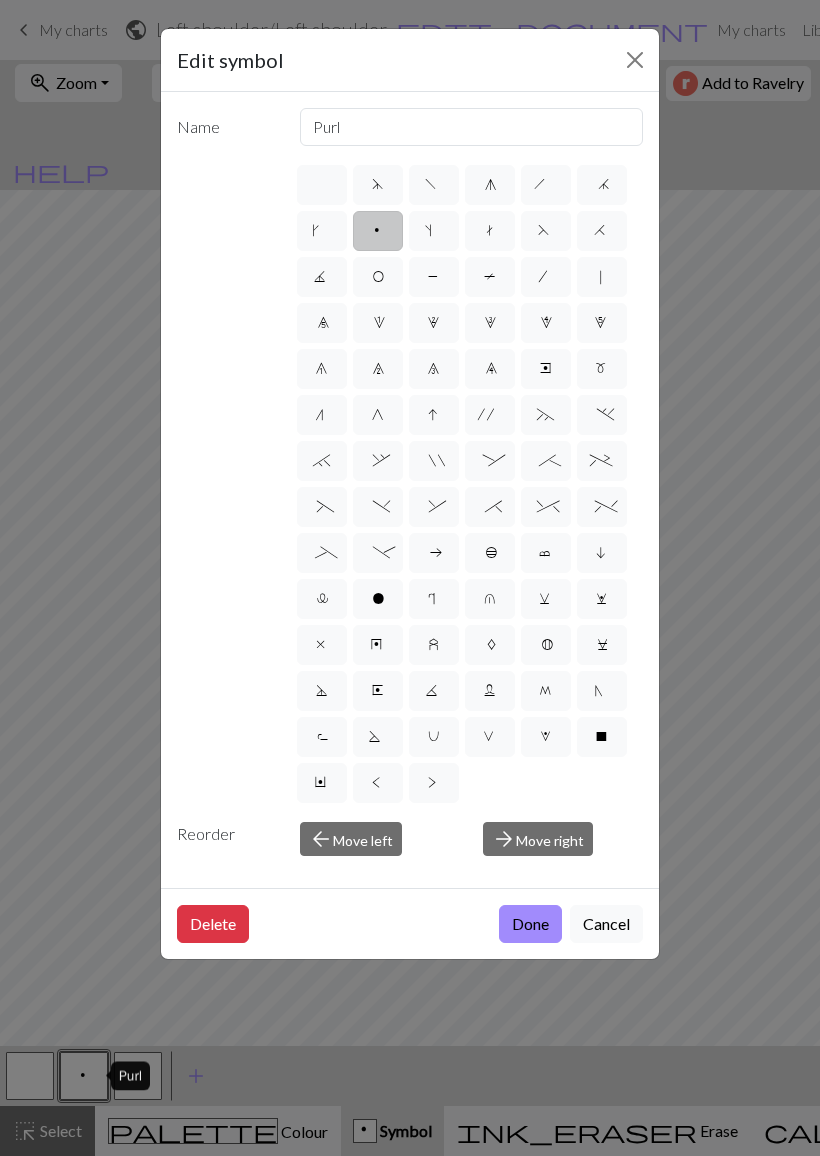 click on "o" at bounding box center [378, 599] 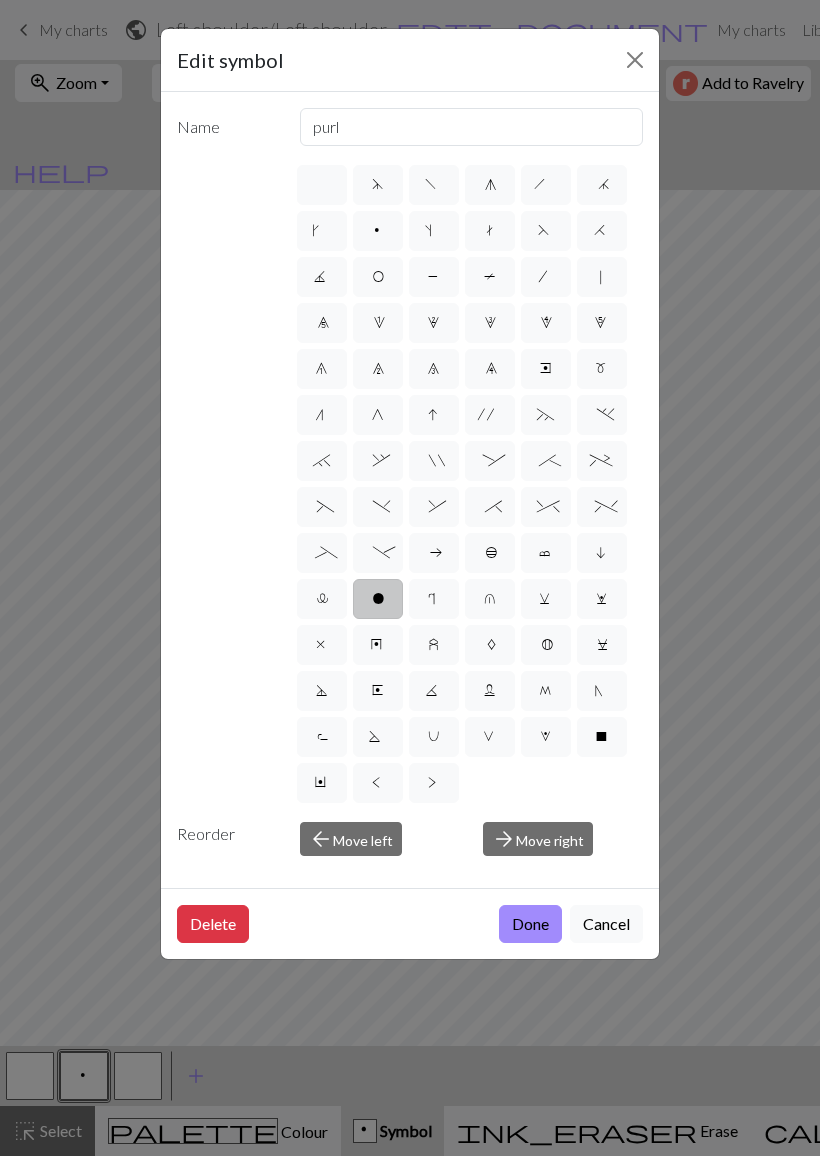click on "Done" at bounding box center [530, 924] 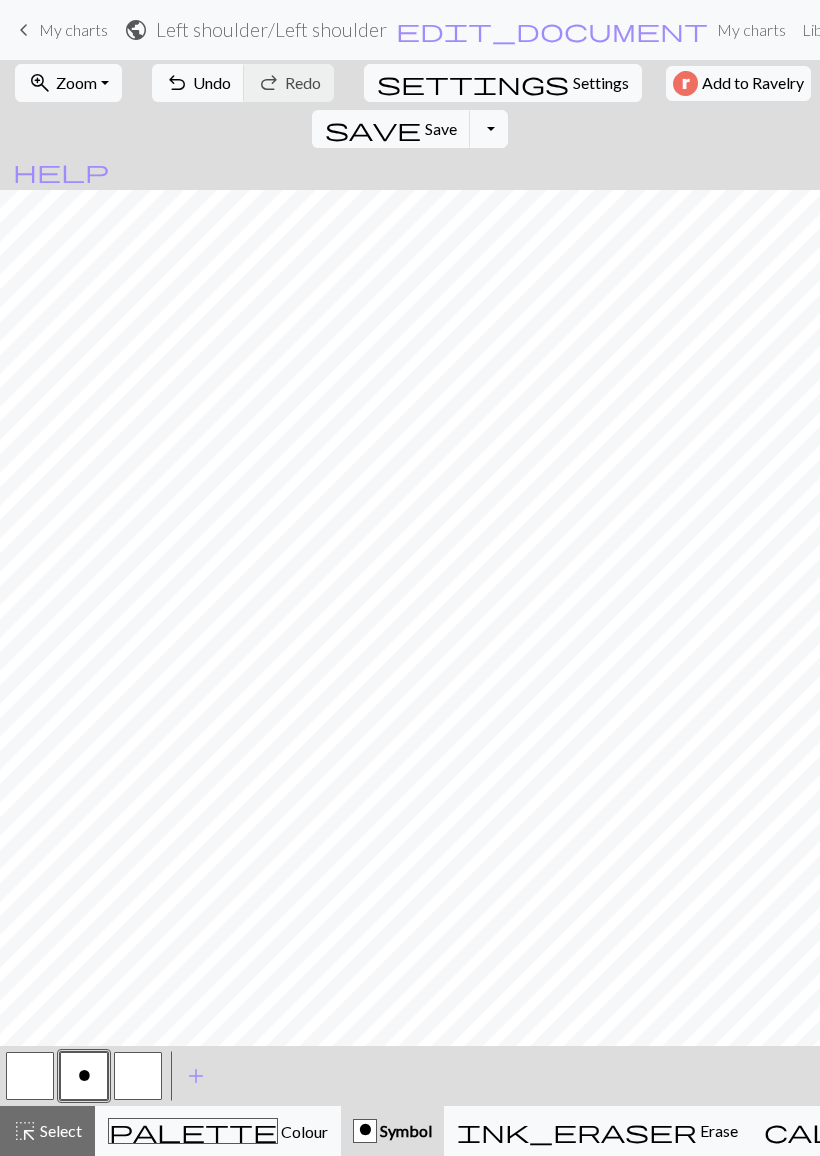 click at bounding box center (138, 1076) 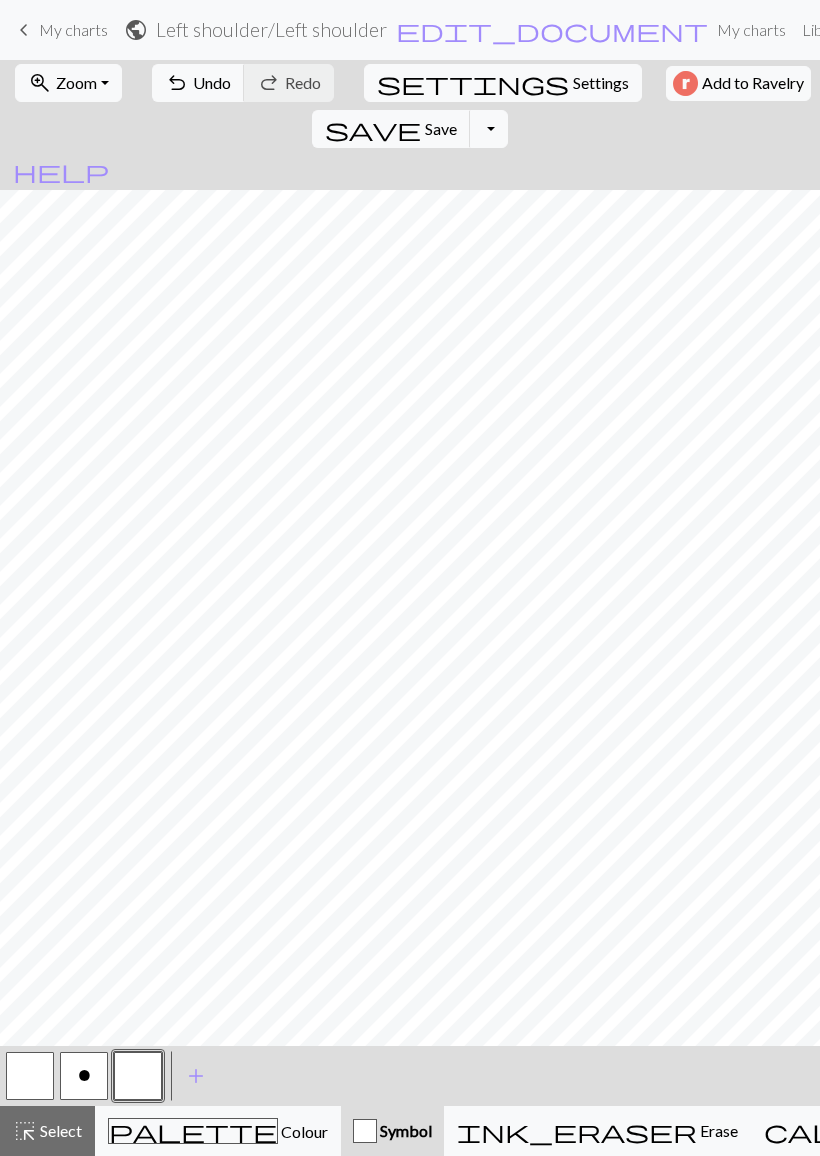 click at bounding box center [138, 1076] 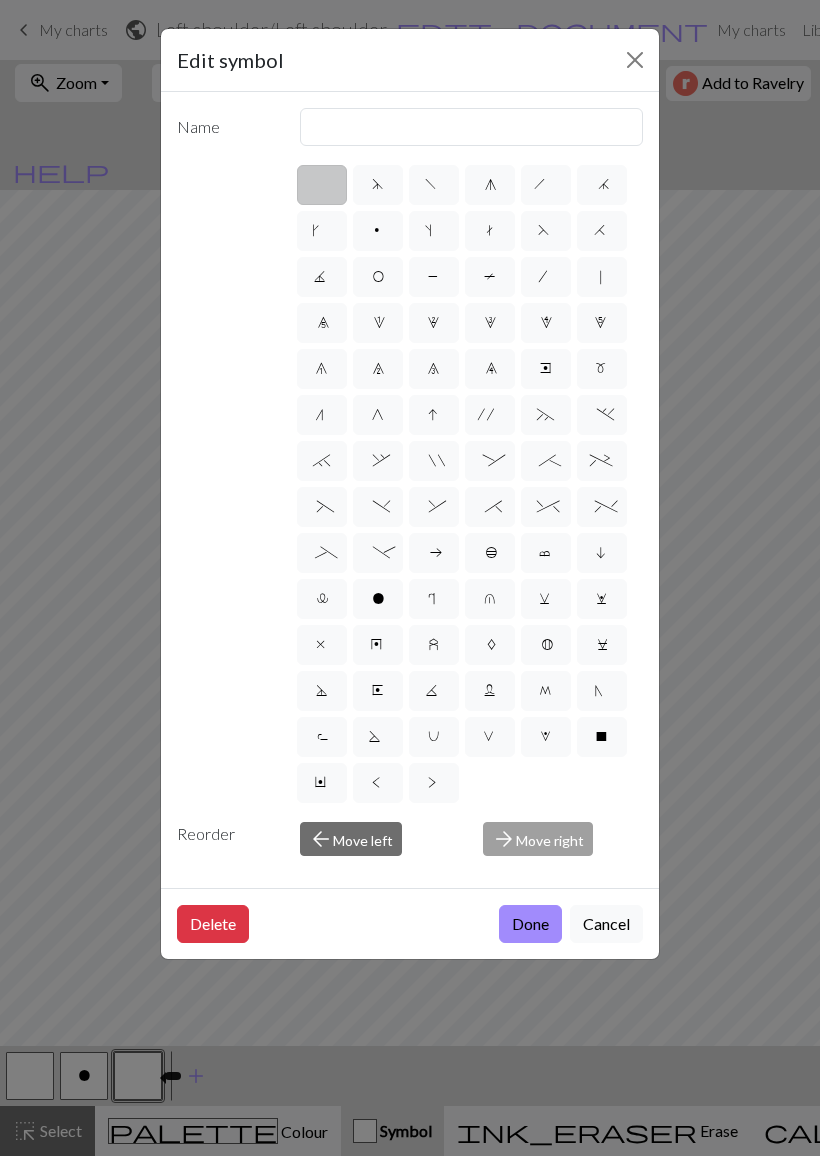click on "F" at bounding box center (546, 231) 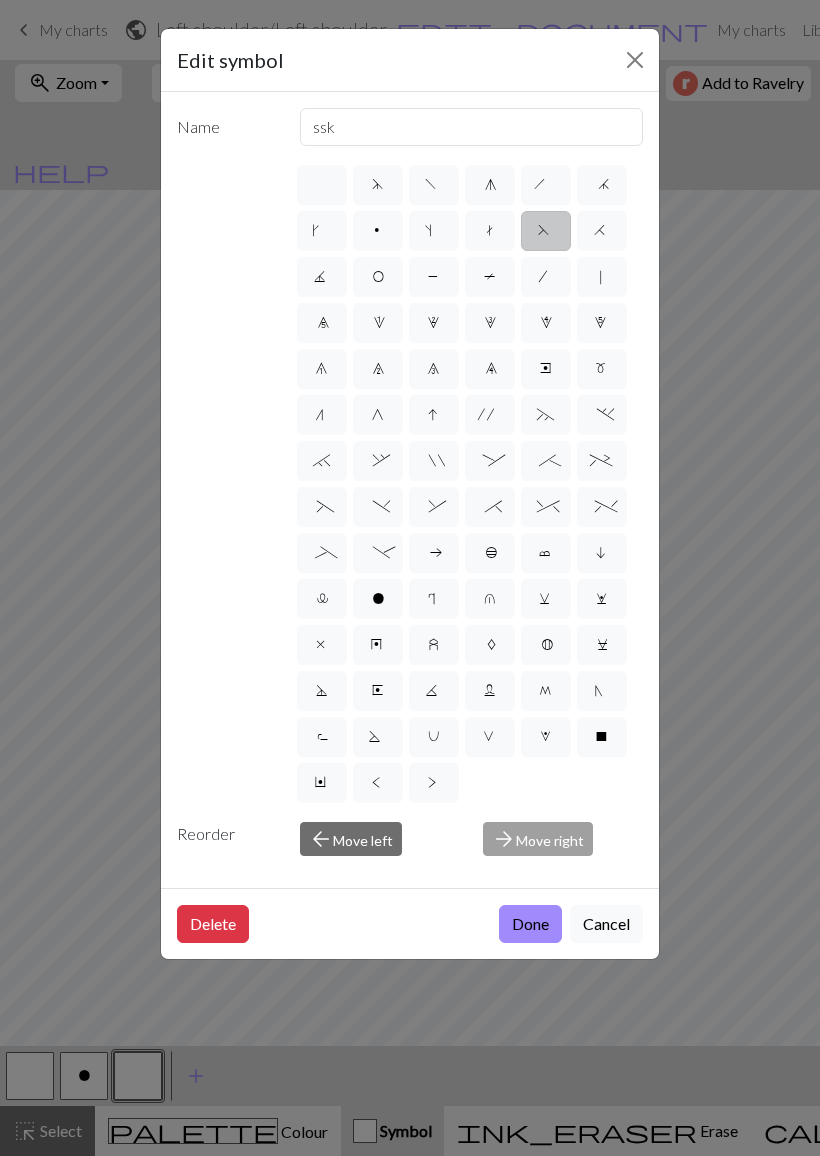 click on "H" at bounding box center (602, 233) 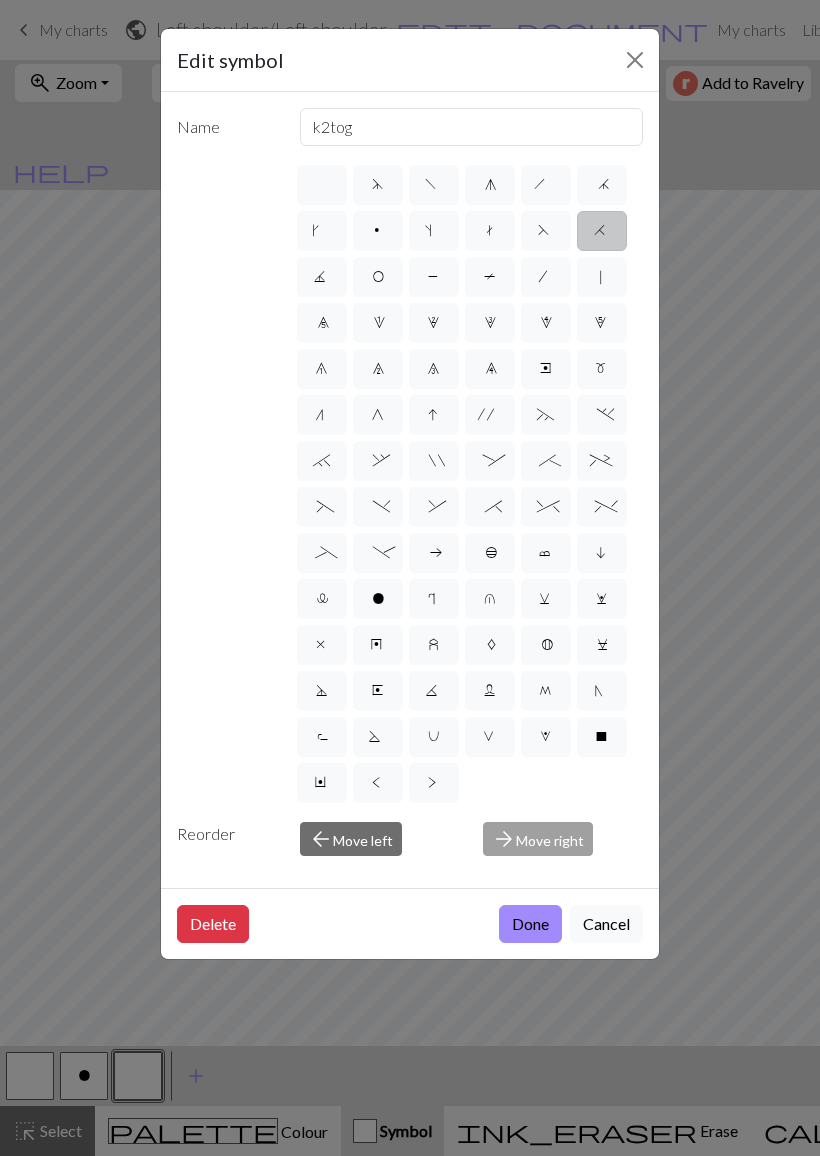 click on "k" at bounding box center [322, 231] 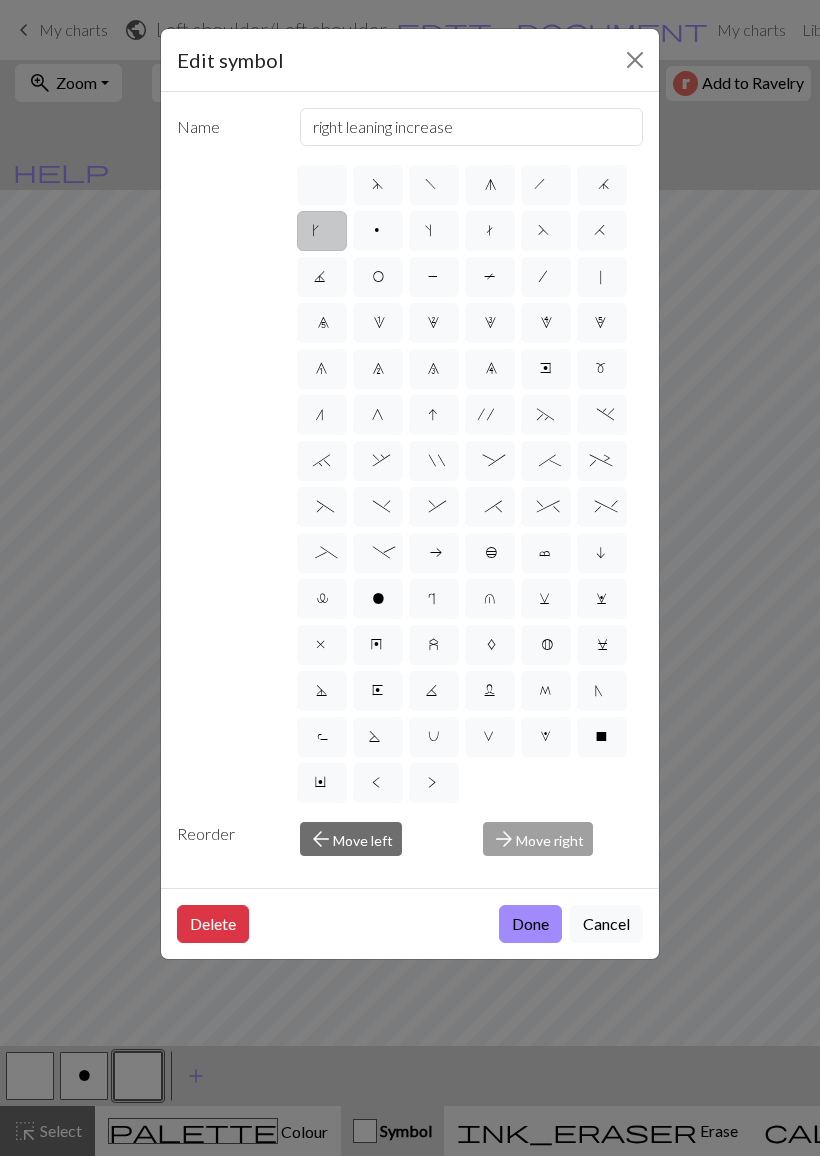 click on "F" at bounding box center (546, 231) 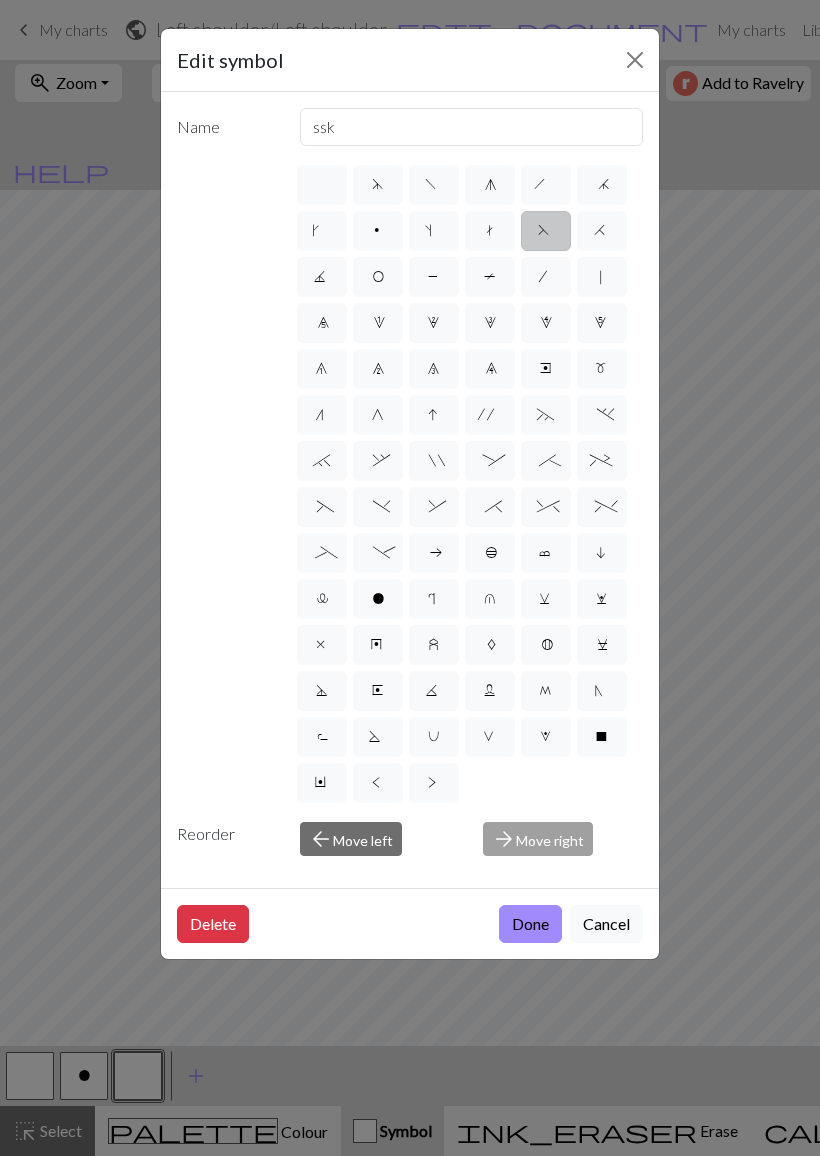 click on "&" at bounding box center [433, 509] 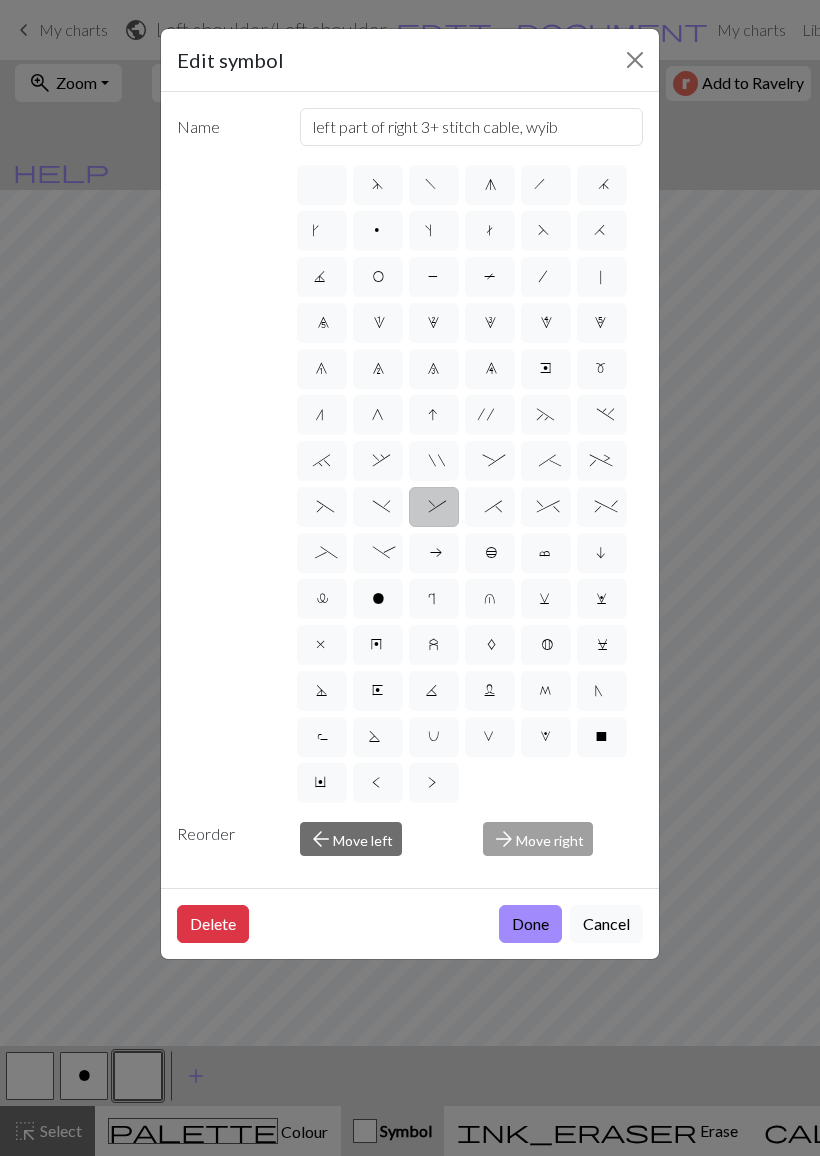 click at bounding box center [322, 185] 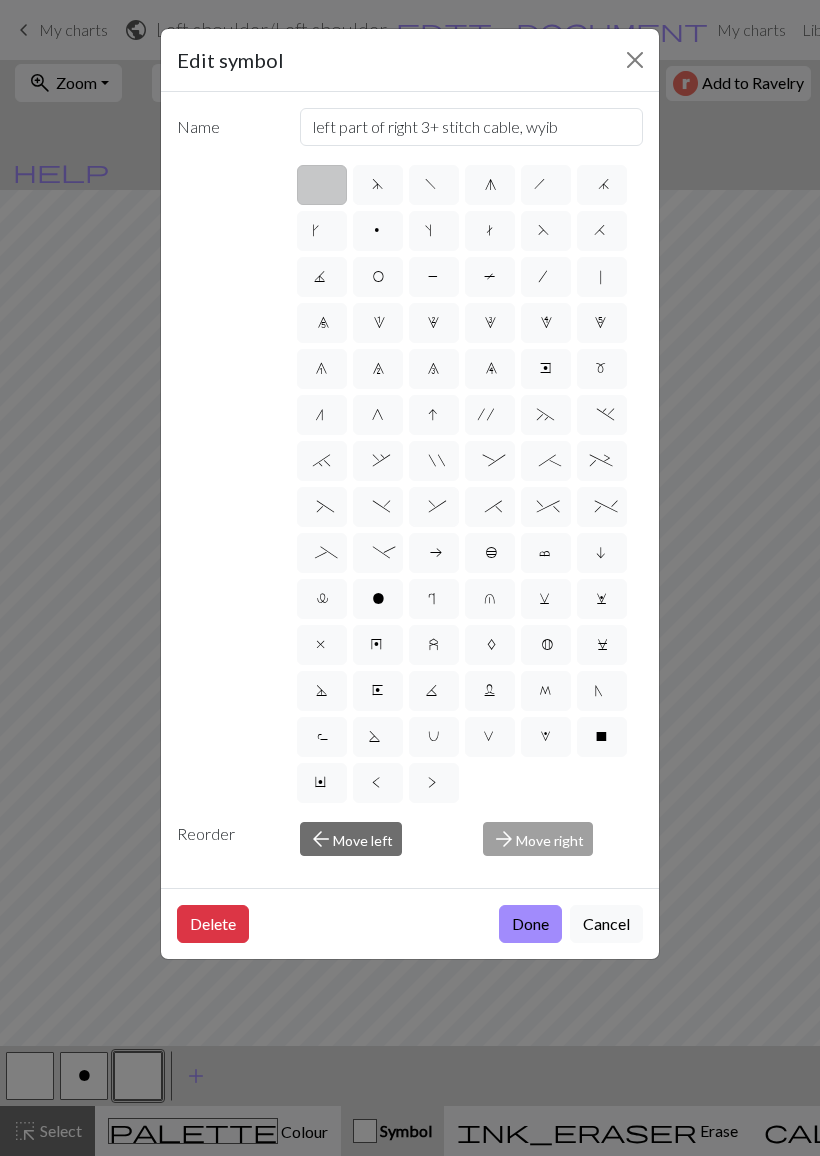 type on "Knit" 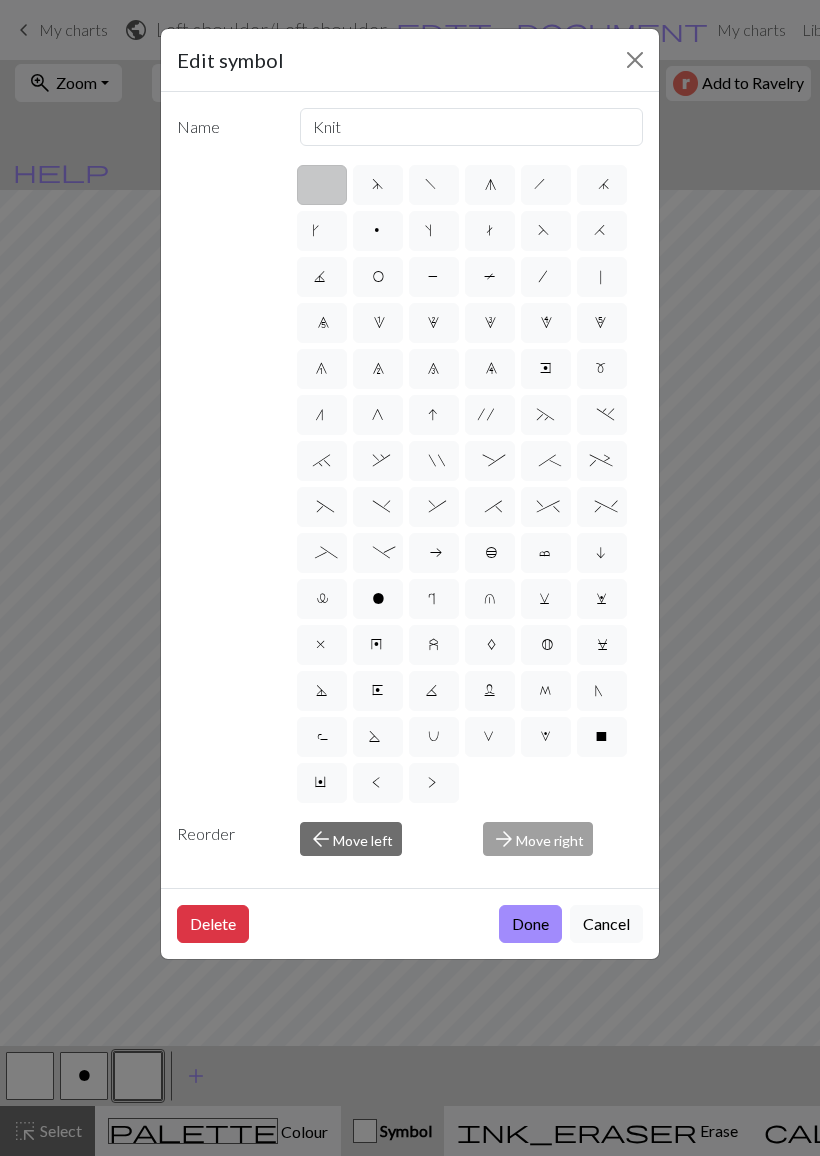 click on "arrow_back Move left" at bounding box center (351, 839) 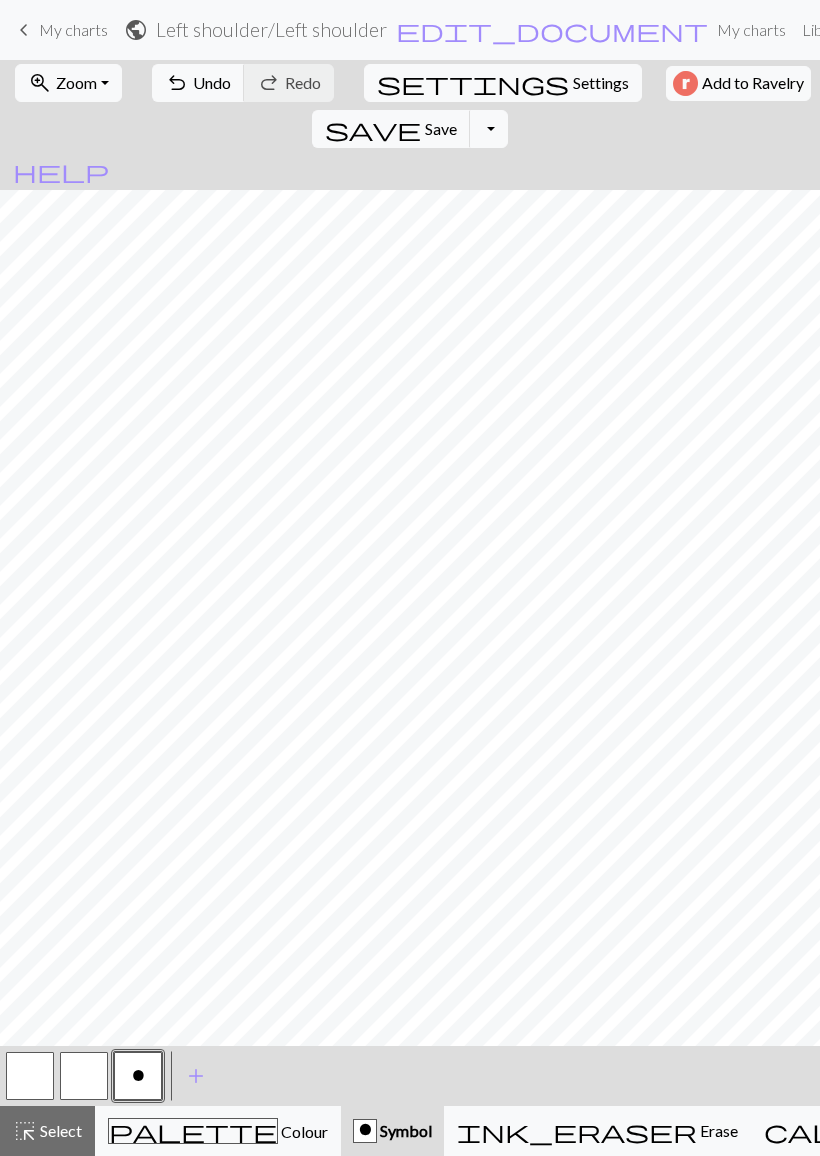 click at bounding box center (84, 1076) 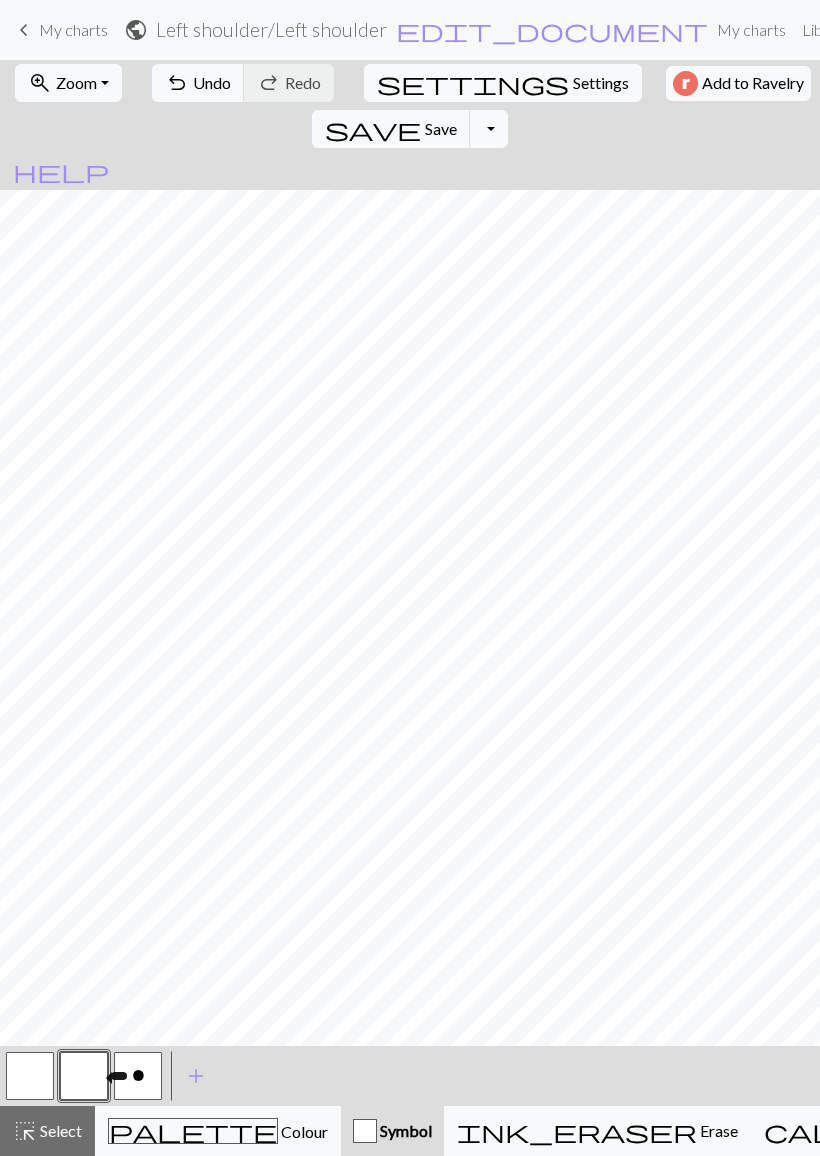 click at bounding box center (84, 1076) 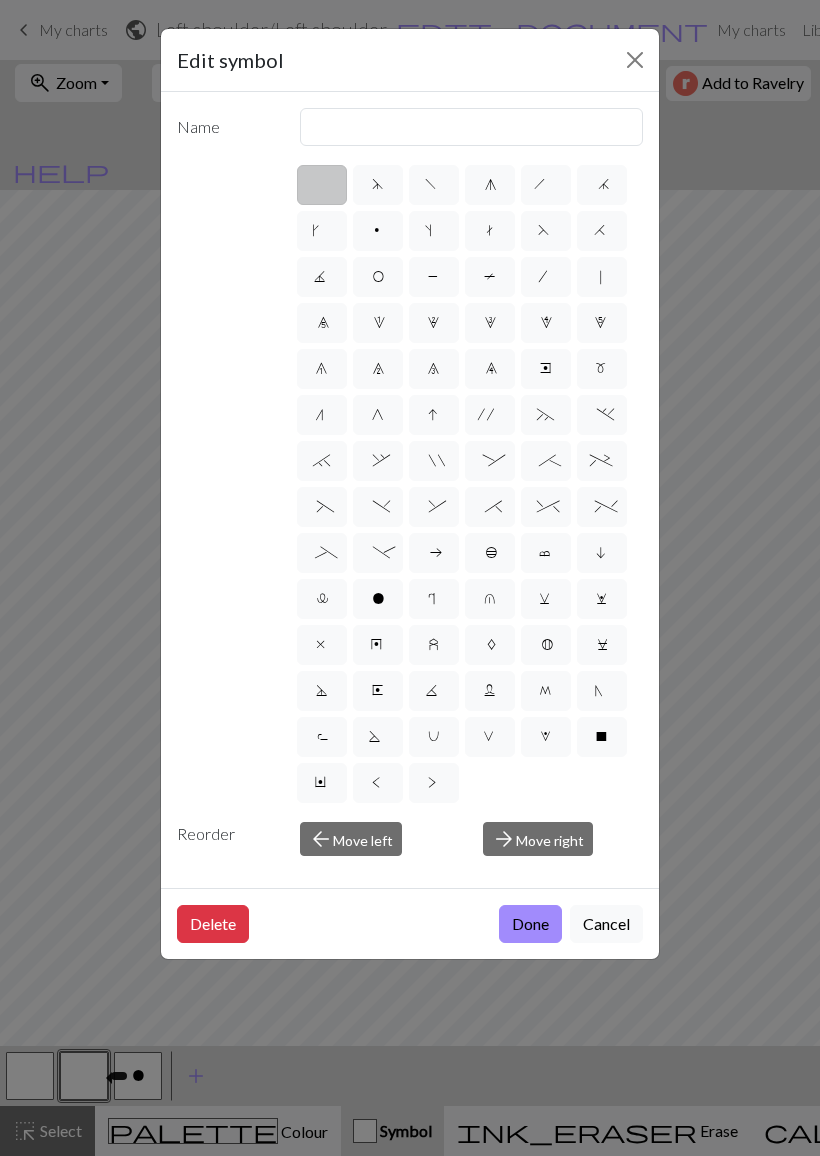 click on "Edit symbol Name d f g h j k p s t F H J O P T / | 0 1 2 3 4 5 6 7 8 9 e m n G I ' ~ . ` , " : ; + ( ) & * ^ % _ - a b c i l o r u v w x y z A B C D E K L M N R S U V W X Y < > Reorder arrow_back Move left arrow_forward Move right Delete Done Cancel" at bounding box center [410, 578] 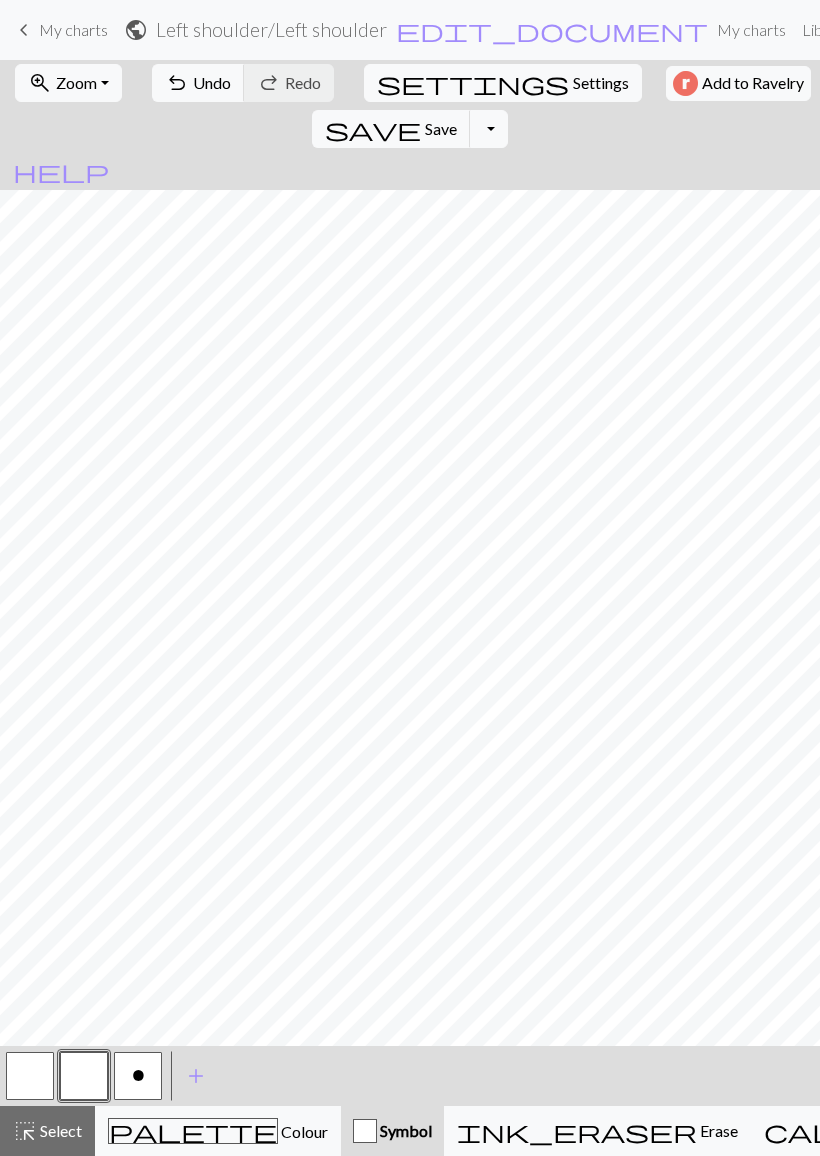 click at bounding box center (84, 1076) 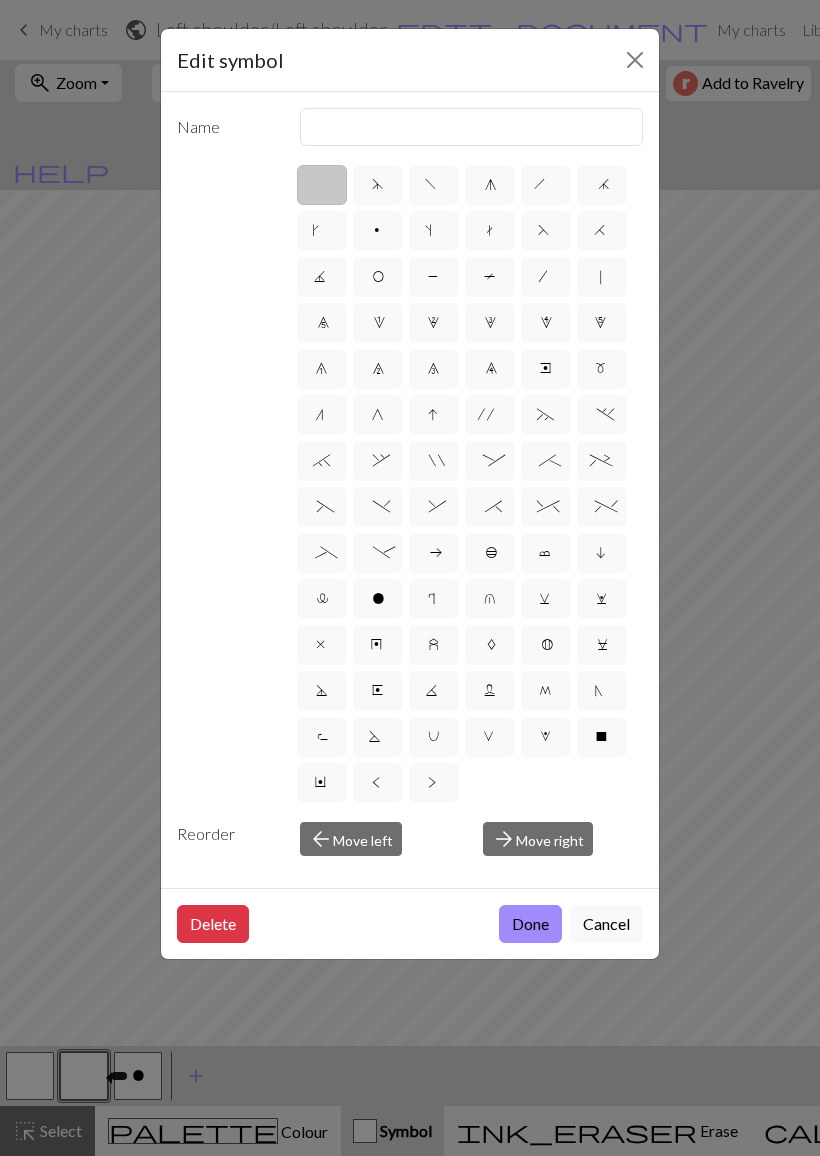 click on "F" at bounding box center [546, 231] 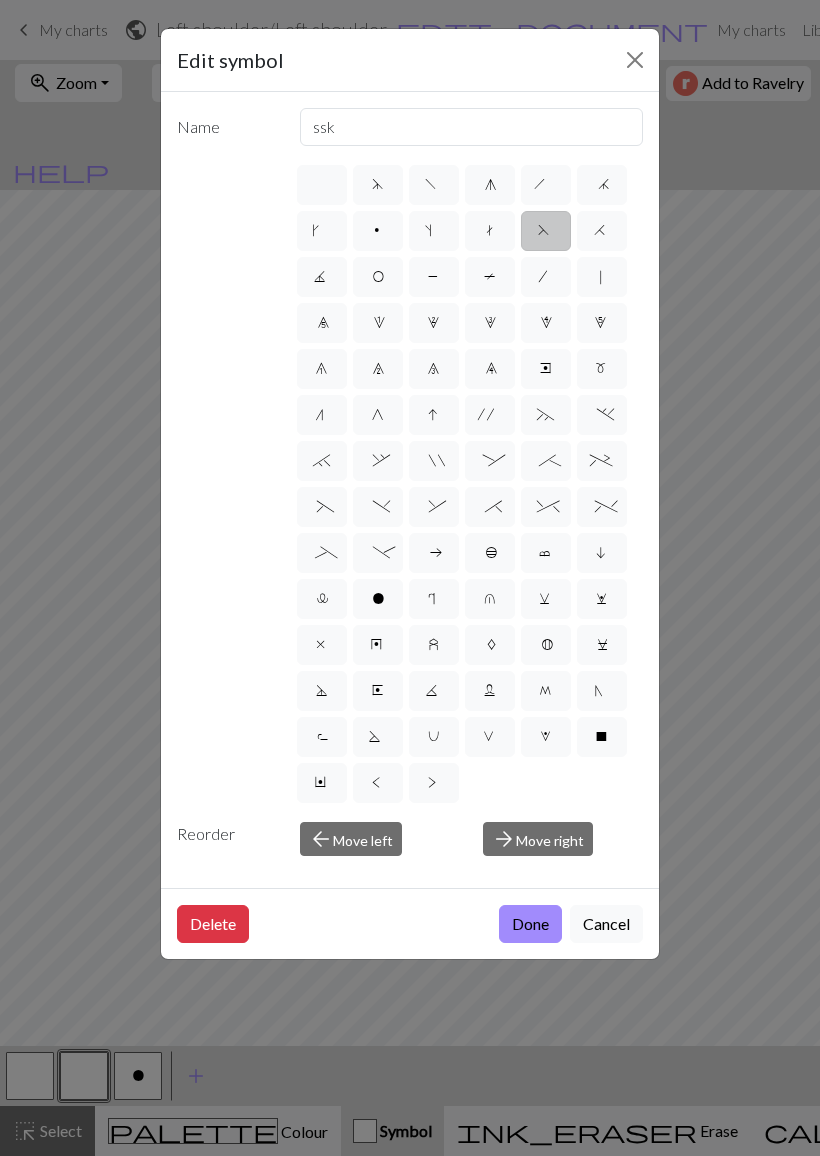 click on "k" at bounding box center [322, 231] 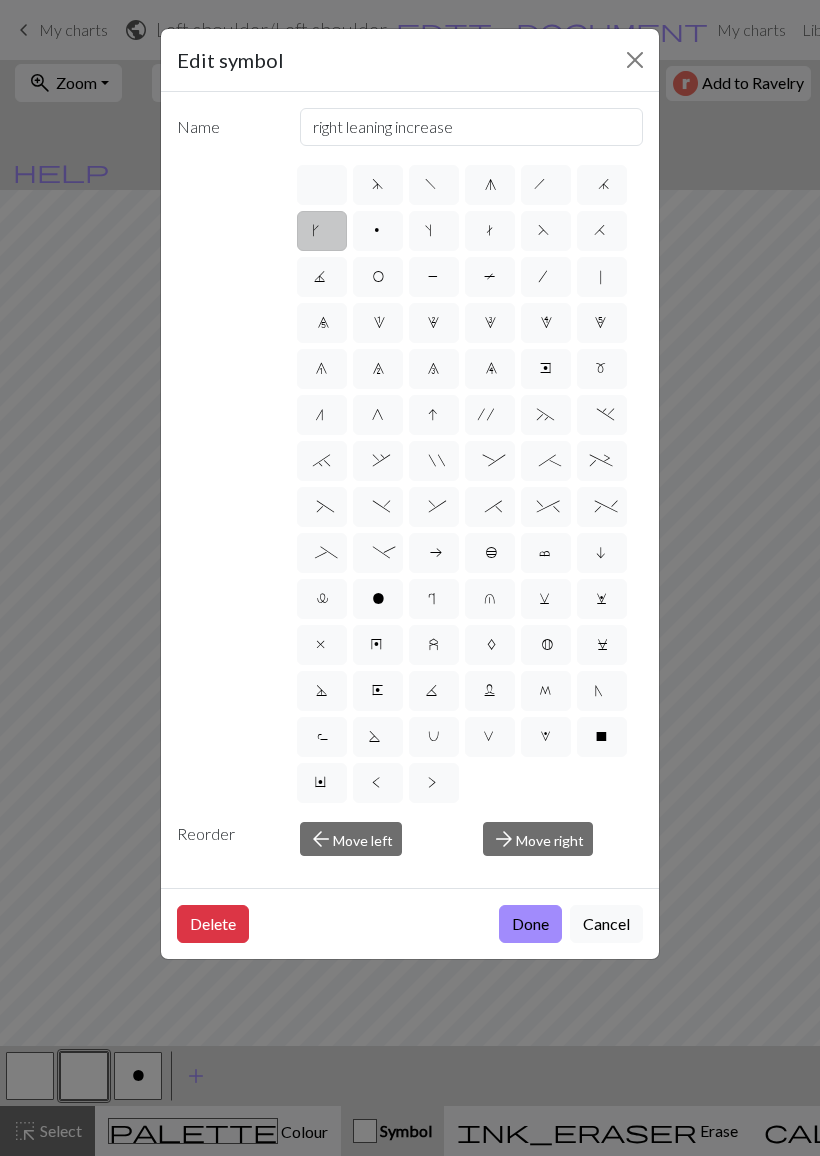 click on "j" at bounding box center (602, 185) 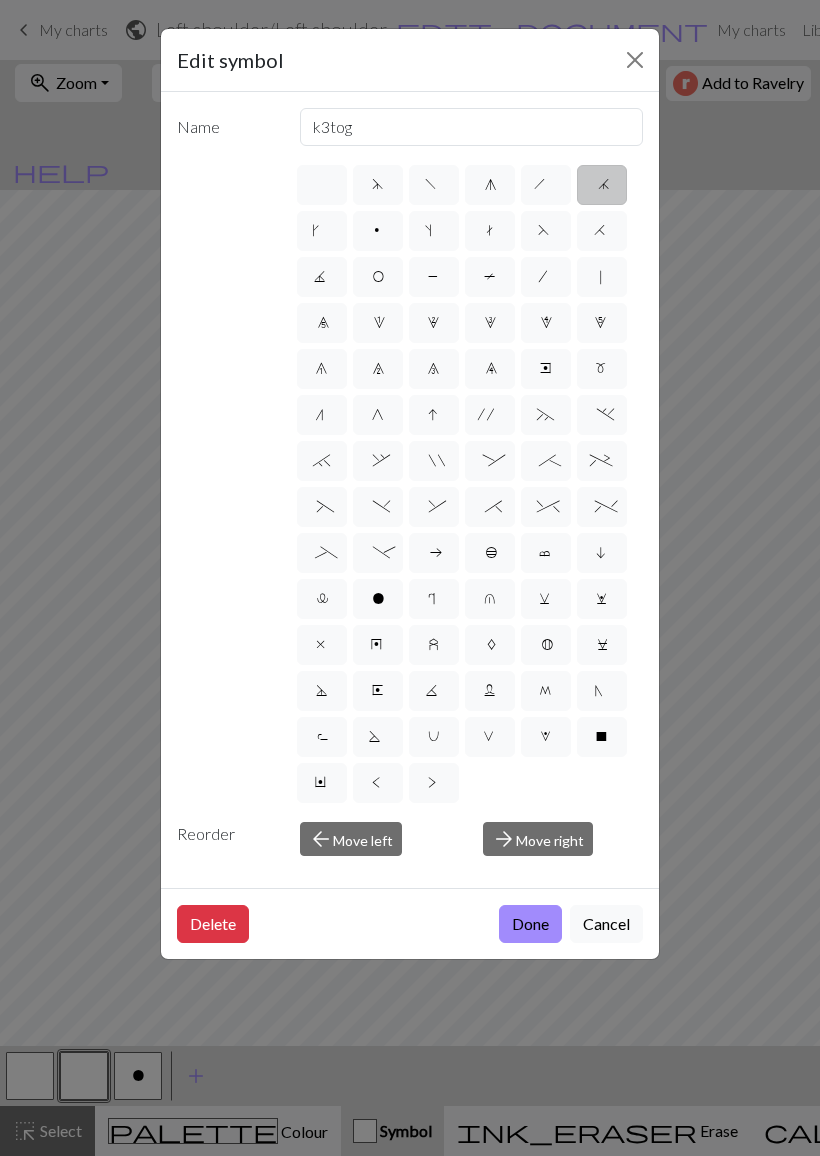 click on "|" at bounding box center [602, 277] 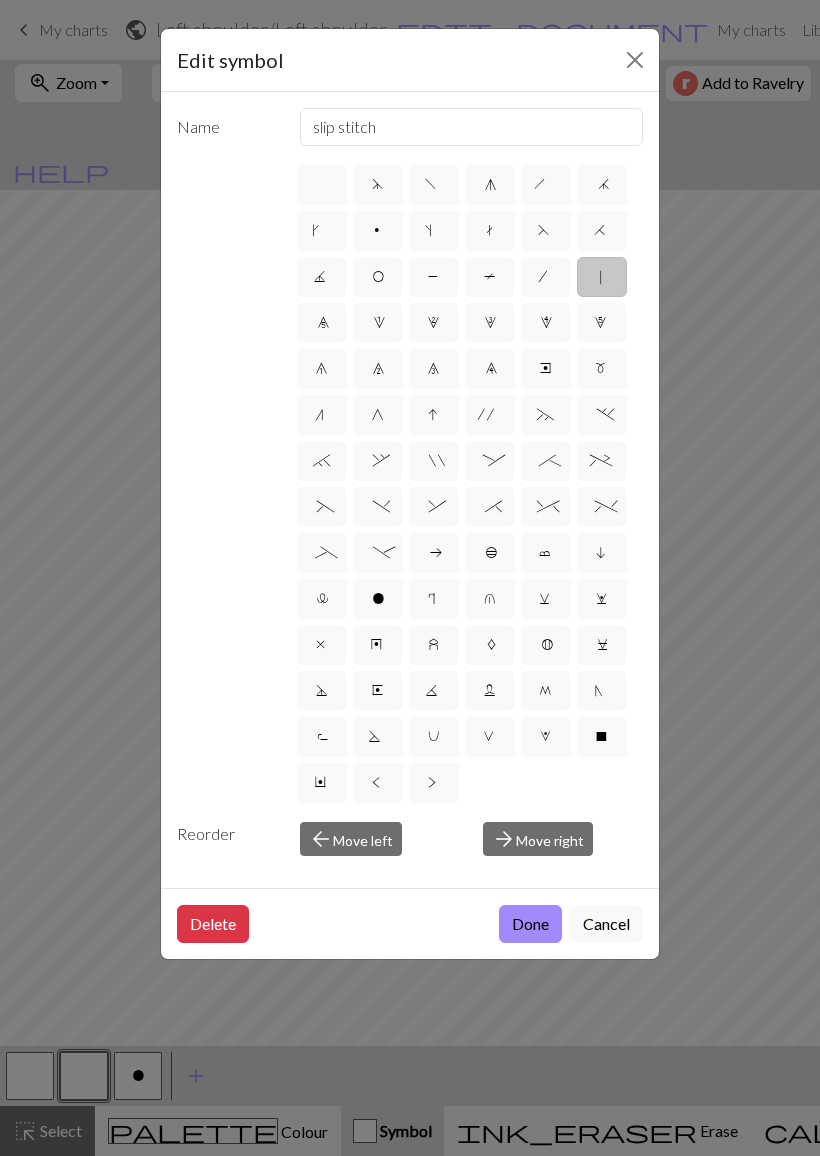 click on "f" at bounding box center [434, 185] 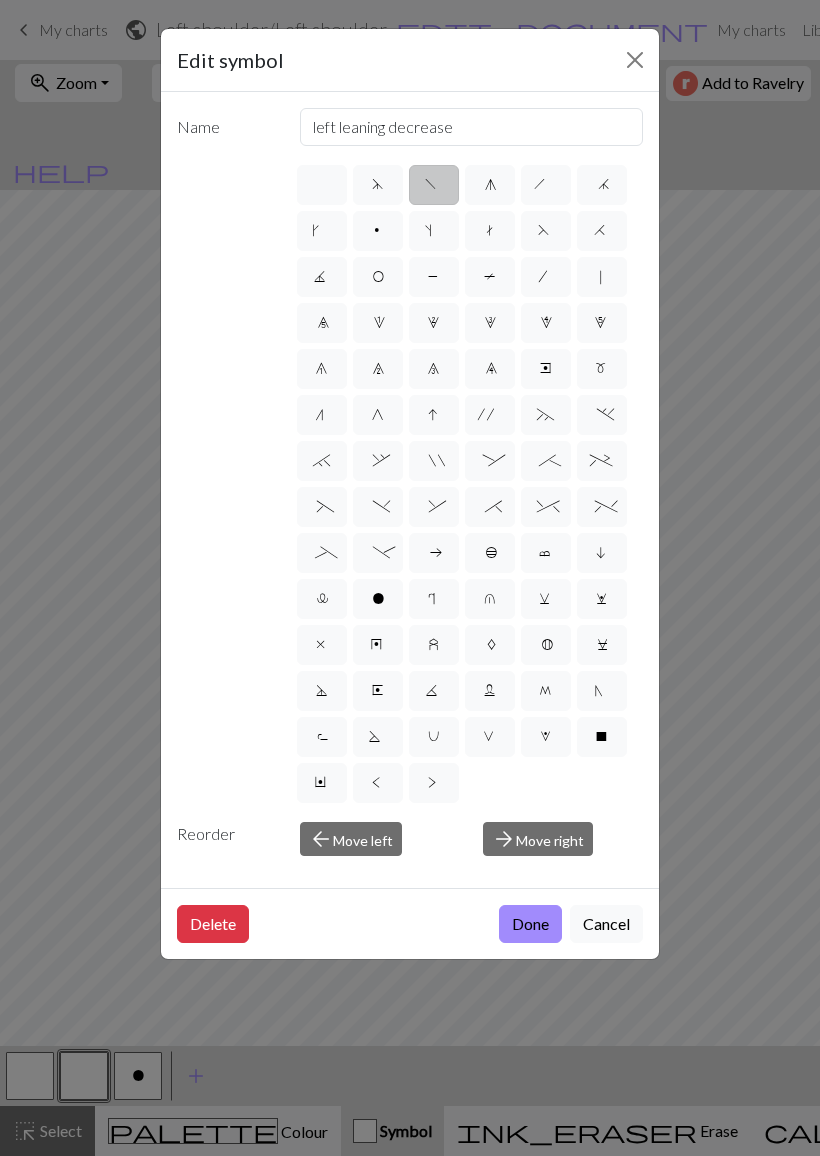 click on "h" at bounding box center (546, 185) 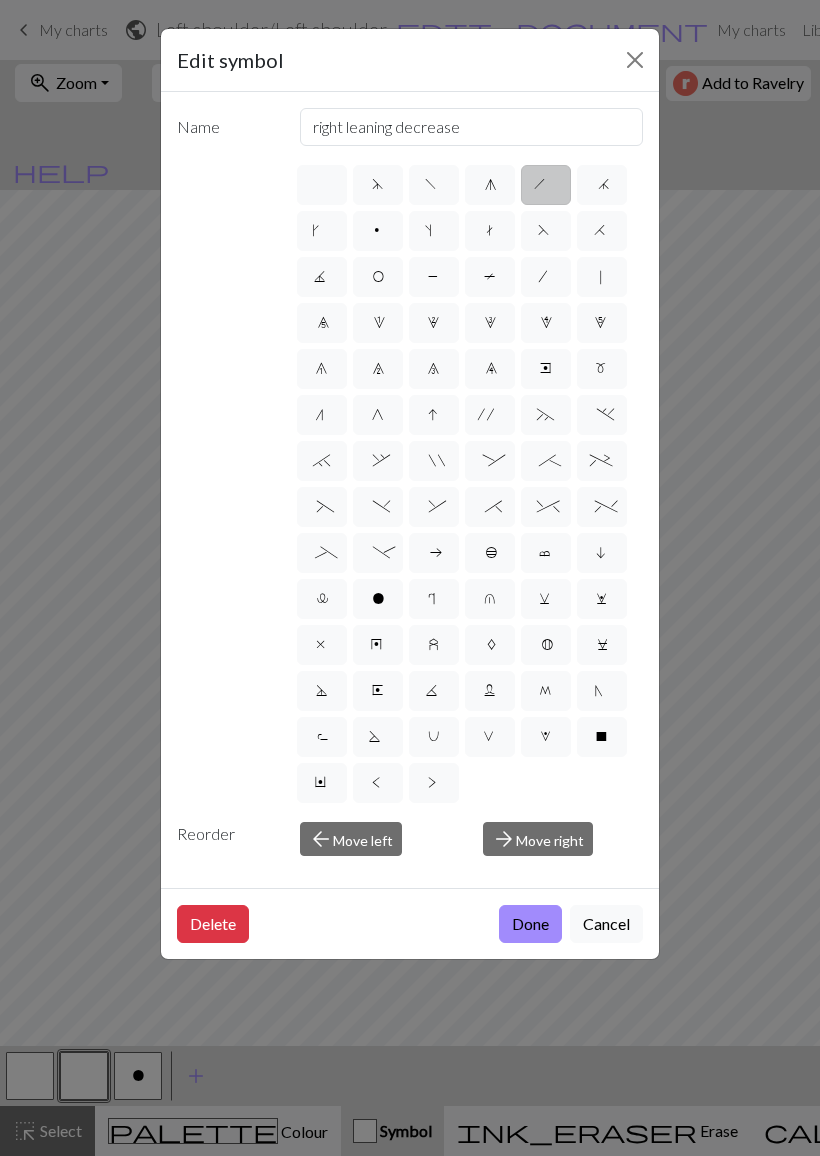 click on "f" at bounding box center [434, 185] 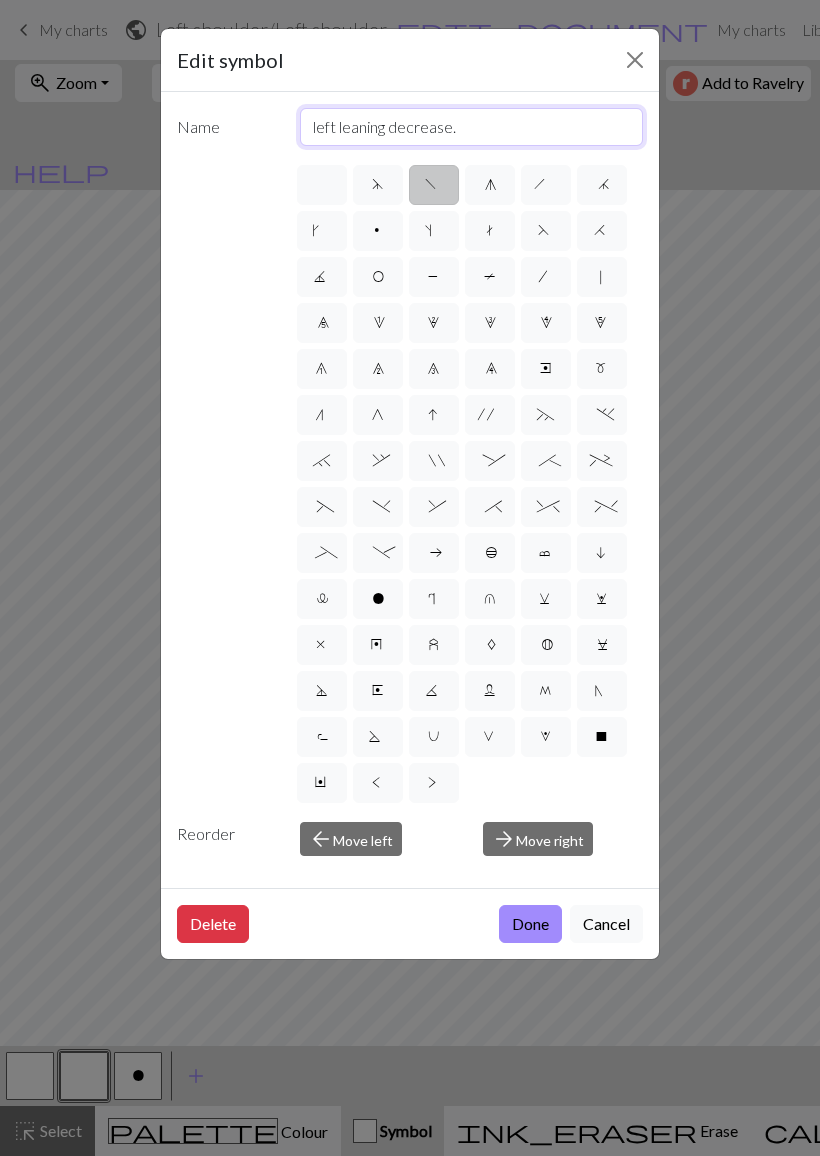 click on "left leaning decrease." at bounding box center (472, 127) 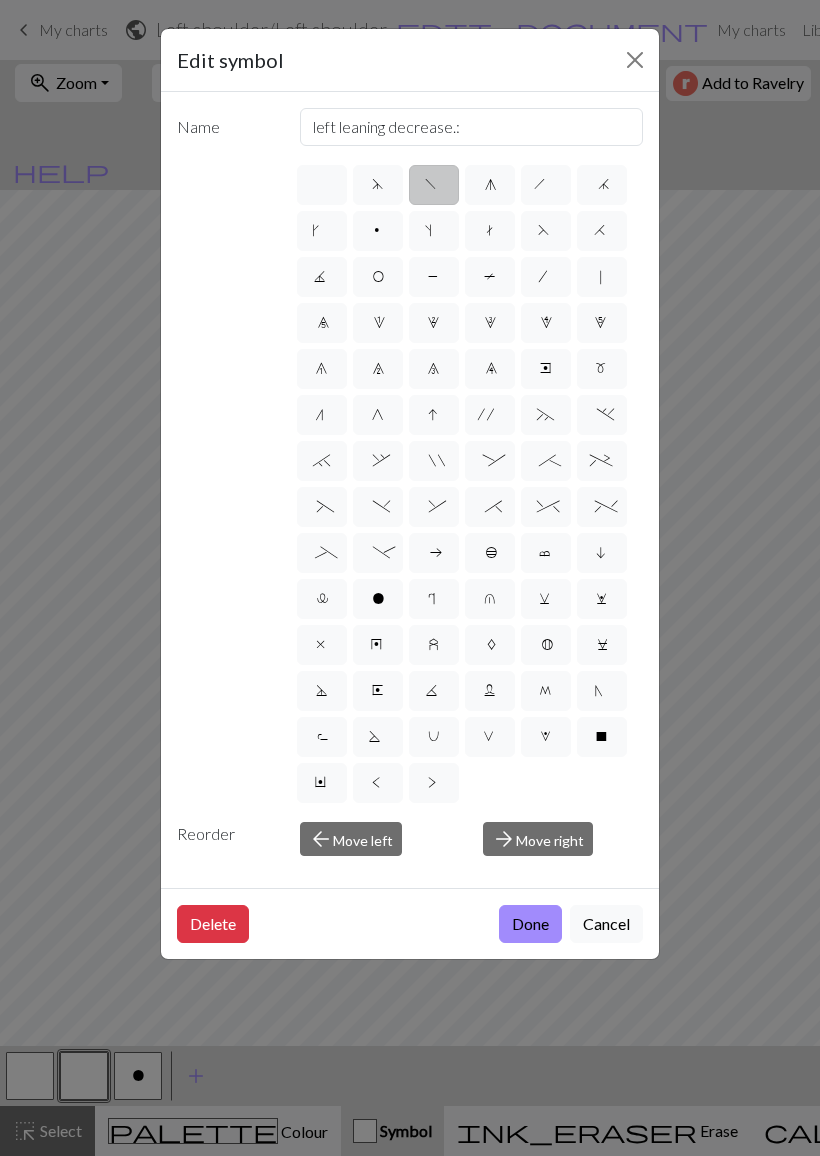 click on "Delete" at bounding box center [213, 924] 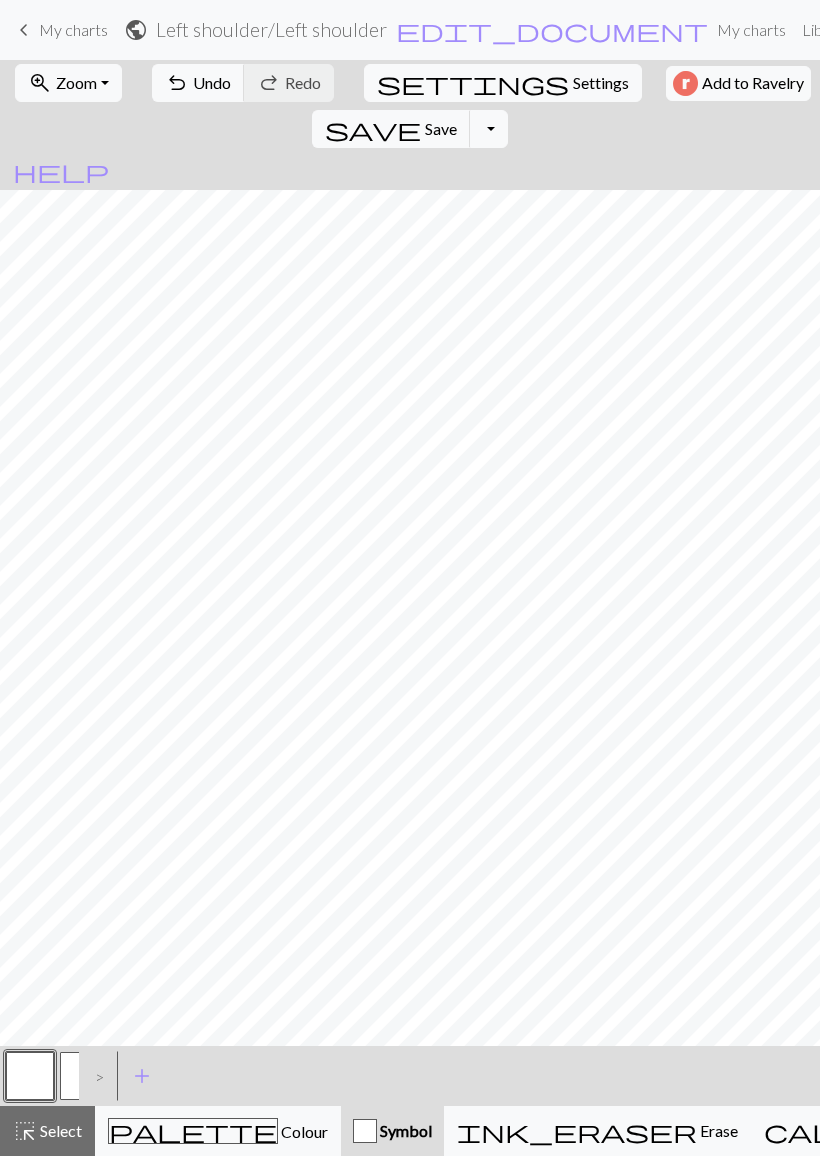 click at bounding box center [30, 1076] 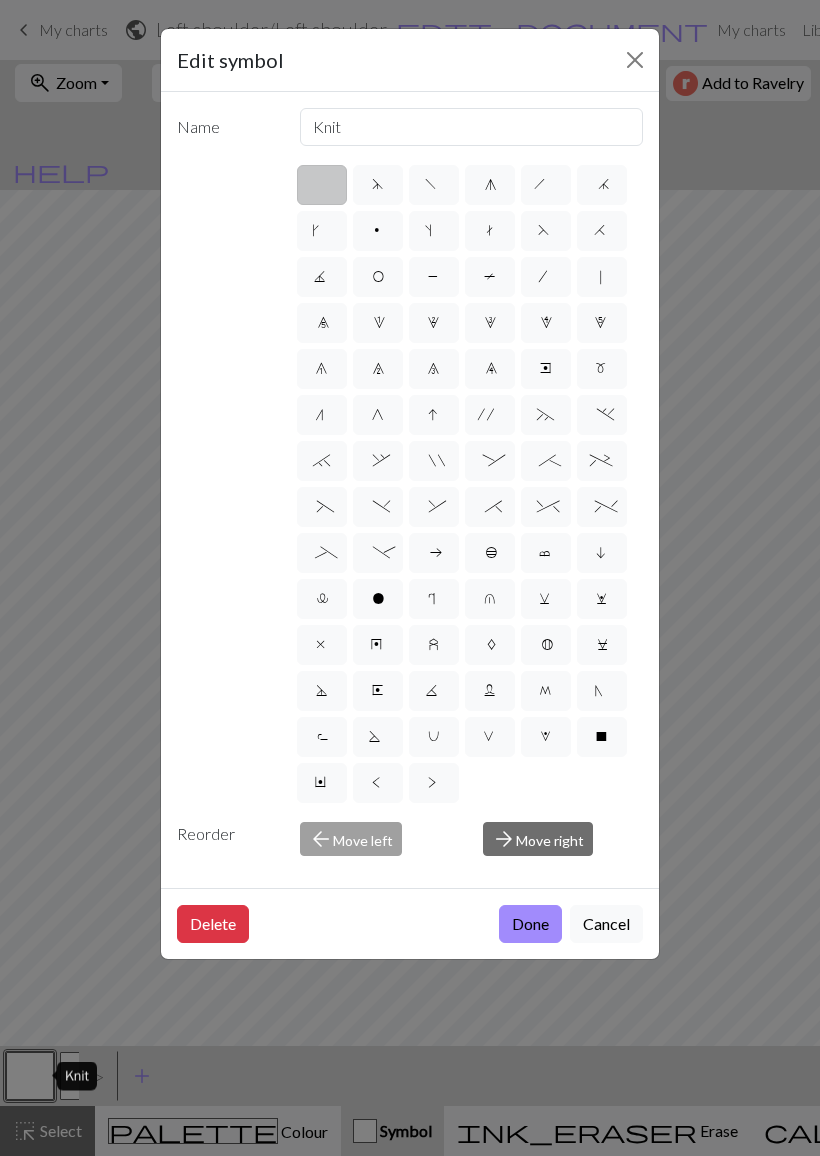 click on "B" at bounding box center (546, 647) 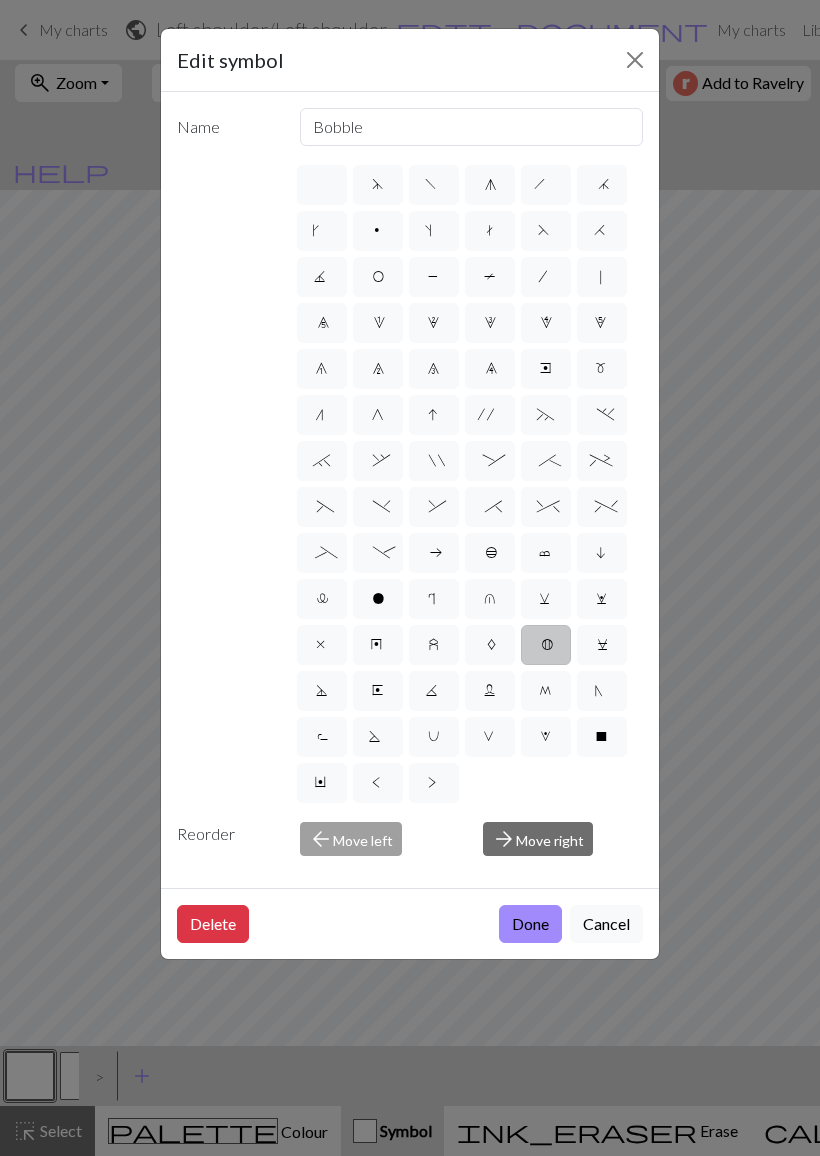 click on "A" at bounding box center (490, 647) 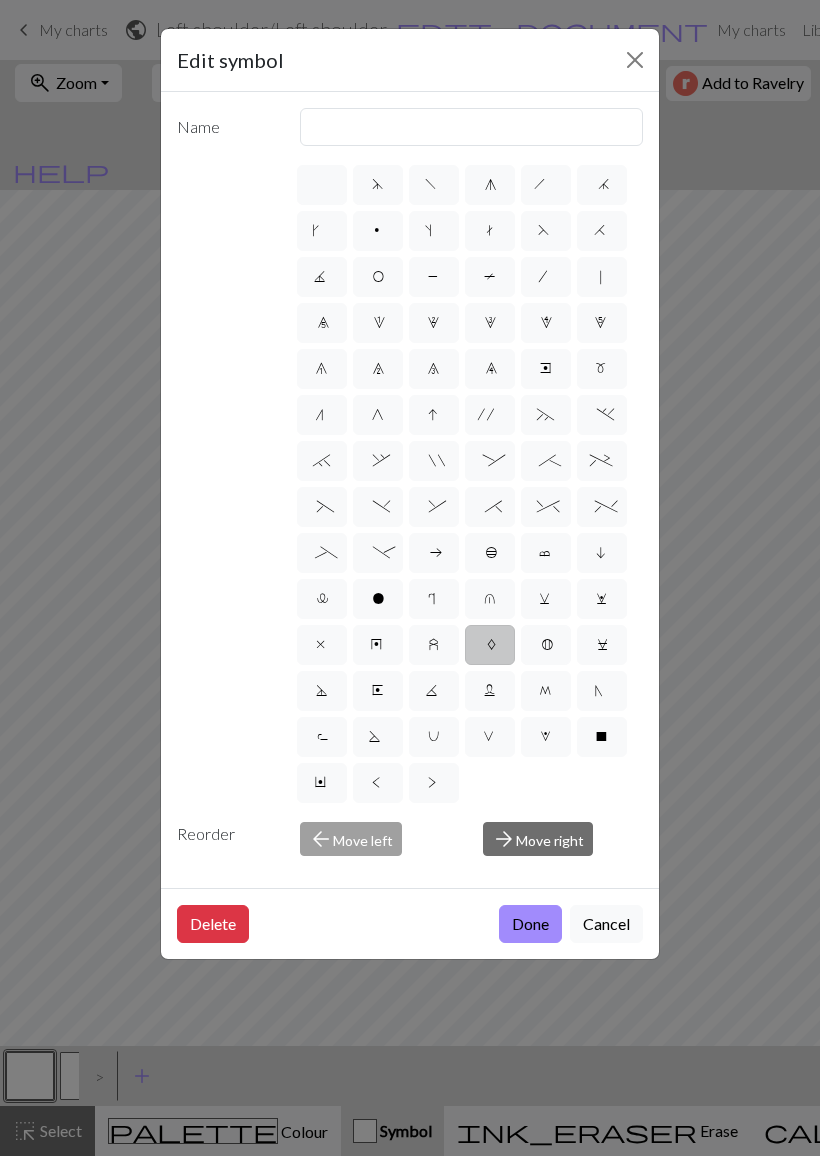 click on "z" at bounding box center (434, 645) 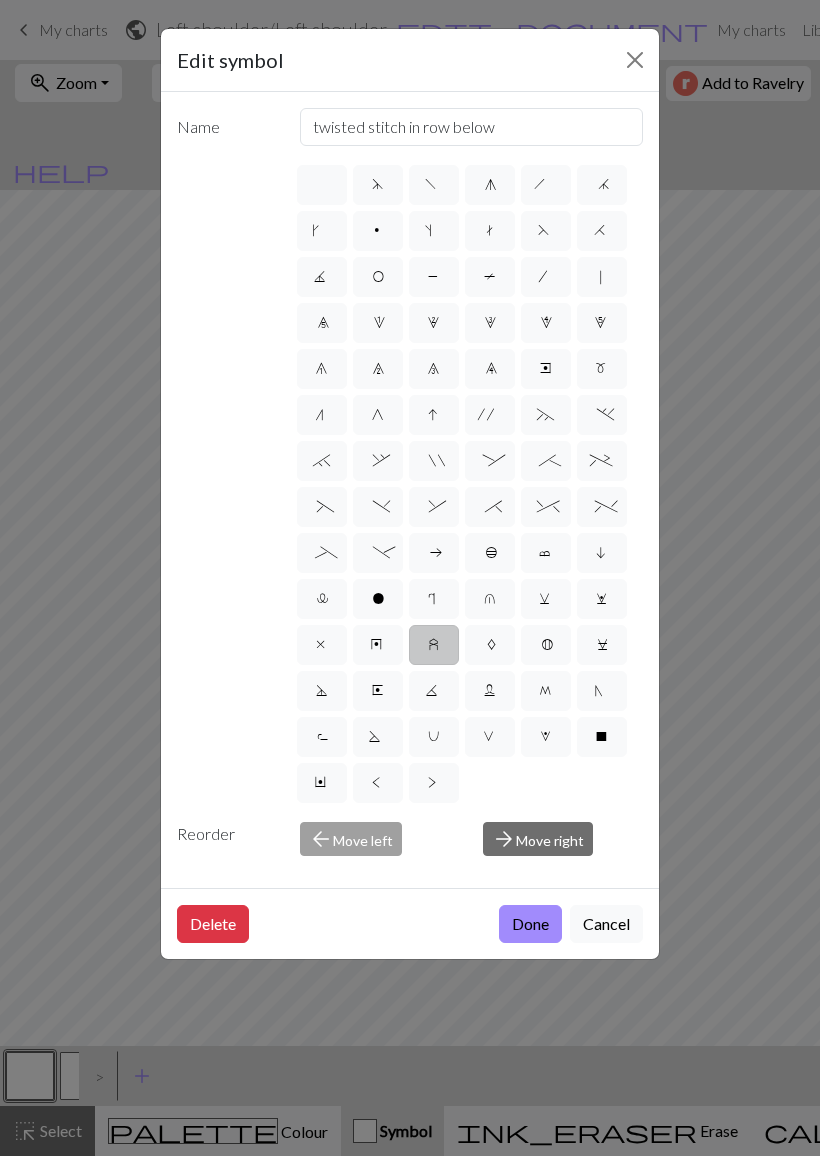 click on "A" at bounding box center (490, 647) 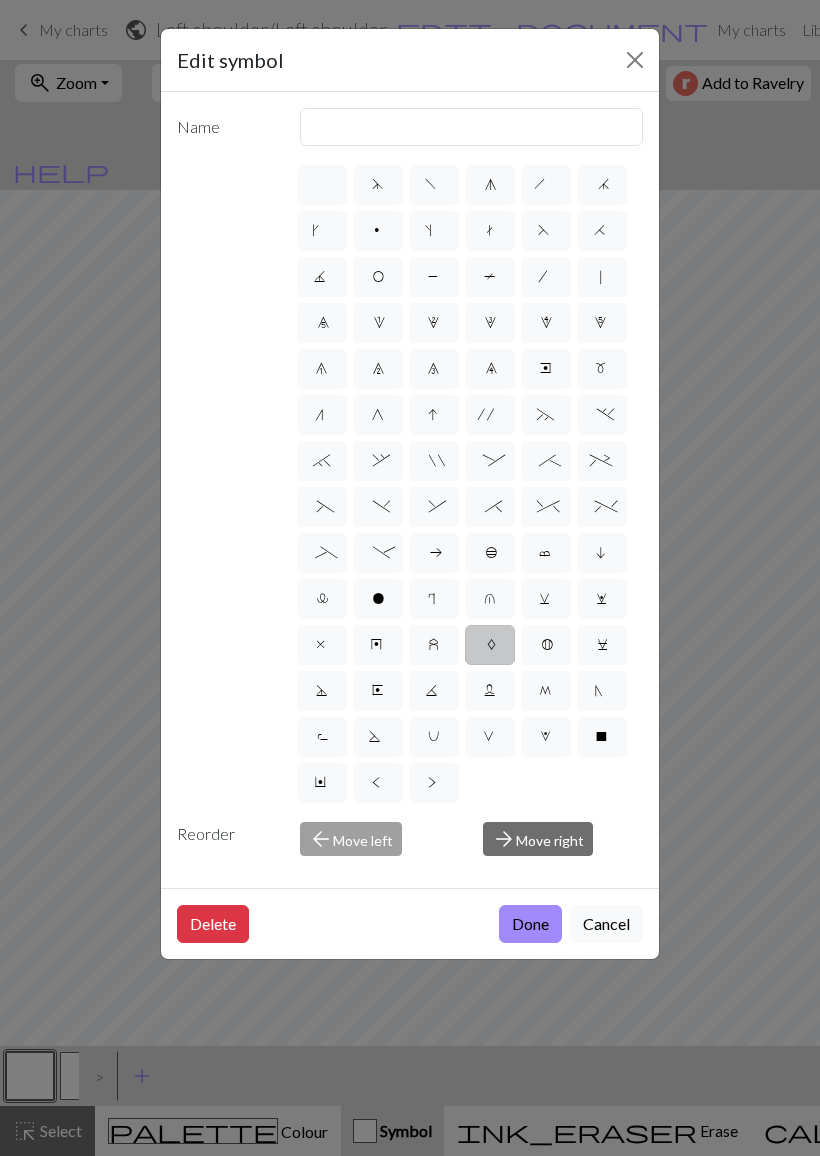 click on "C" at bounding box center (602, 645) 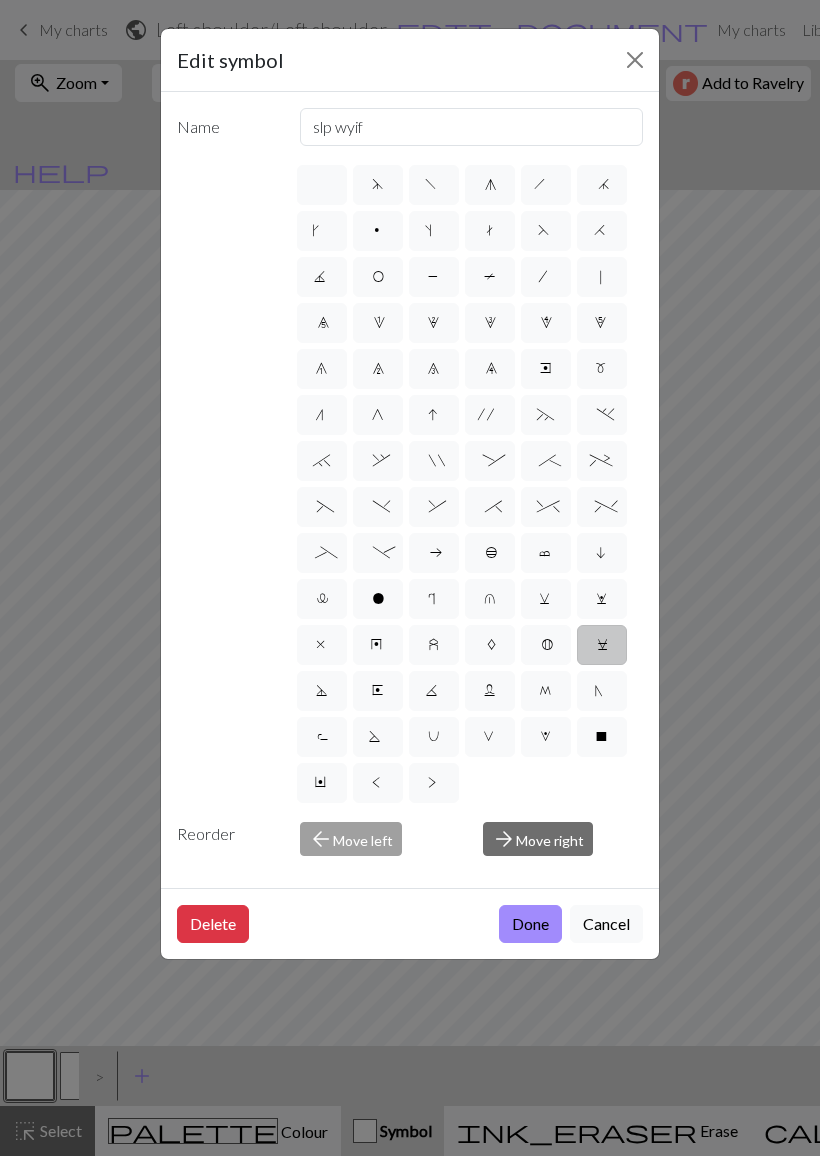 click on "N" at bounding box center (602, 693) 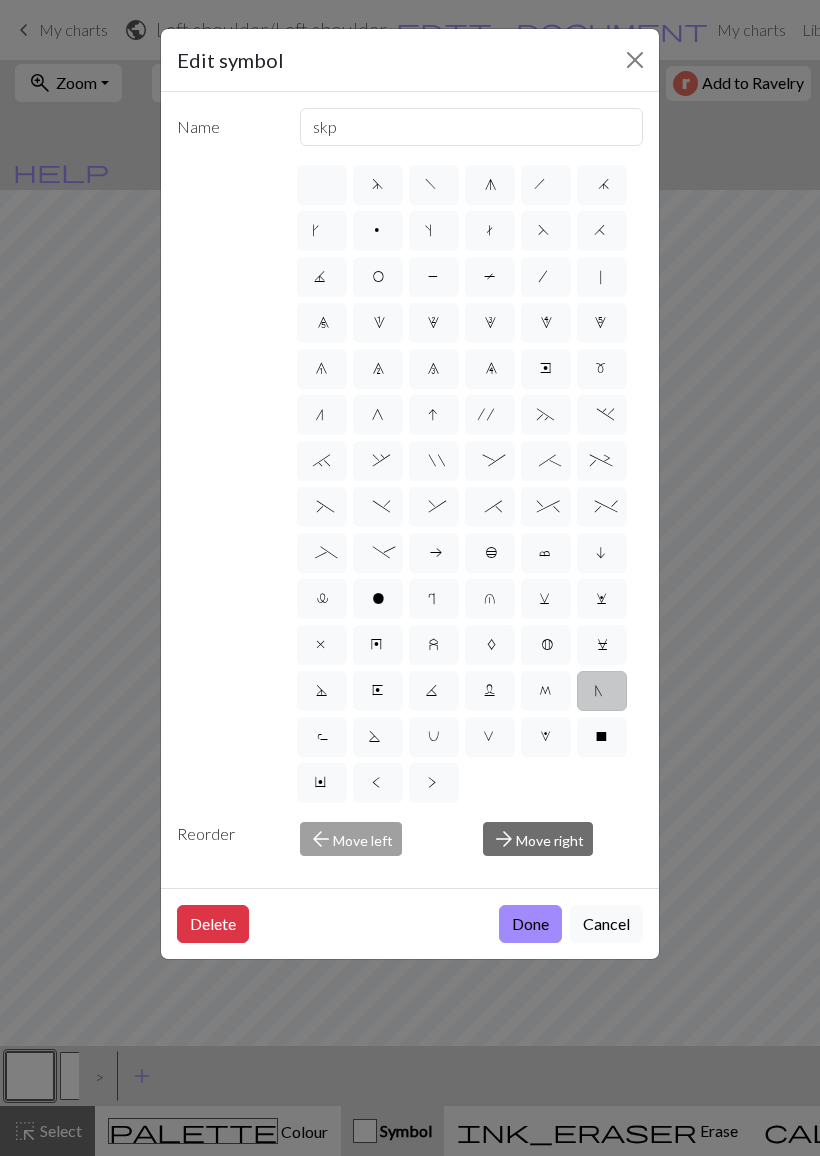 click on "M" at bounding box center (546, 691) 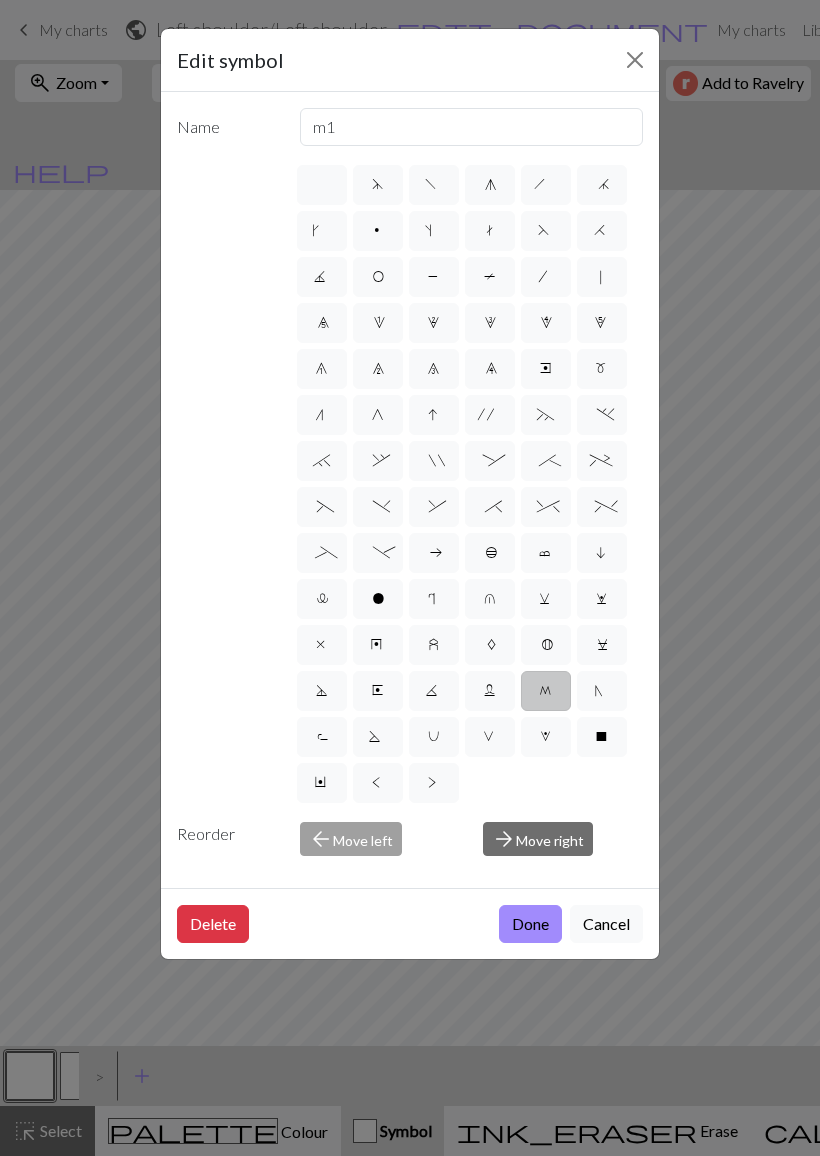 click on "W" at bounding box center (546, 739) 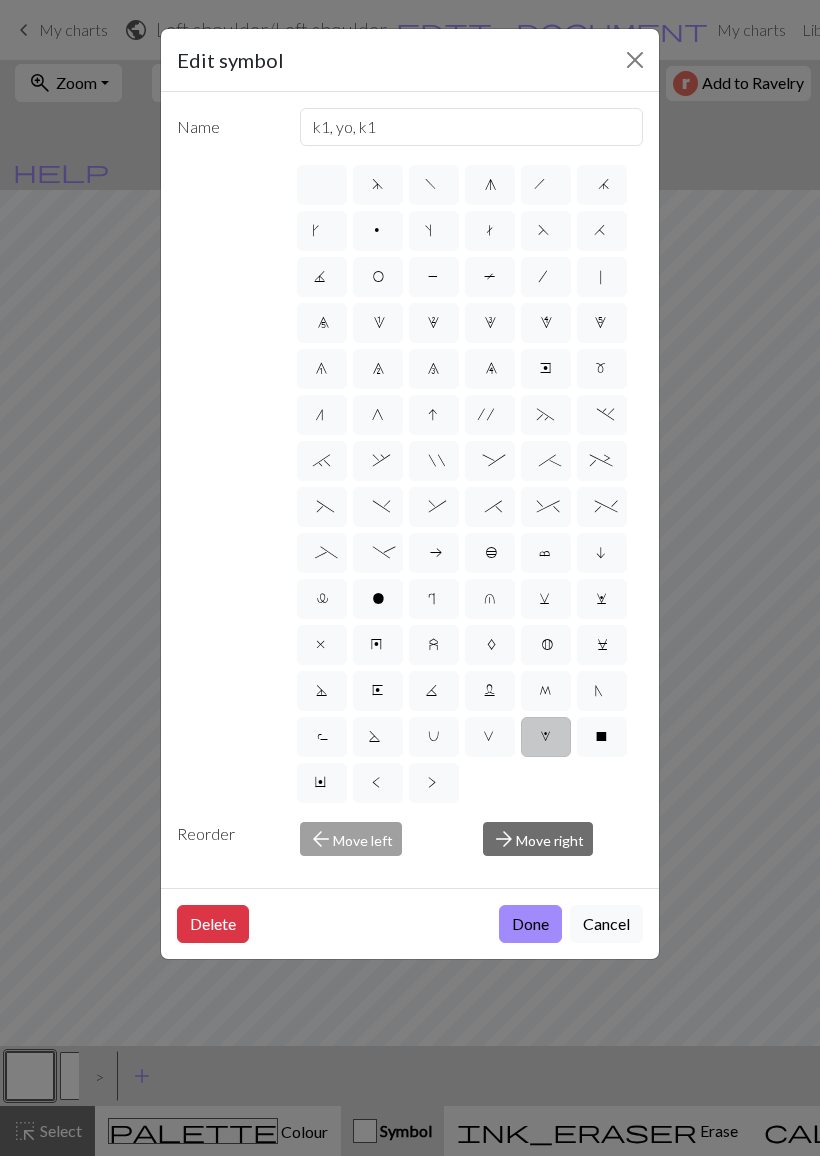 click on "M" at bounding box center (546, 693) 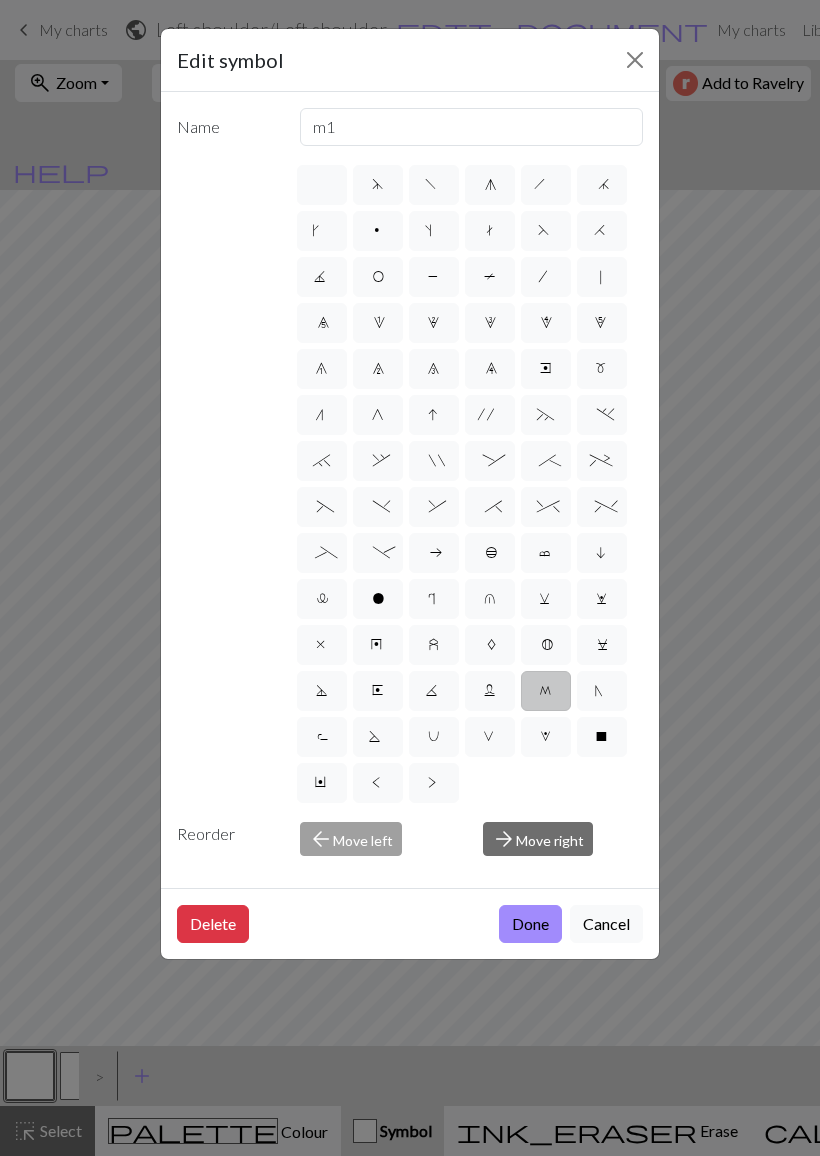 click on "L" at bounding box center [490, 693] 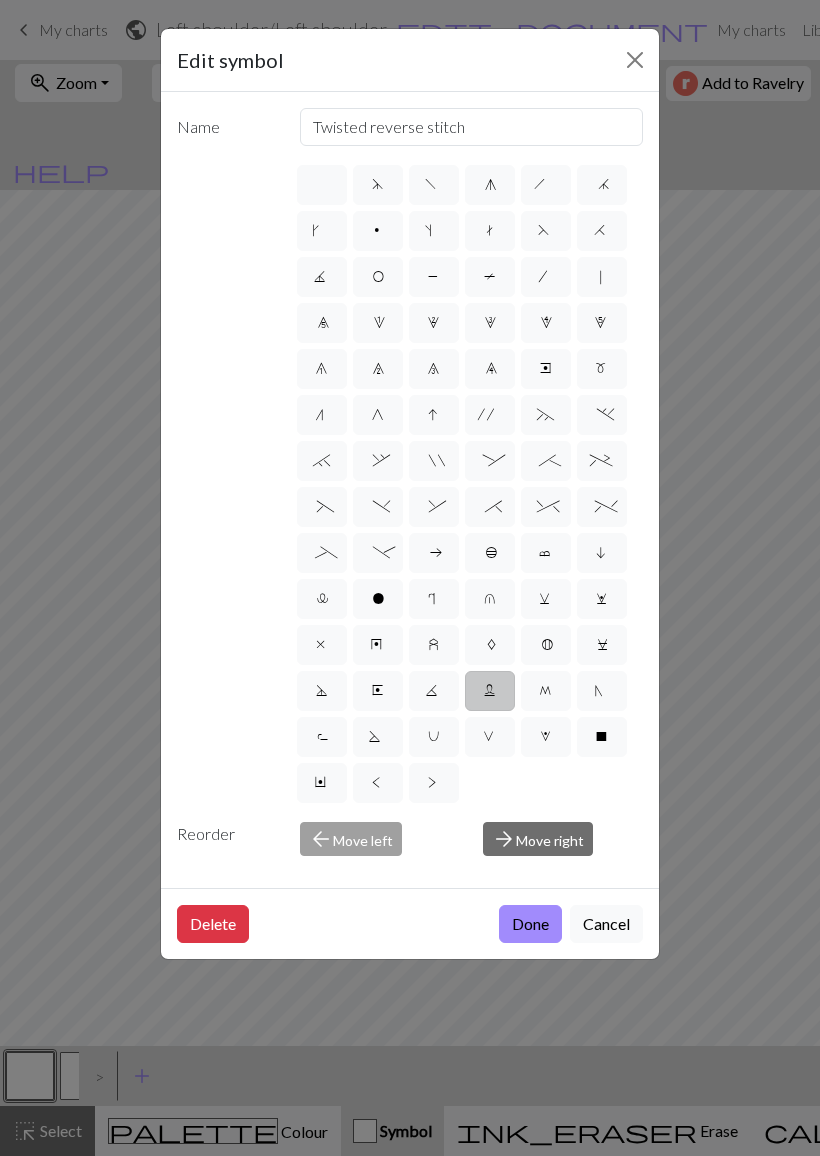 click on "V" at bounding box center [490, 737] 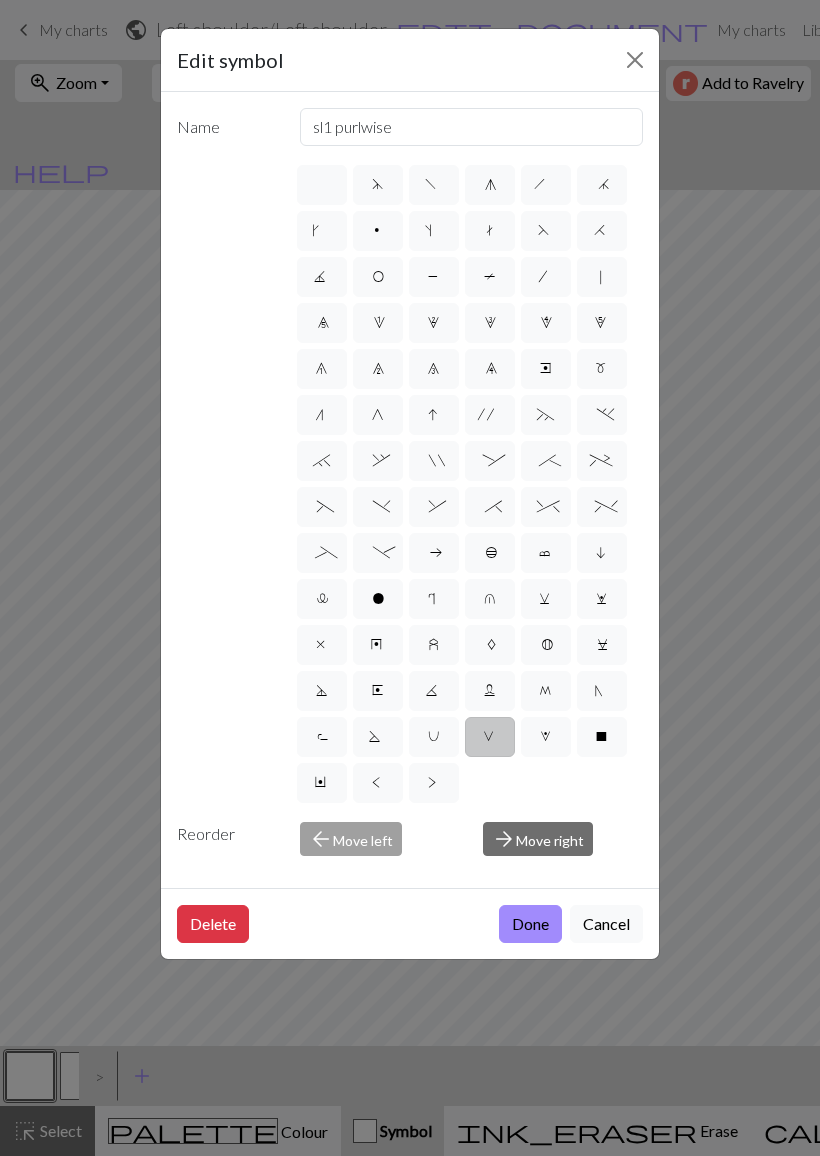 click on "U" at bounding box center [434, 737] 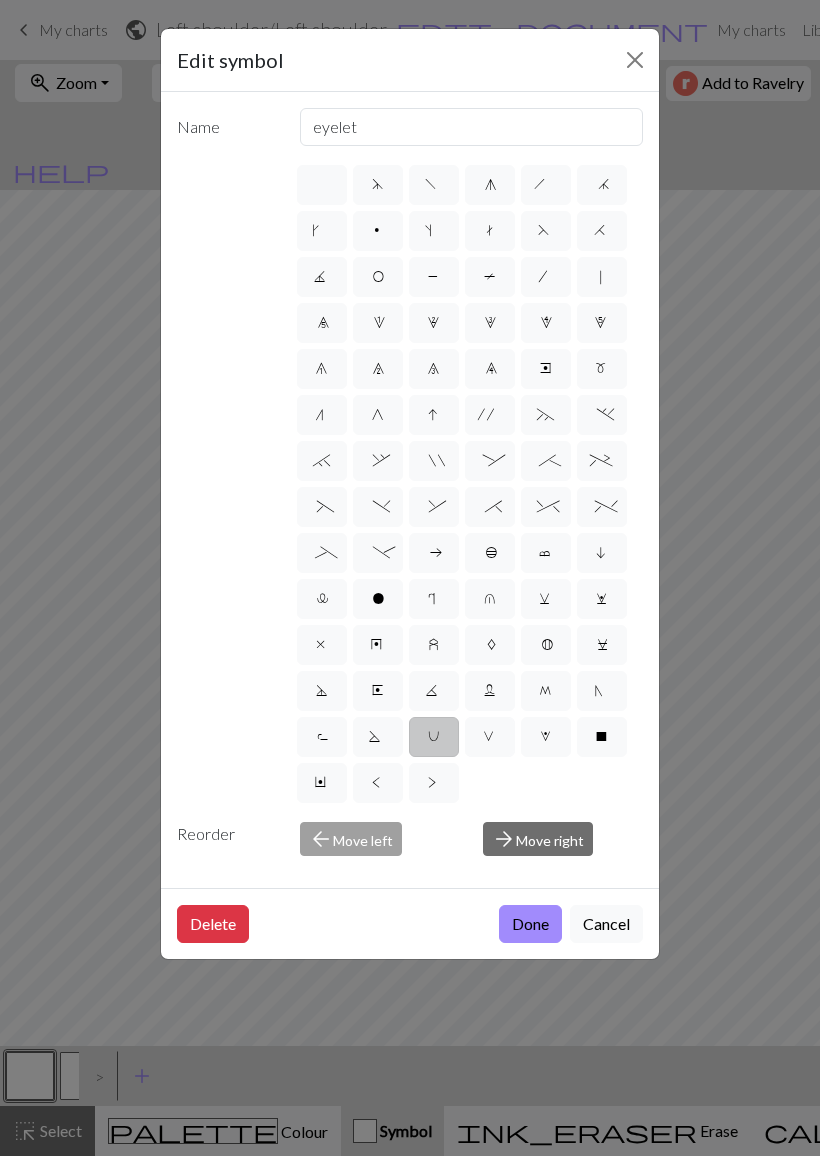click on "K" at bounding box center (434, 691) 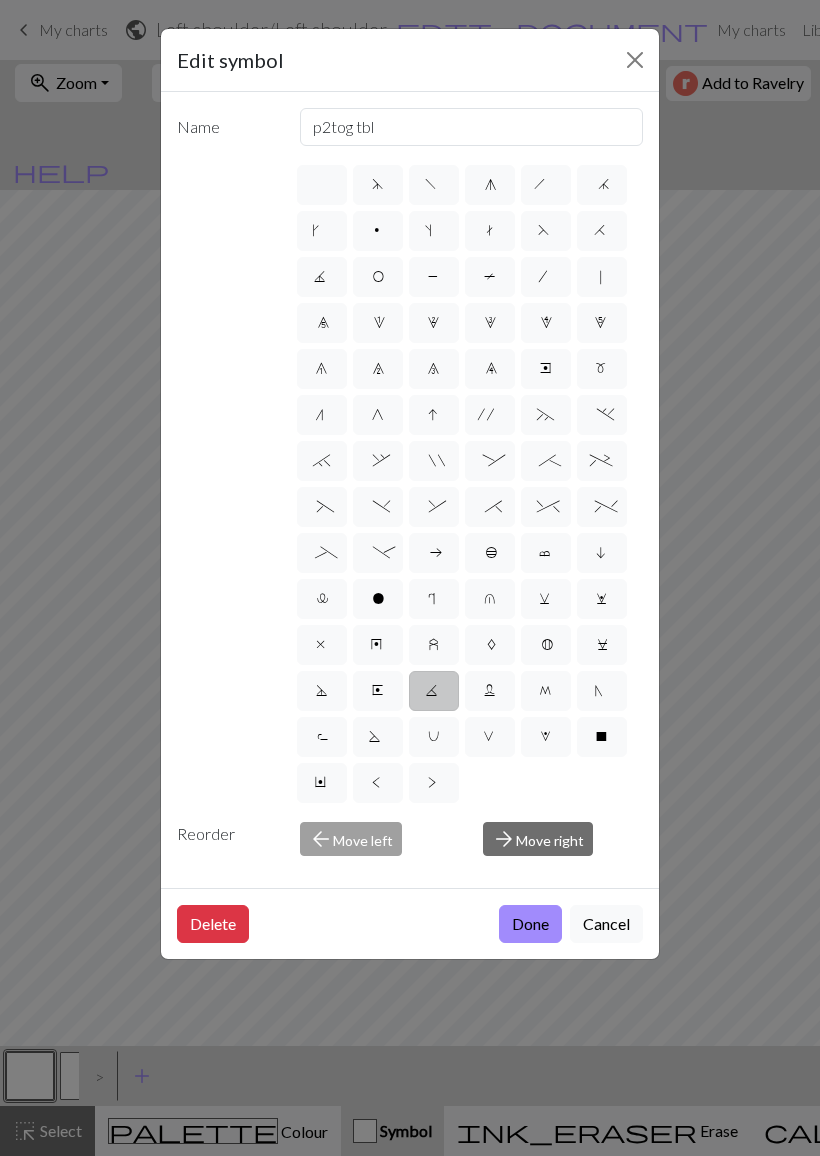 click on "S" at bounding box center (377, 739) 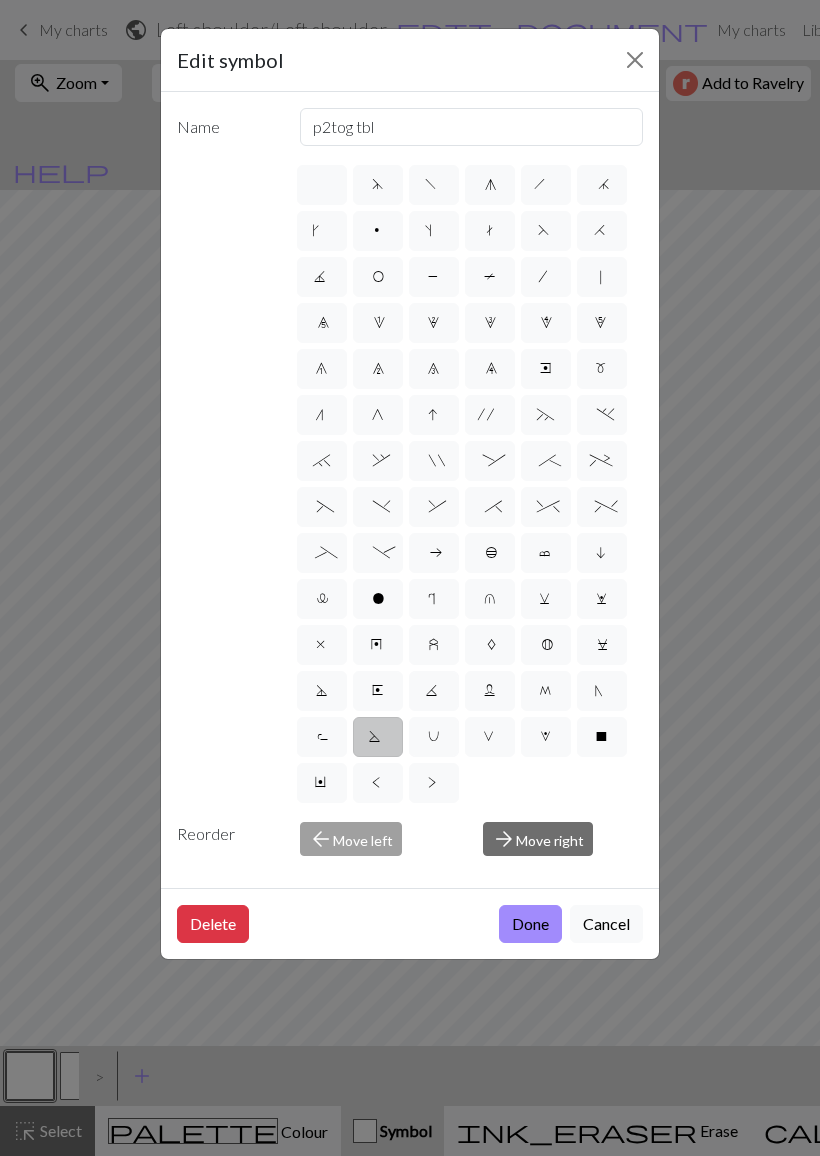 click on "S" at bounding box center (378, 737) 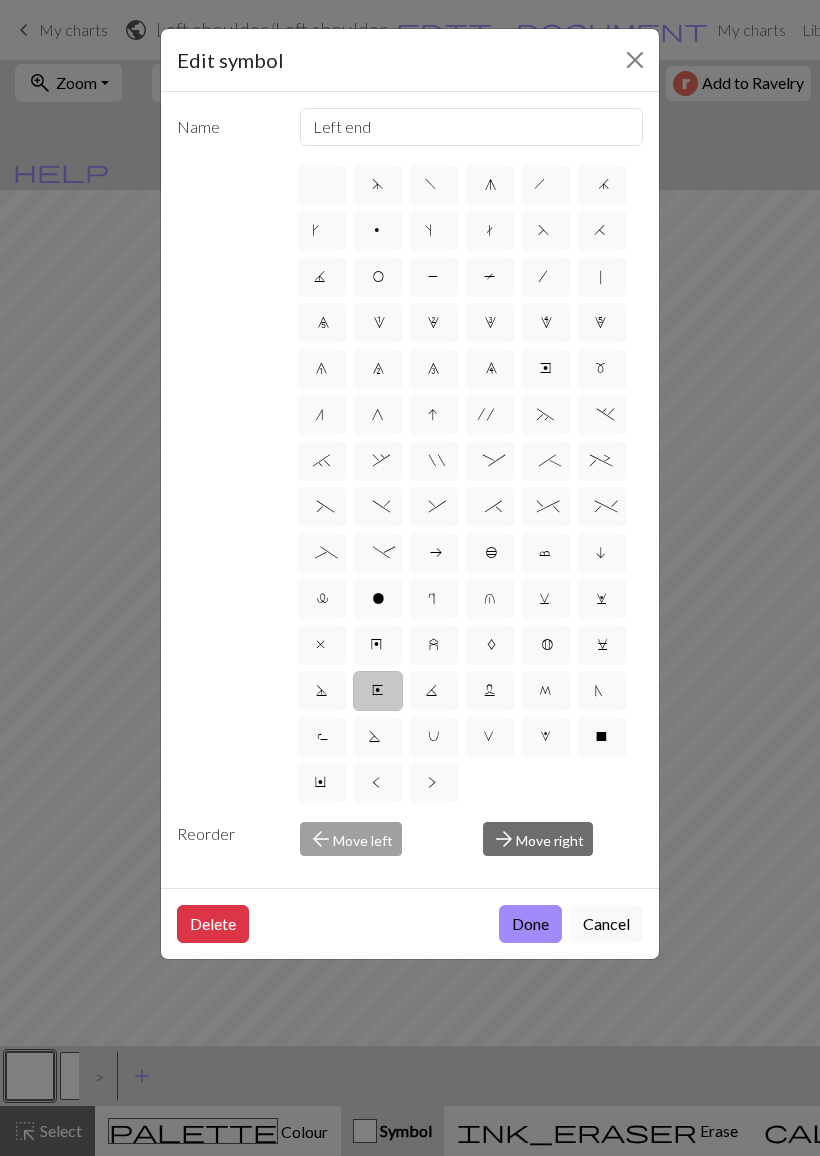 click on "D" at bounding box center [322, 691] 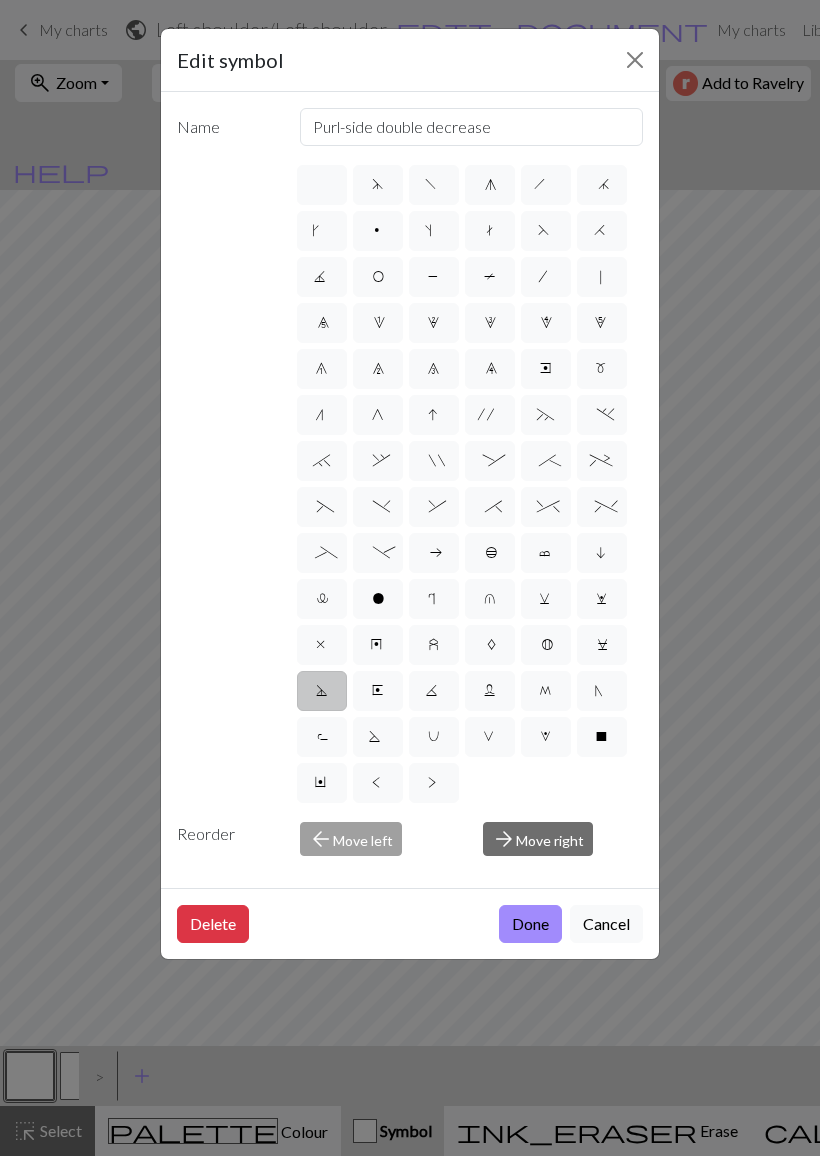 click on "D" at bounding box center [322, 691] 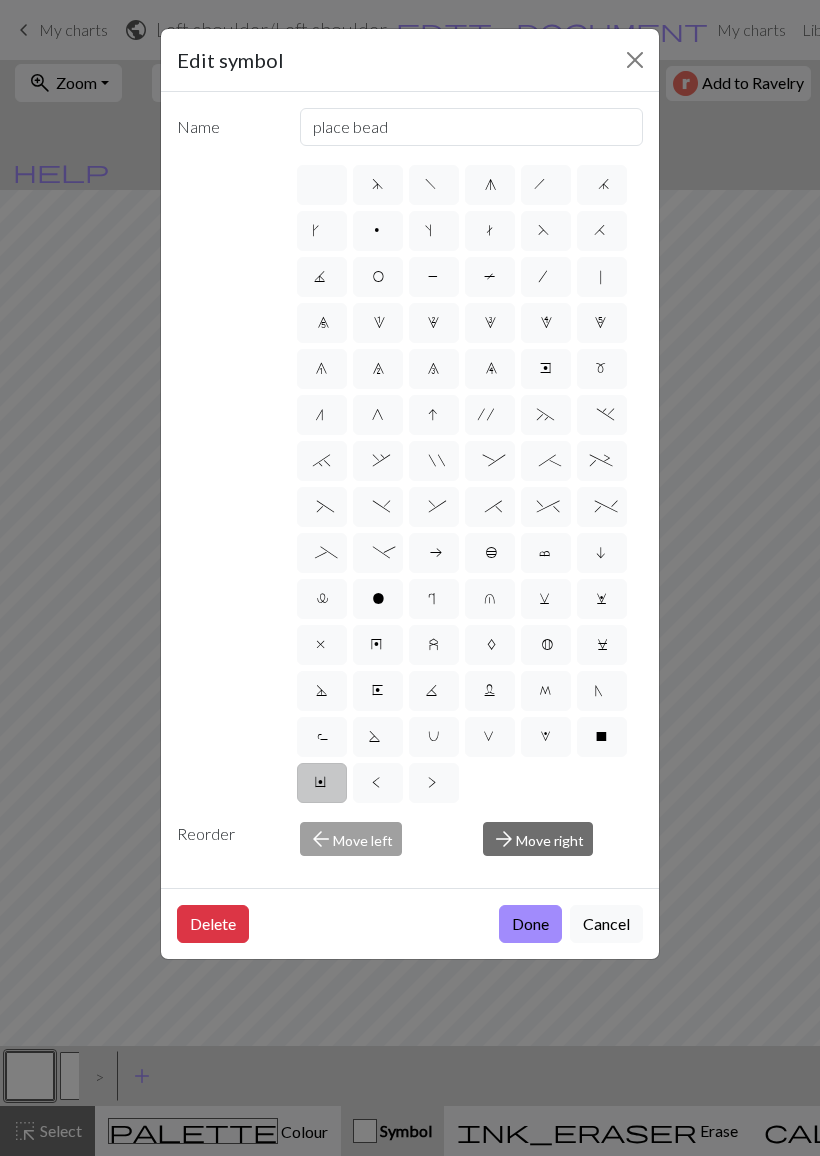 click on "<" at bounding box center [378, 783] 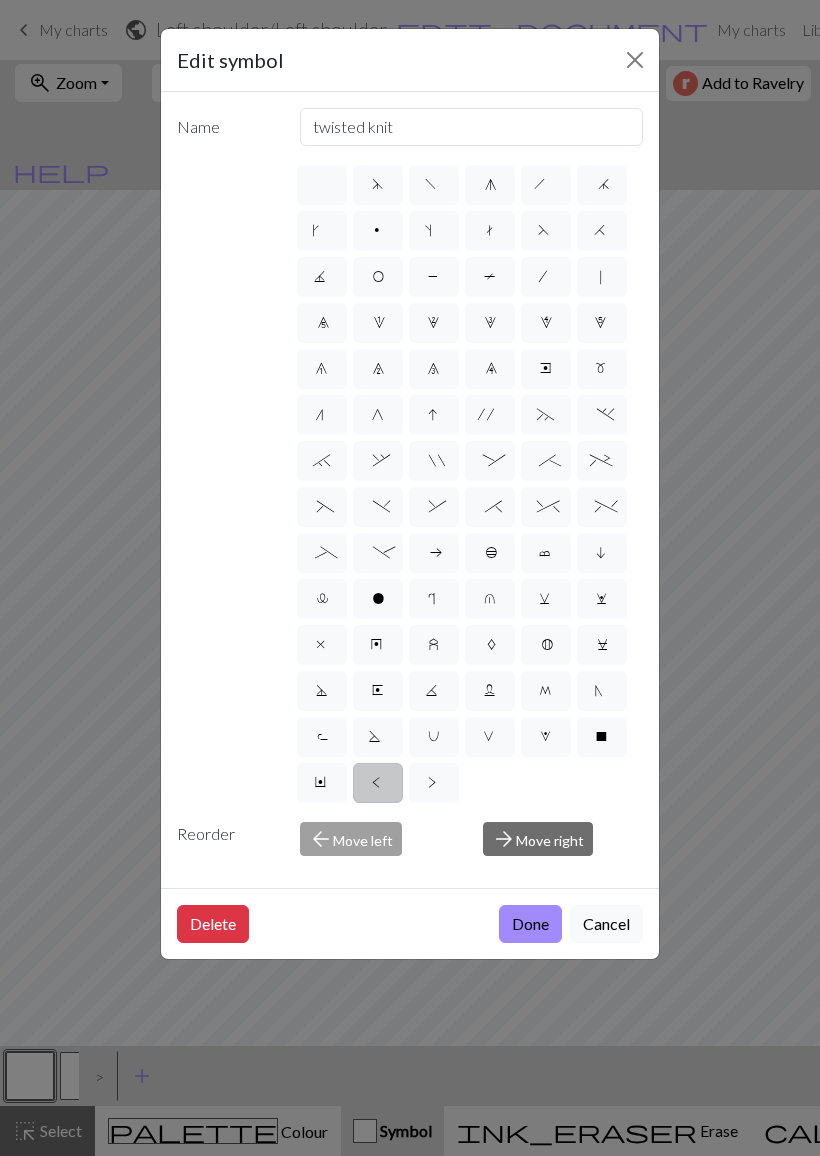 click on ">" at bounding box center (434, 783) 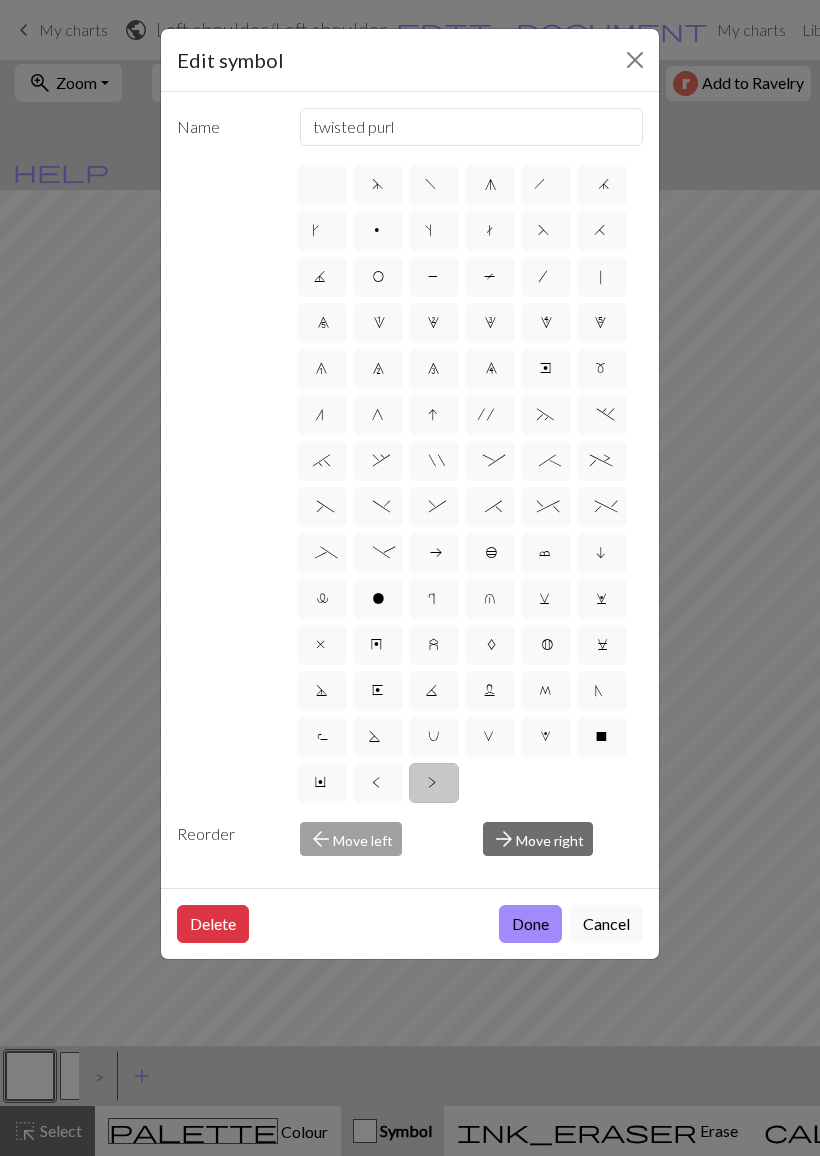click on ">" at bounding box center (434, 783) 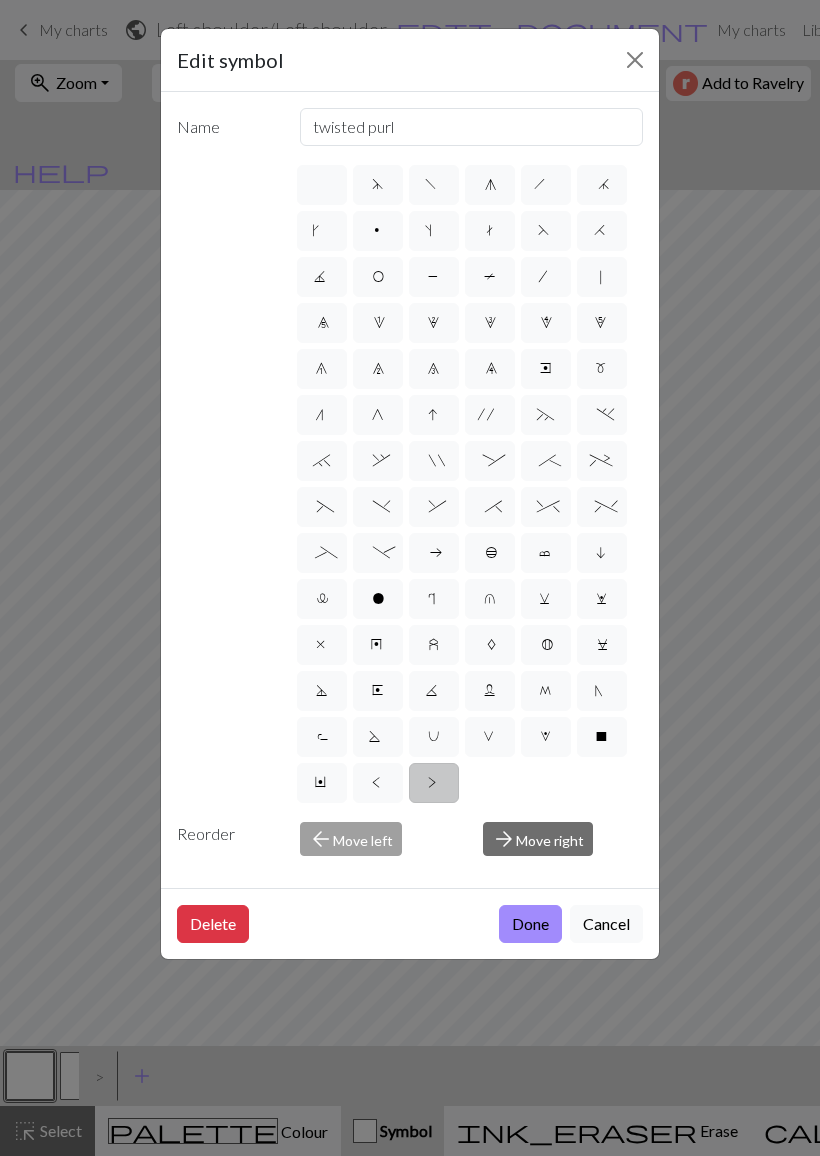 click on "<" at bounding box center [378, 783] 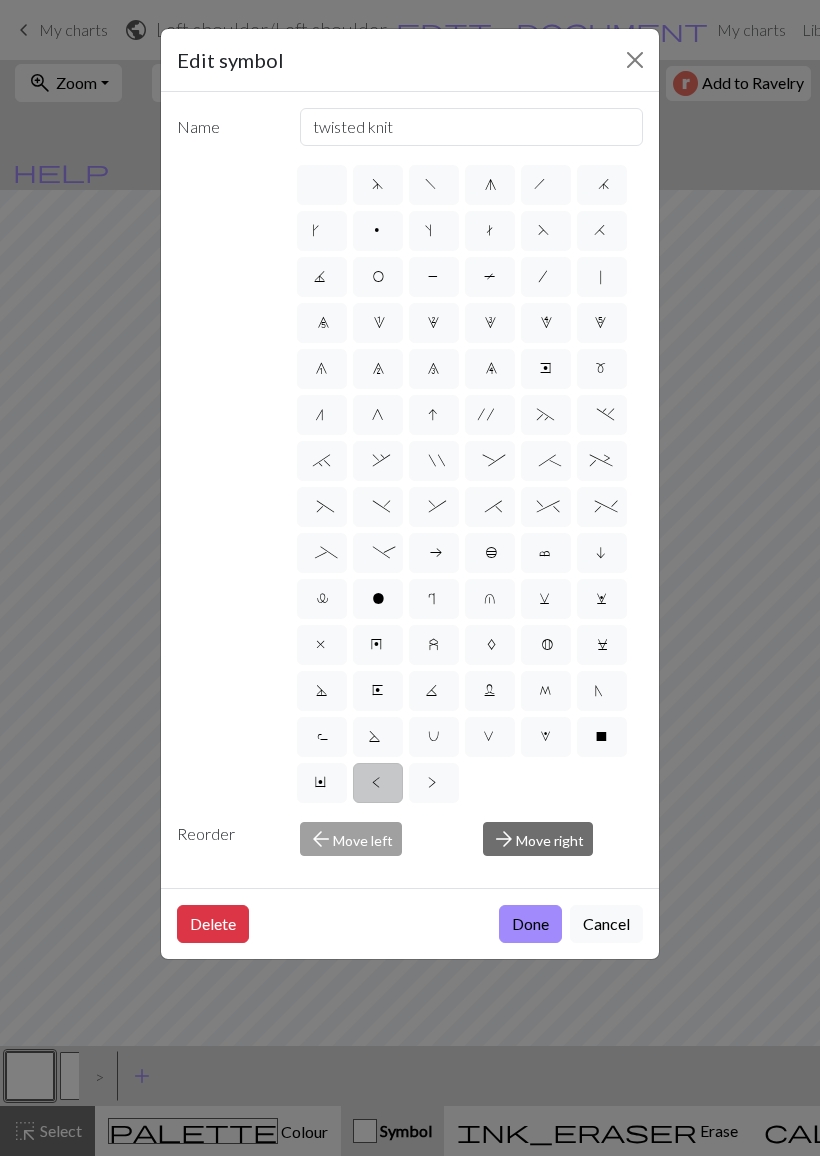 click on "O" at bounding box center [378, 277] 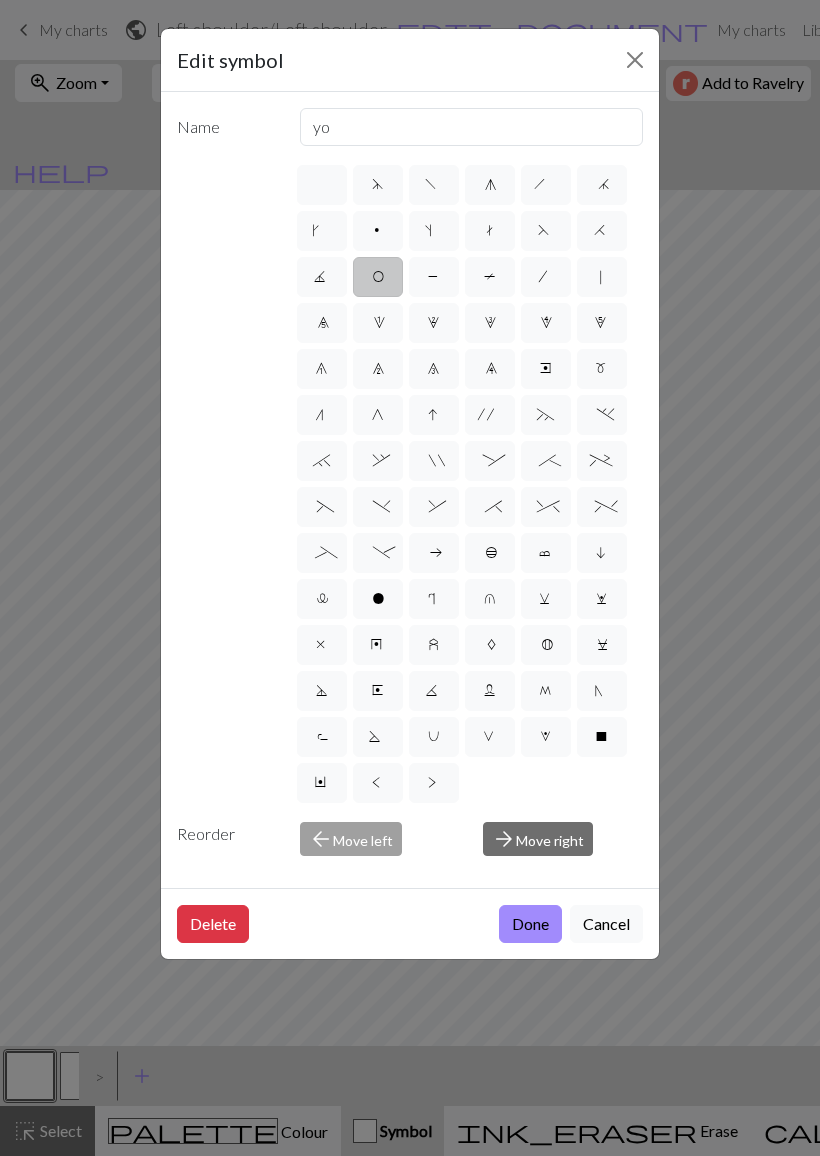 click on "e" at bounding box center (546, 369) 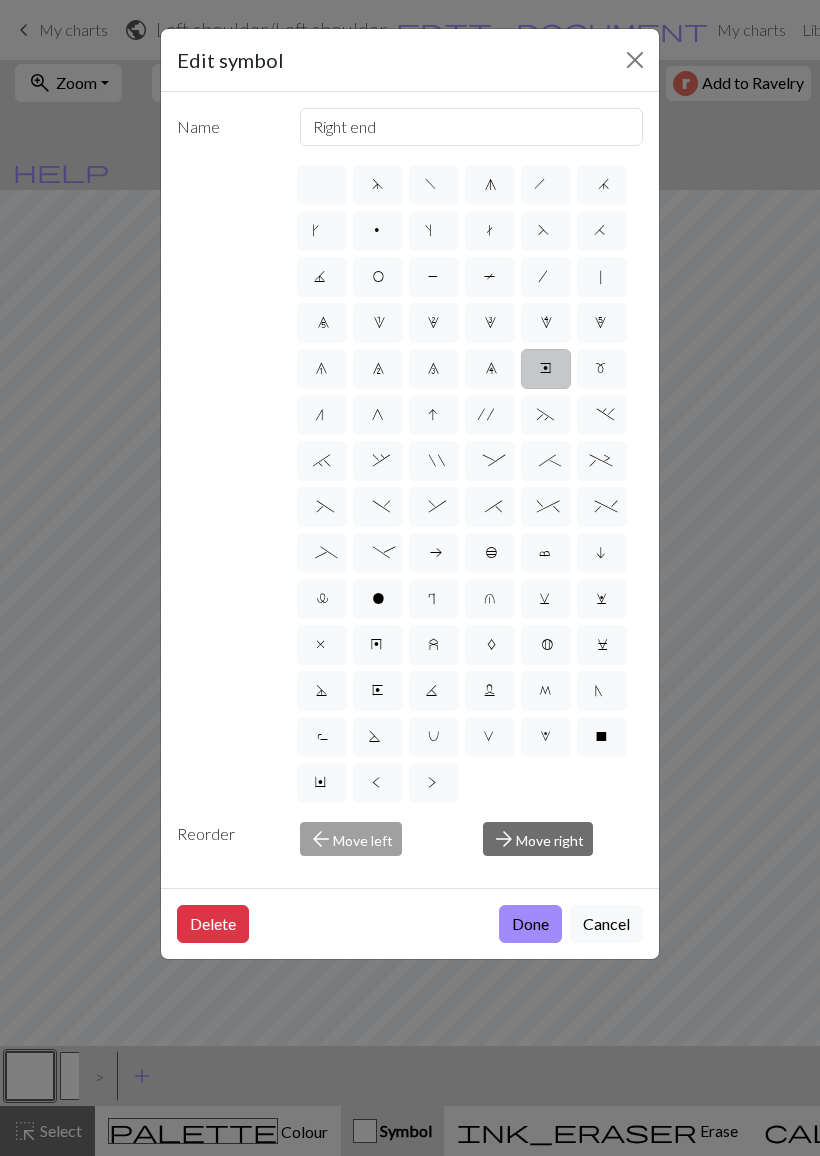 click on "m" at bounding box center [601, 371] 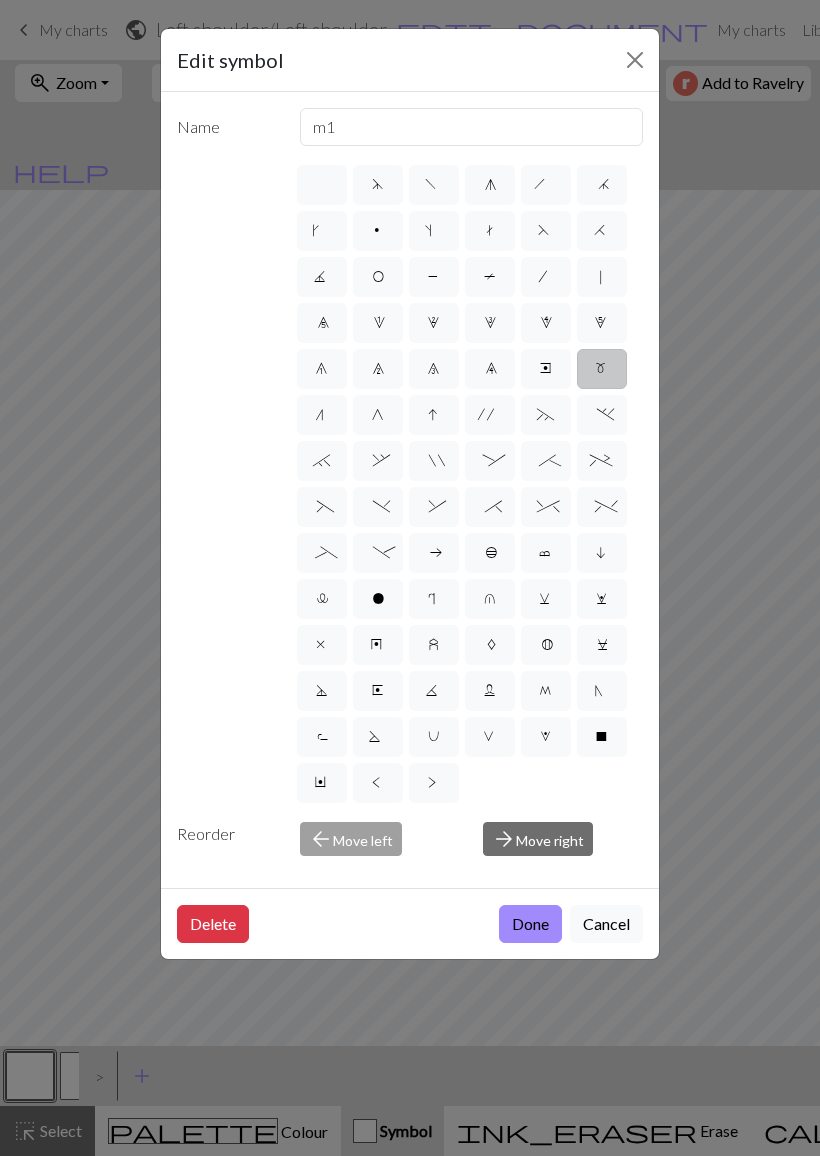 click on "n" at bounding box center [322, 415] 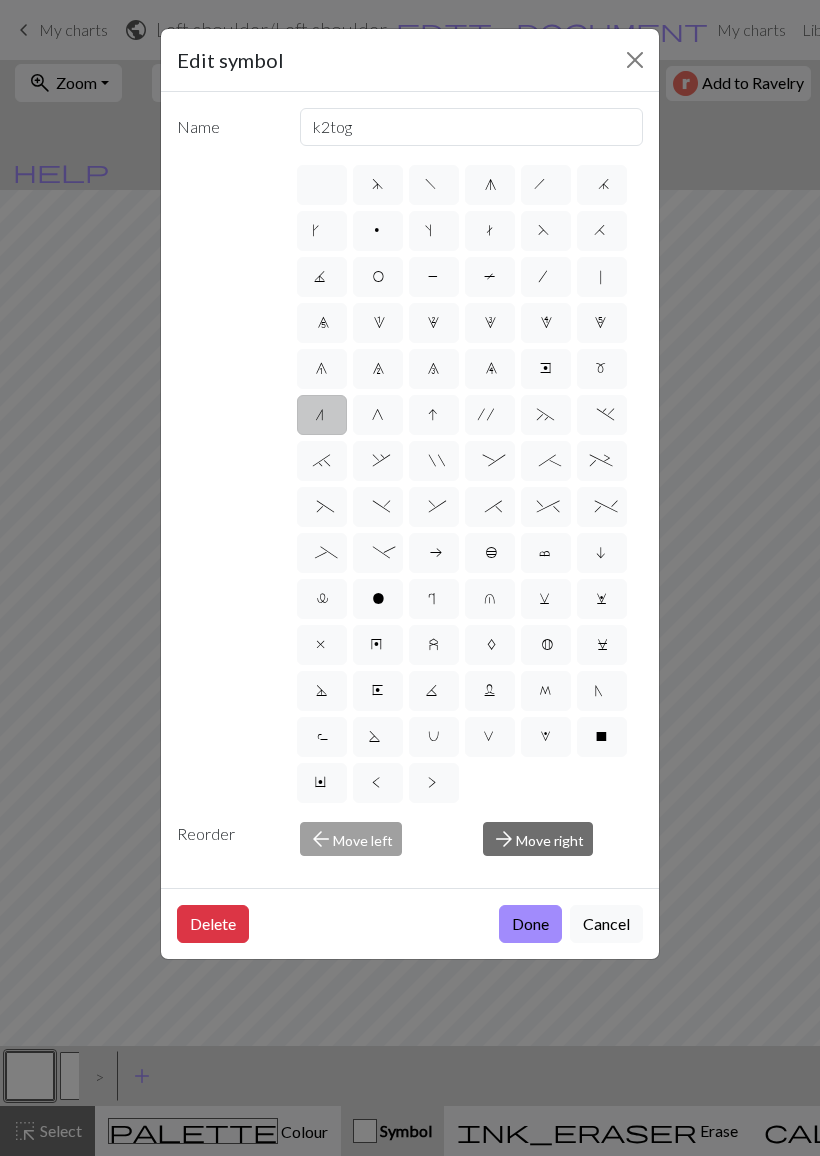 click on "G" at bounding box center (378, 415) 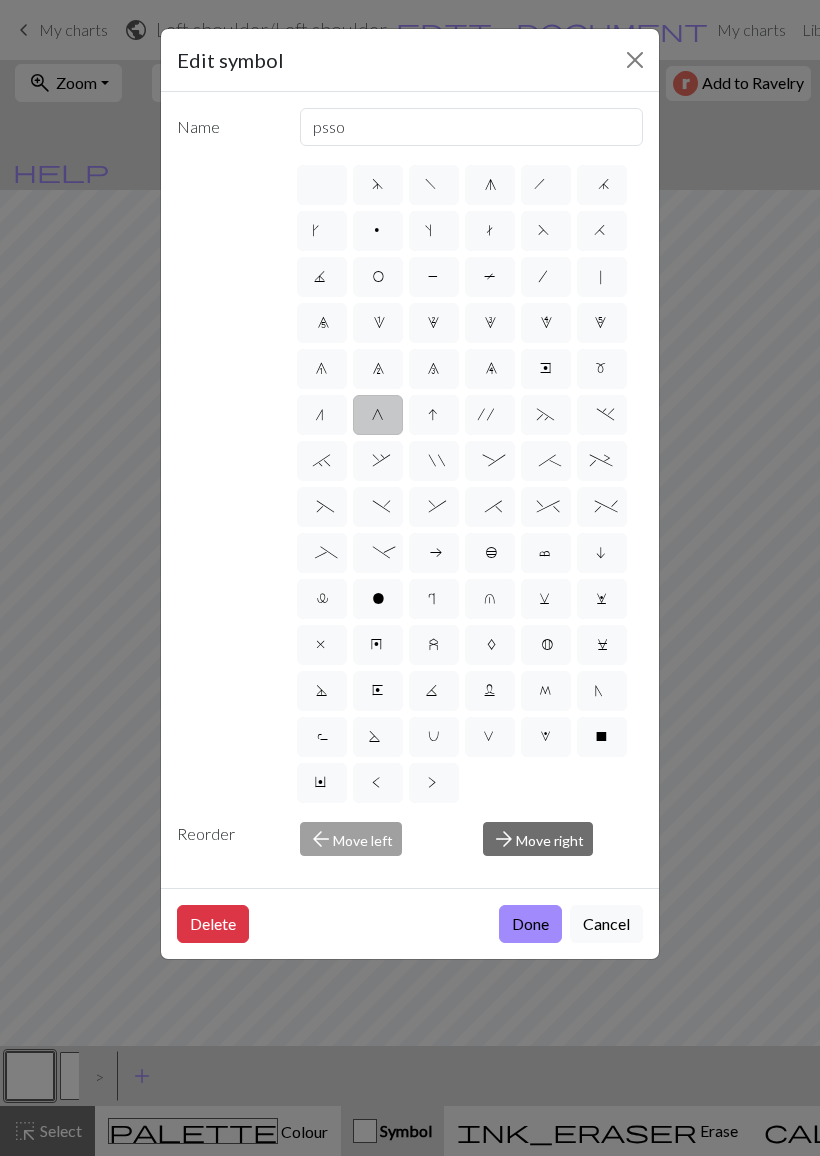 click on "I" at bounding box center (434, 415) 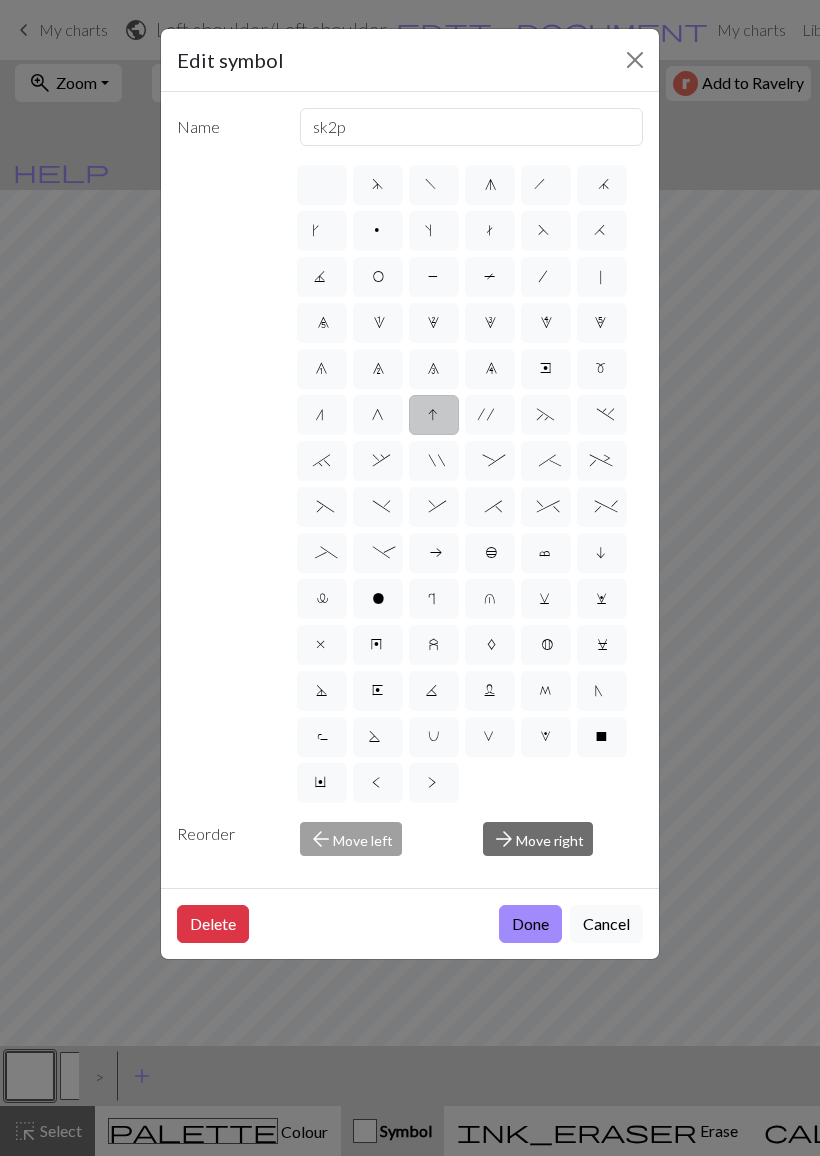 click on "'" at bounding box center [490, 417] 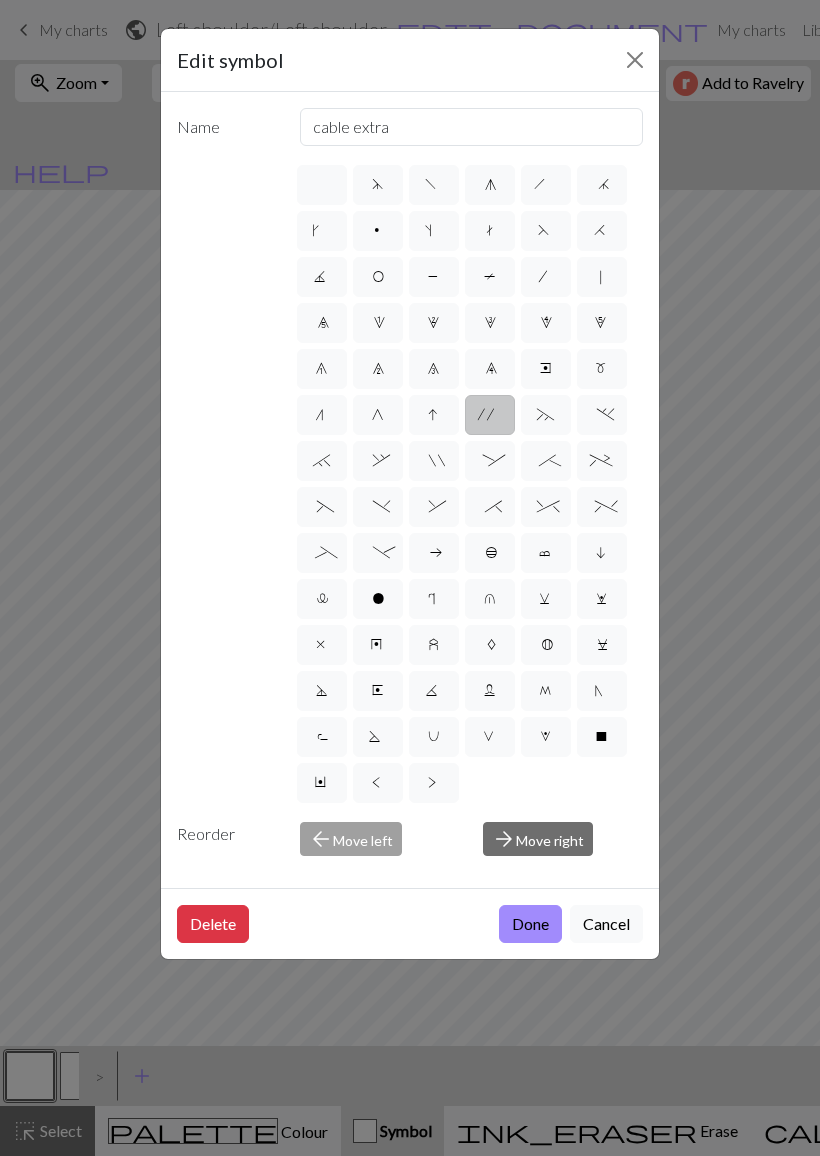 click on "~" at bounding box center (546, 415) 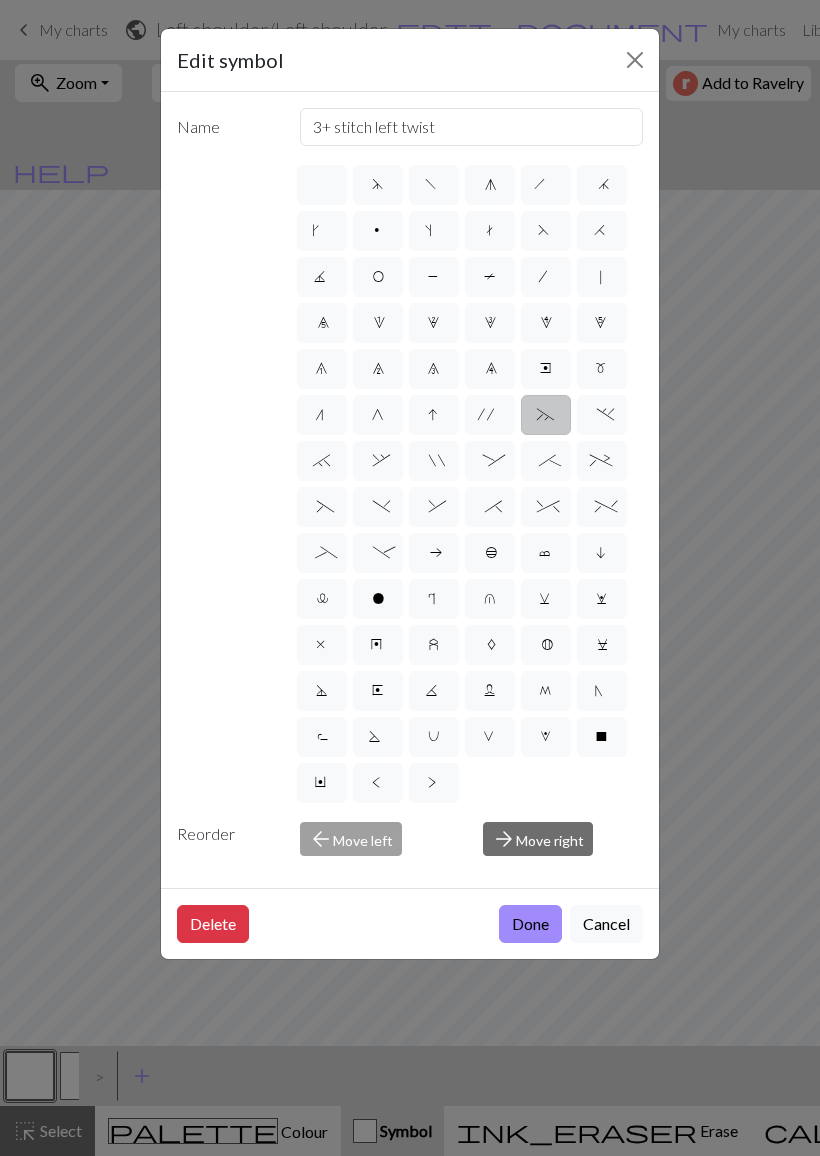 click on "." at bounding box center [602, 415] 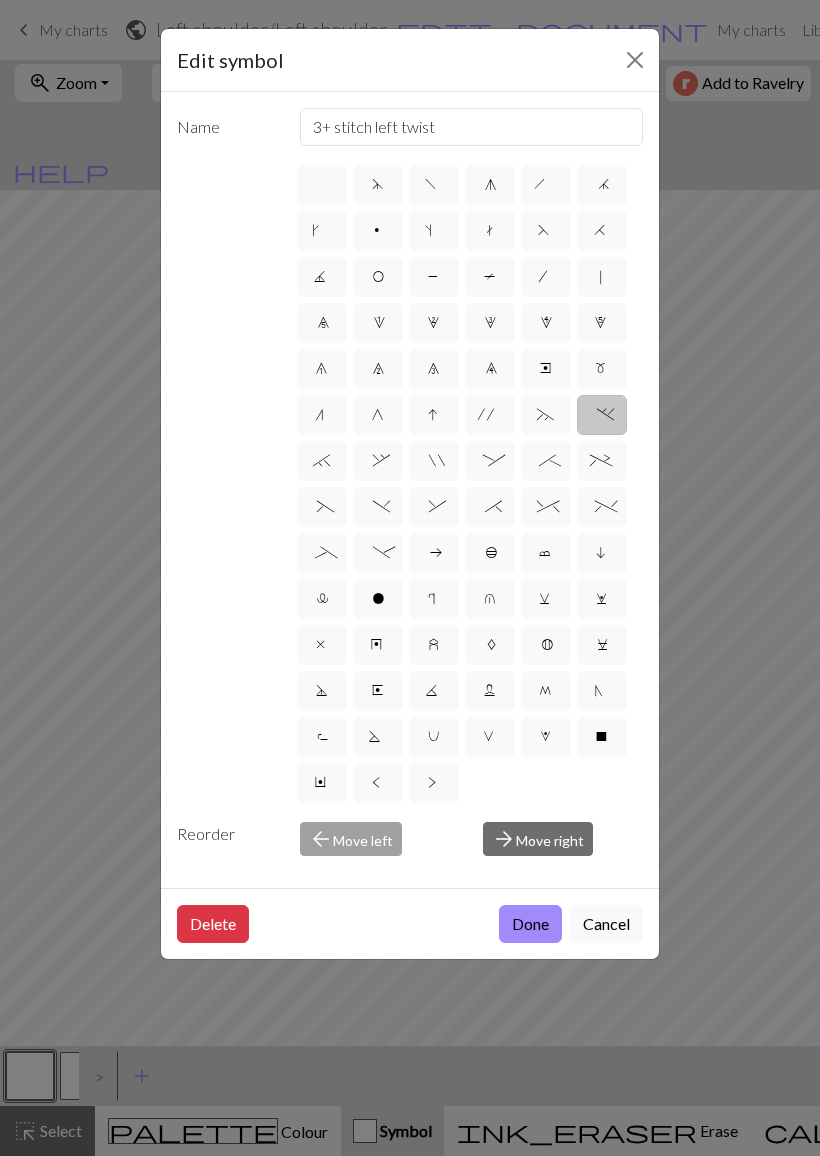 click on "Done" at bounding box center [530, 924] 